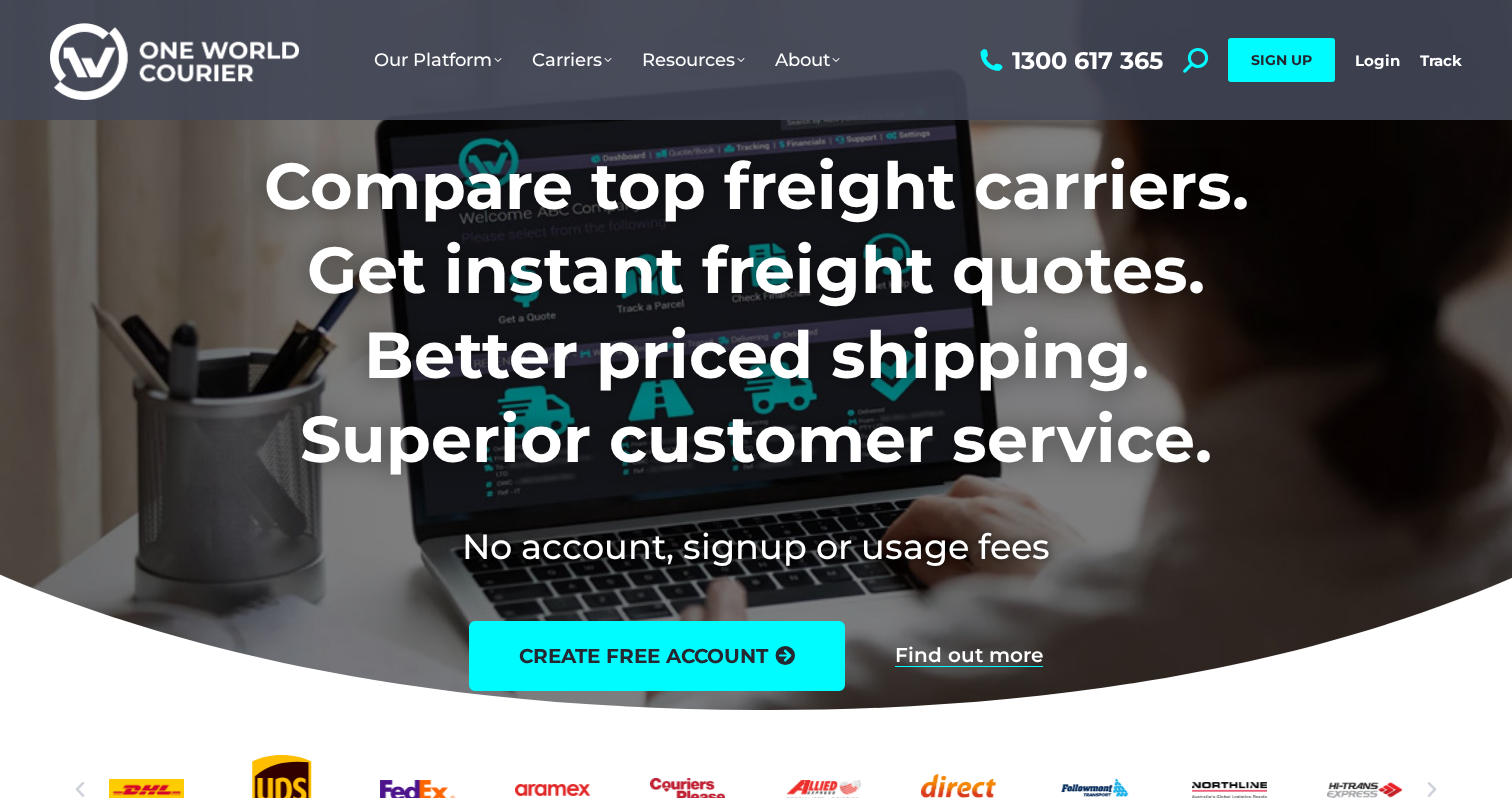scroll, scrollTop: 0, scrollLeft: 0, axis: both 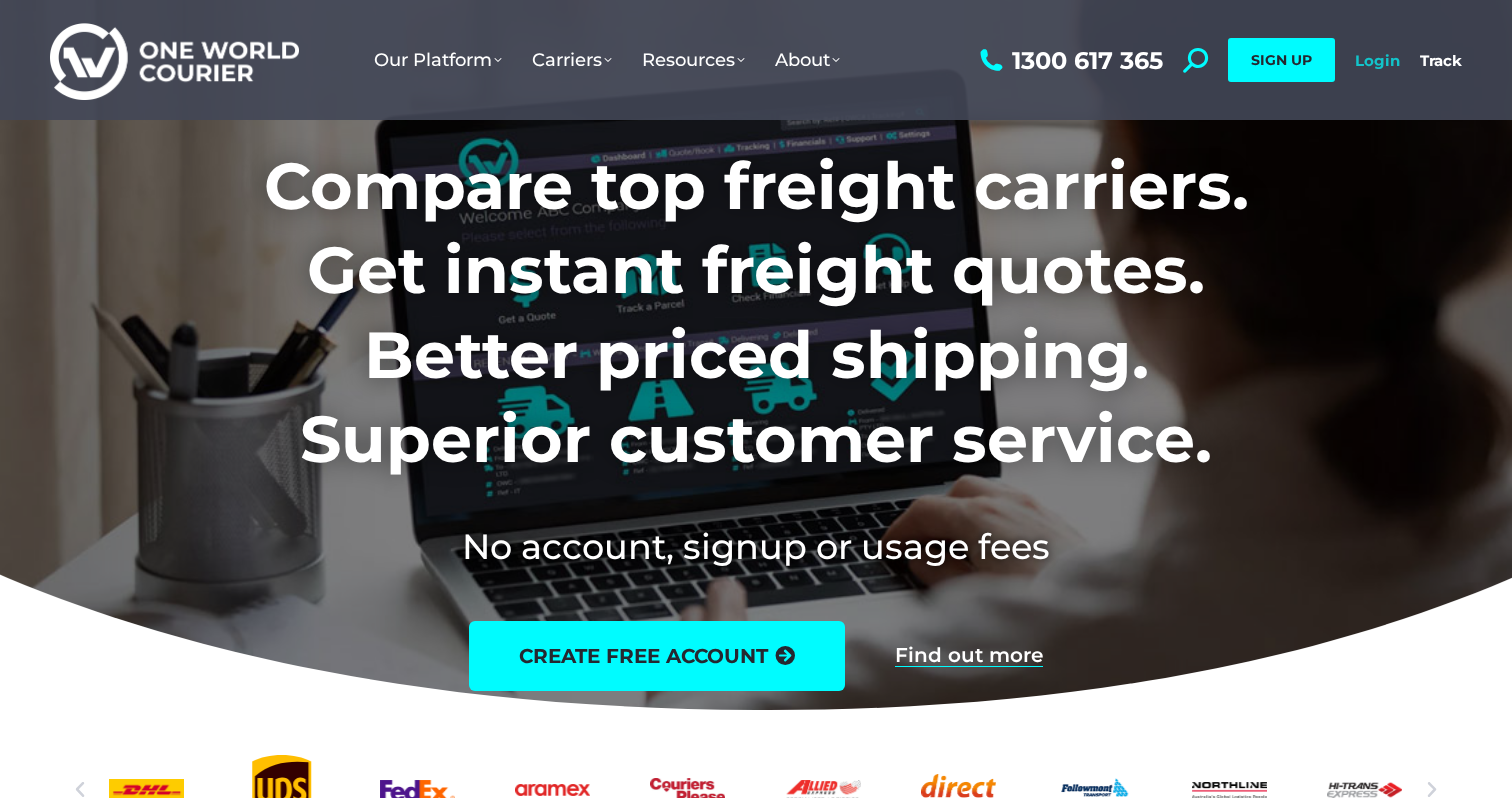 click on "Login" at bounding box center (1377, 60) 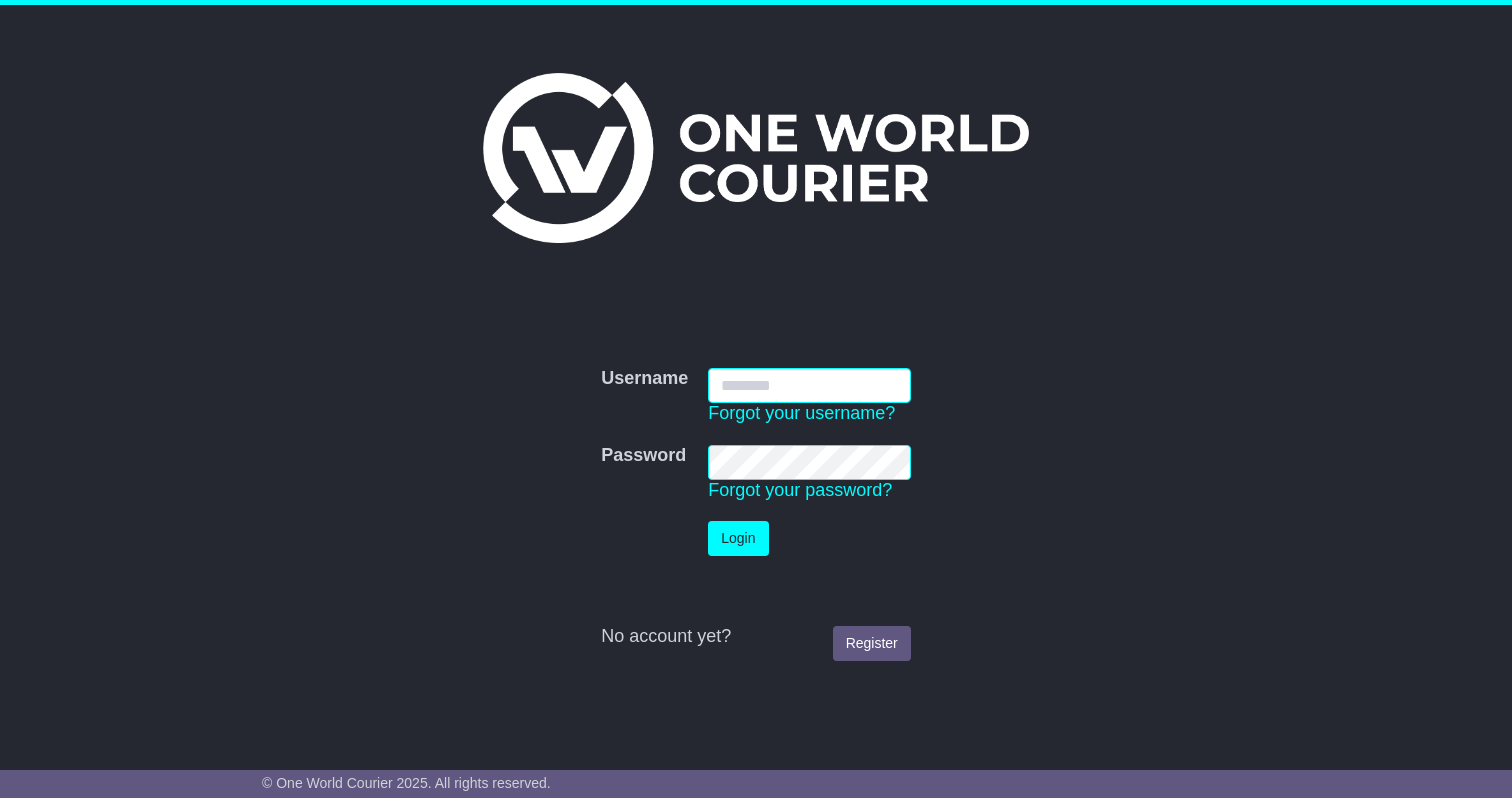 scroll, scrollTop: 0, scrollLeft: 0, axis: both 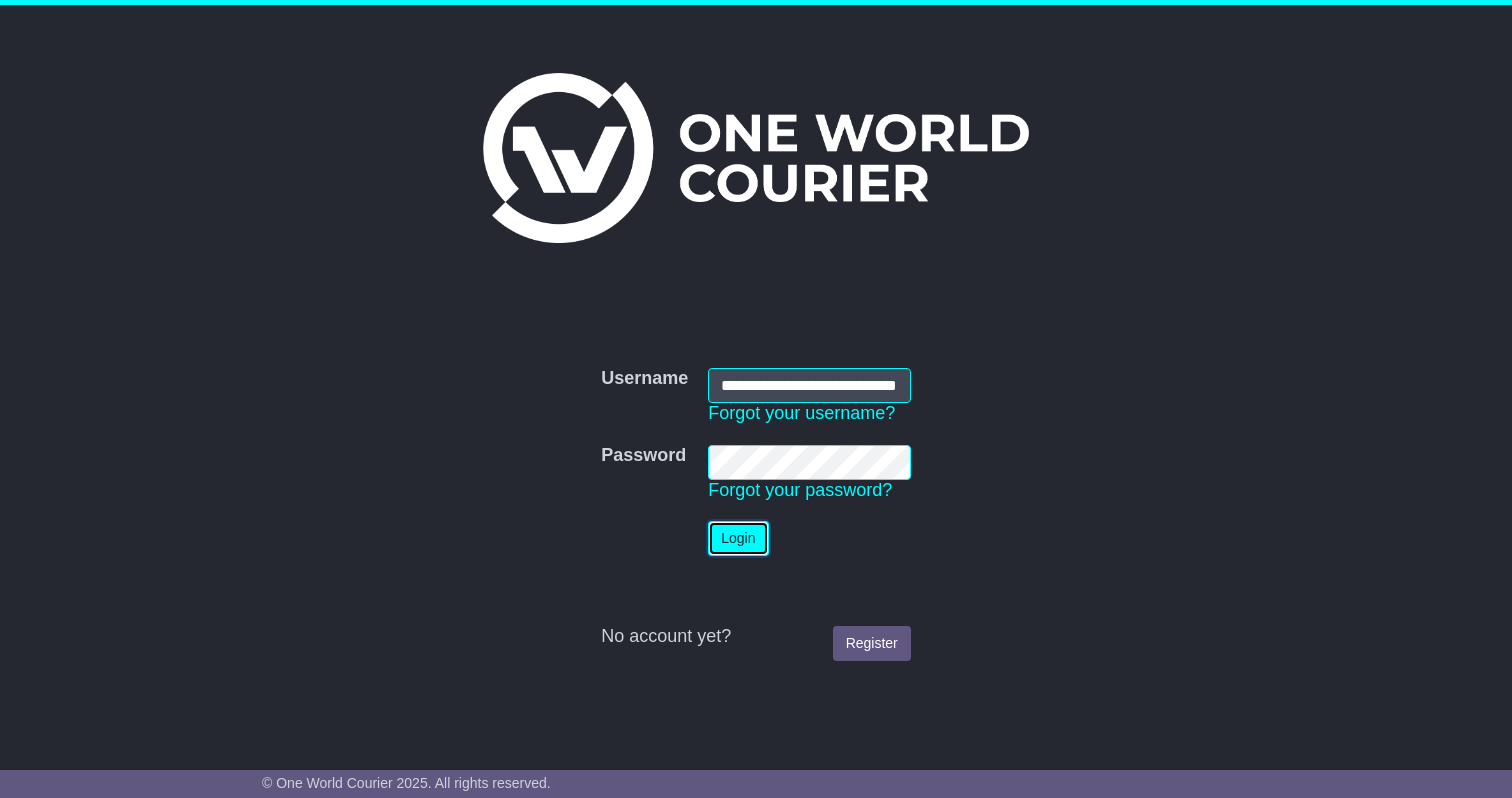 click on "Login" at bounding box center (738, 538) 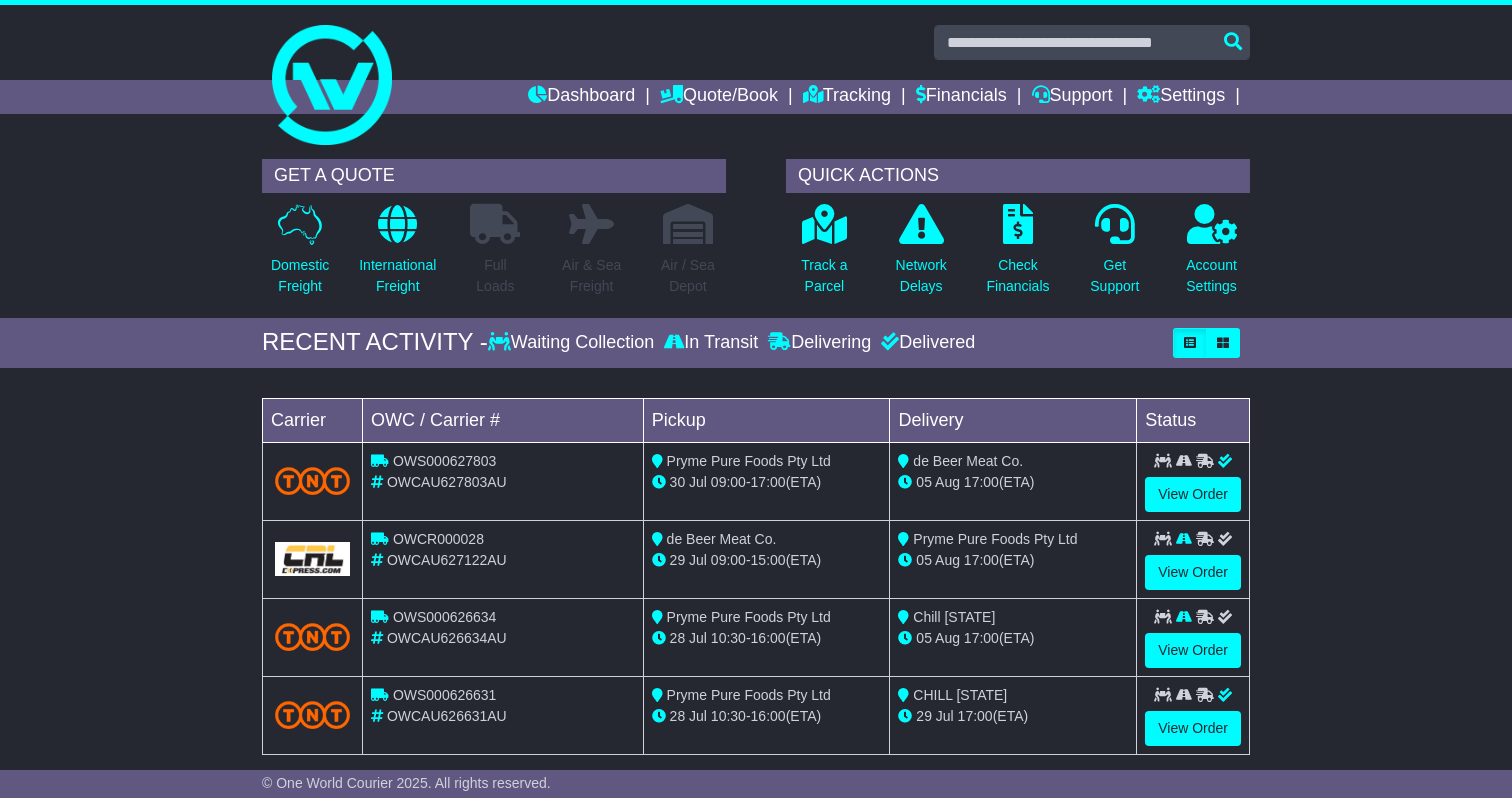 scroll, scrollTop: 0, scrollLeft: 0, axis: both 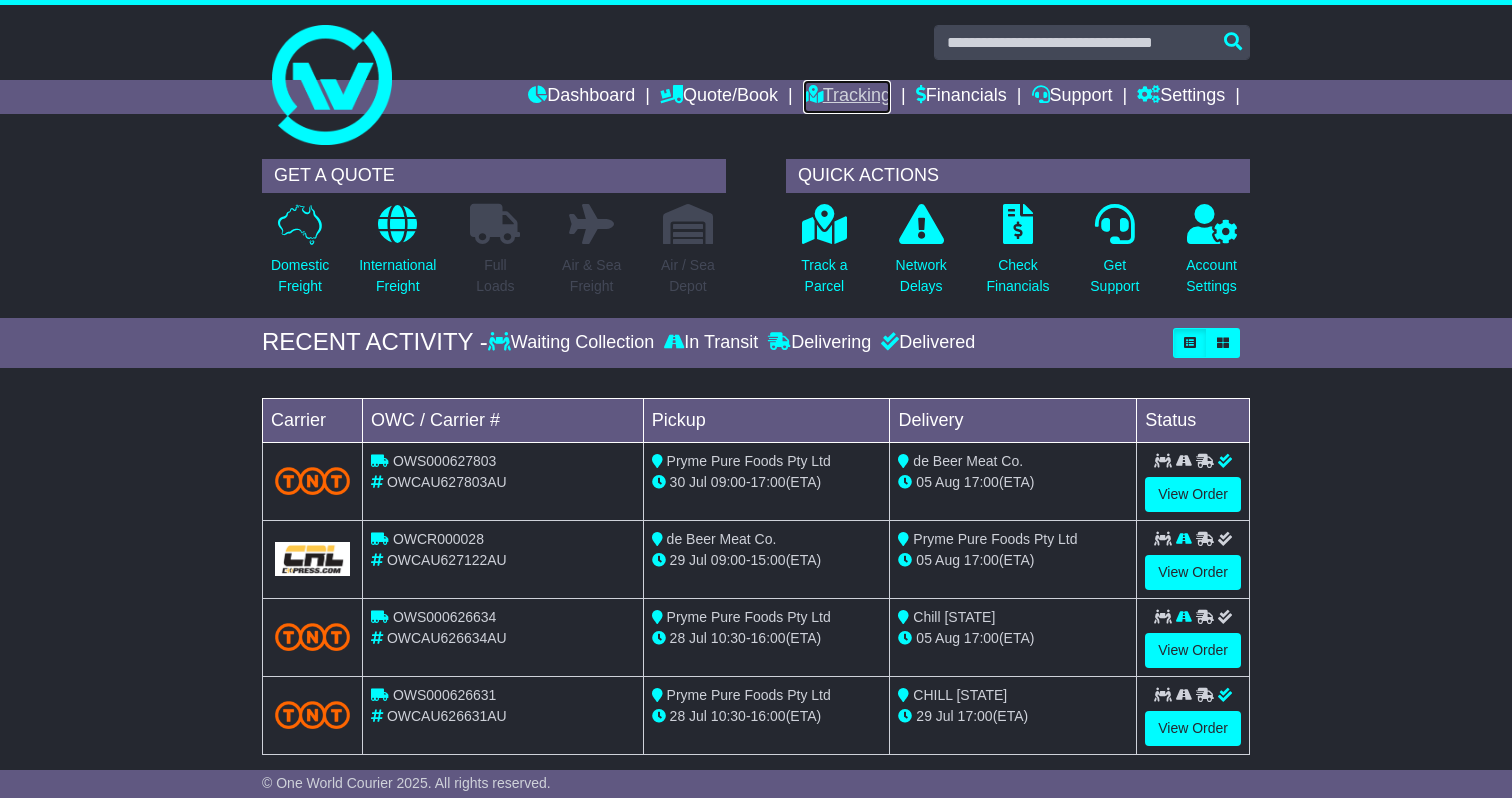 click on "Tracking" at bounding box center (847, 97) 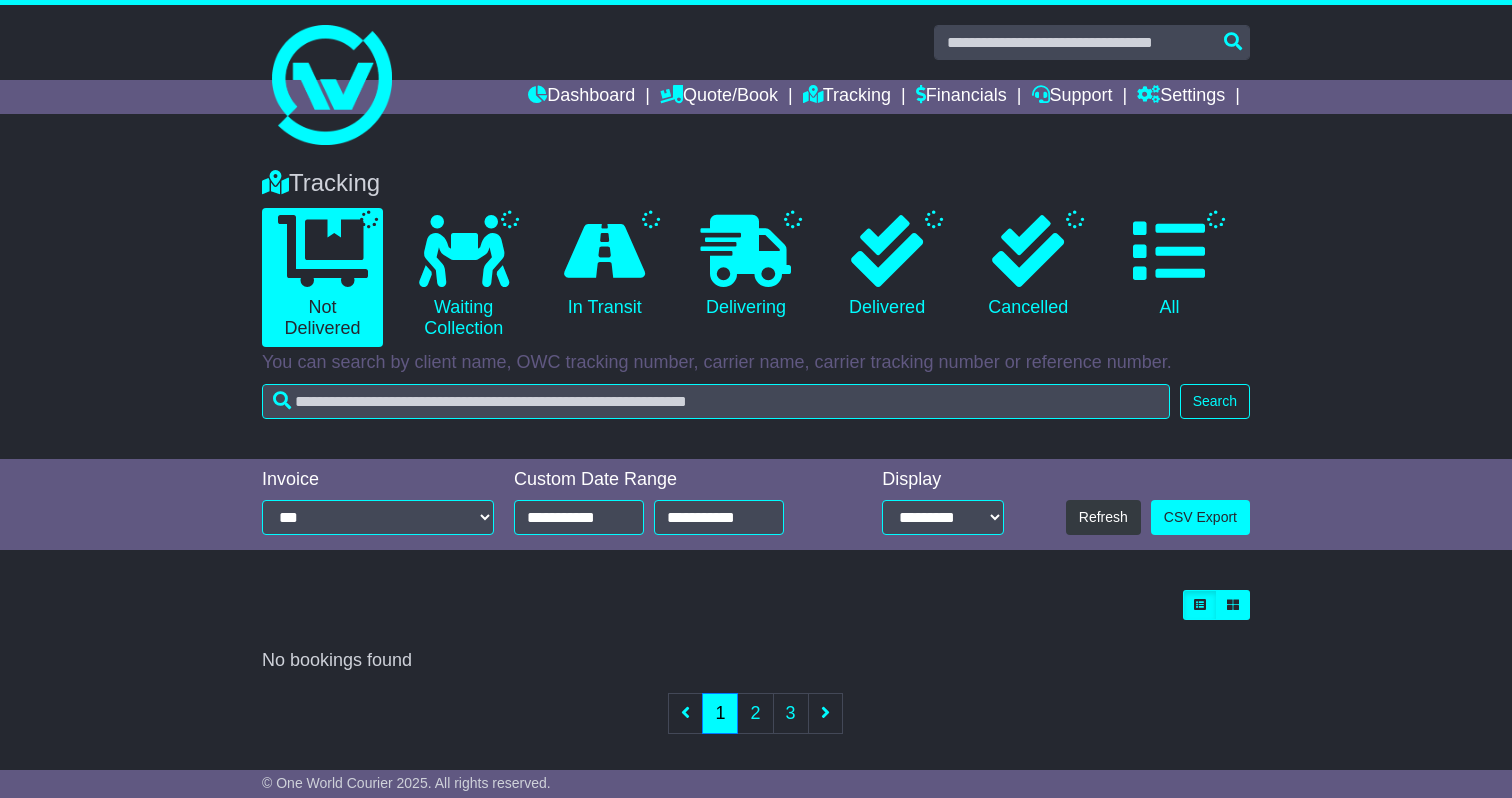 scroll, scrollTop: 0, scrollLeft: 0, axis: both 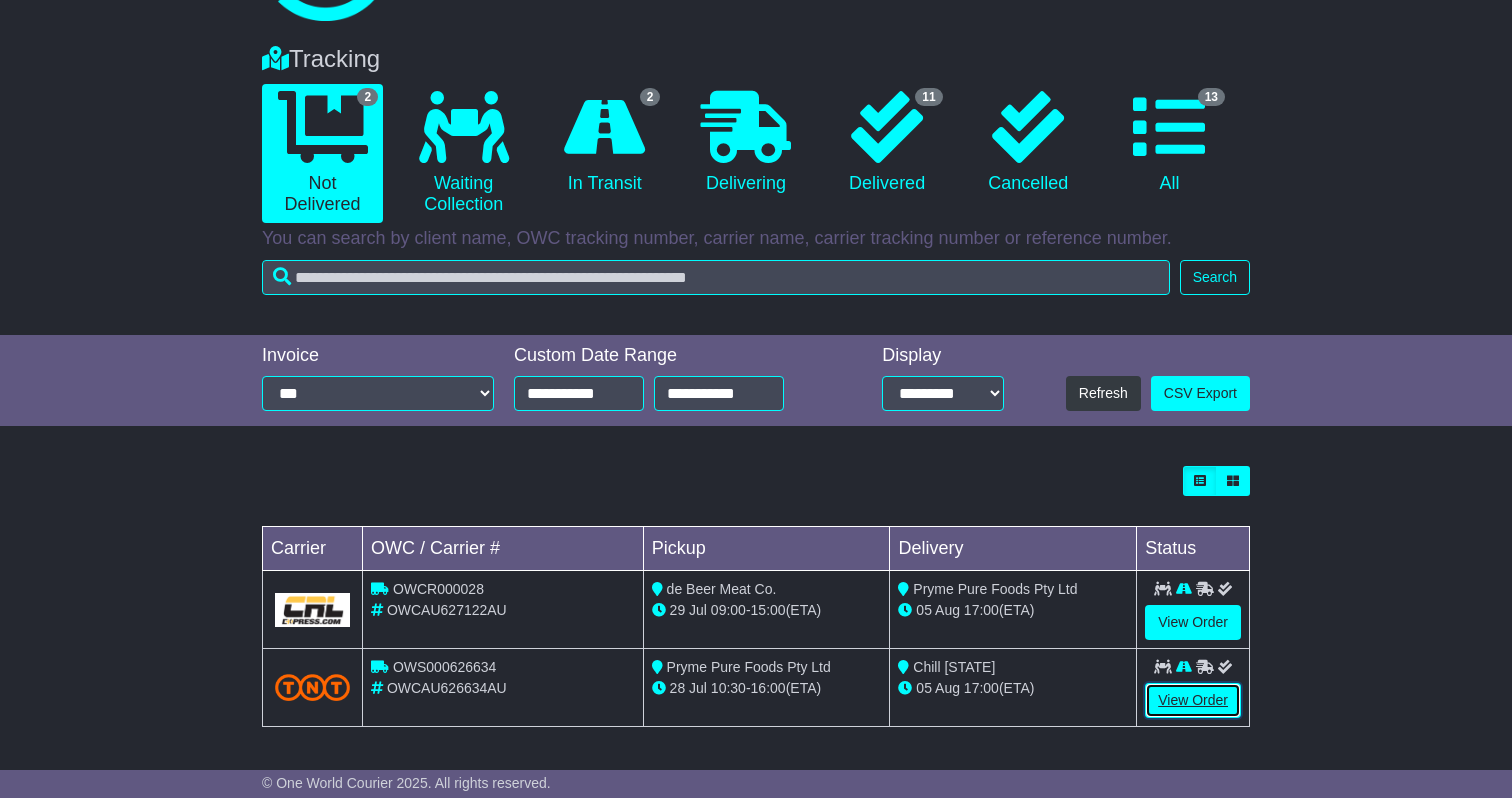 click on "View Order" at bounding box center [1193, 700] 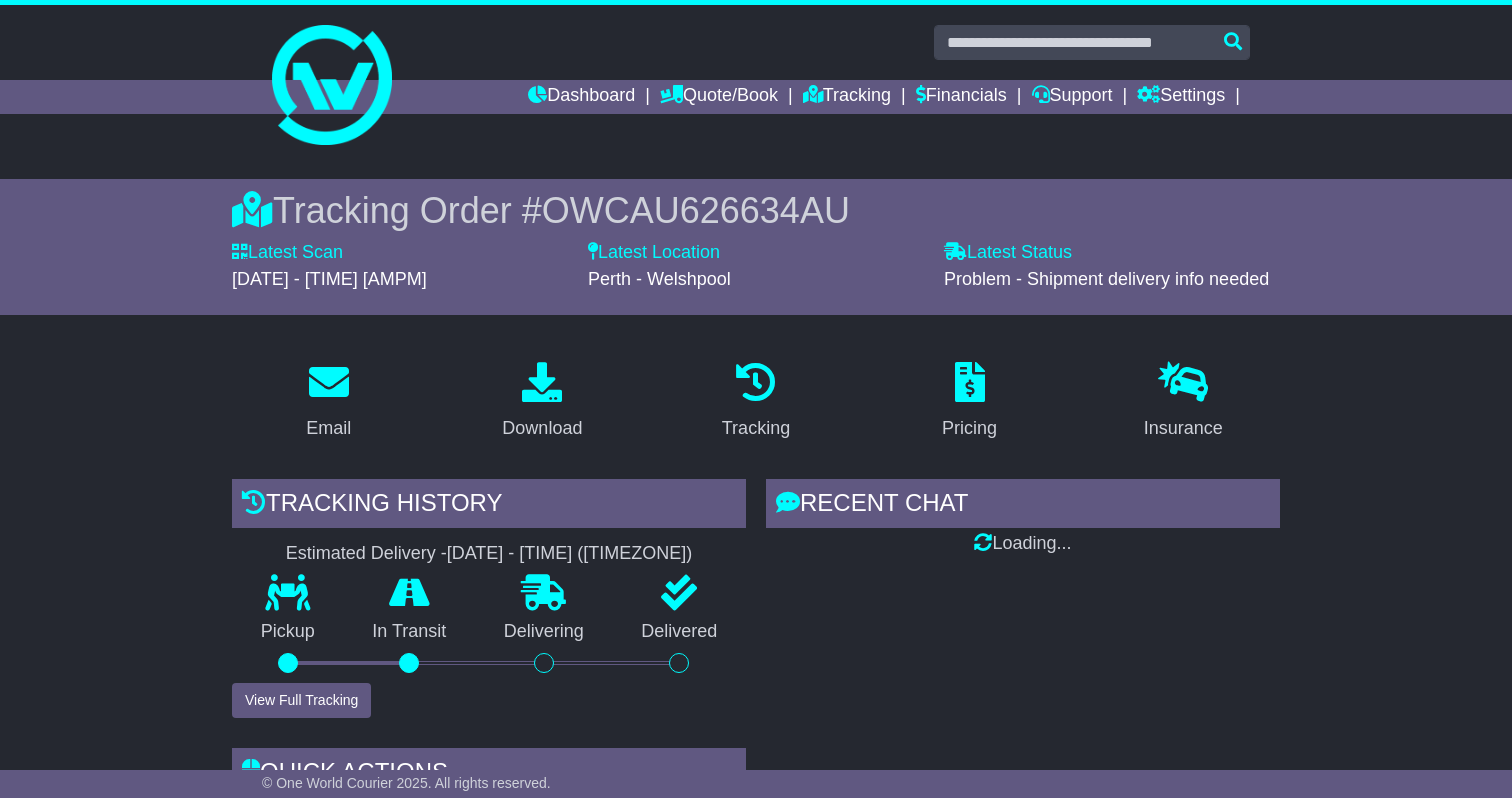 scroll, scrollTop: 0, scrollLeft: 0, axis: both 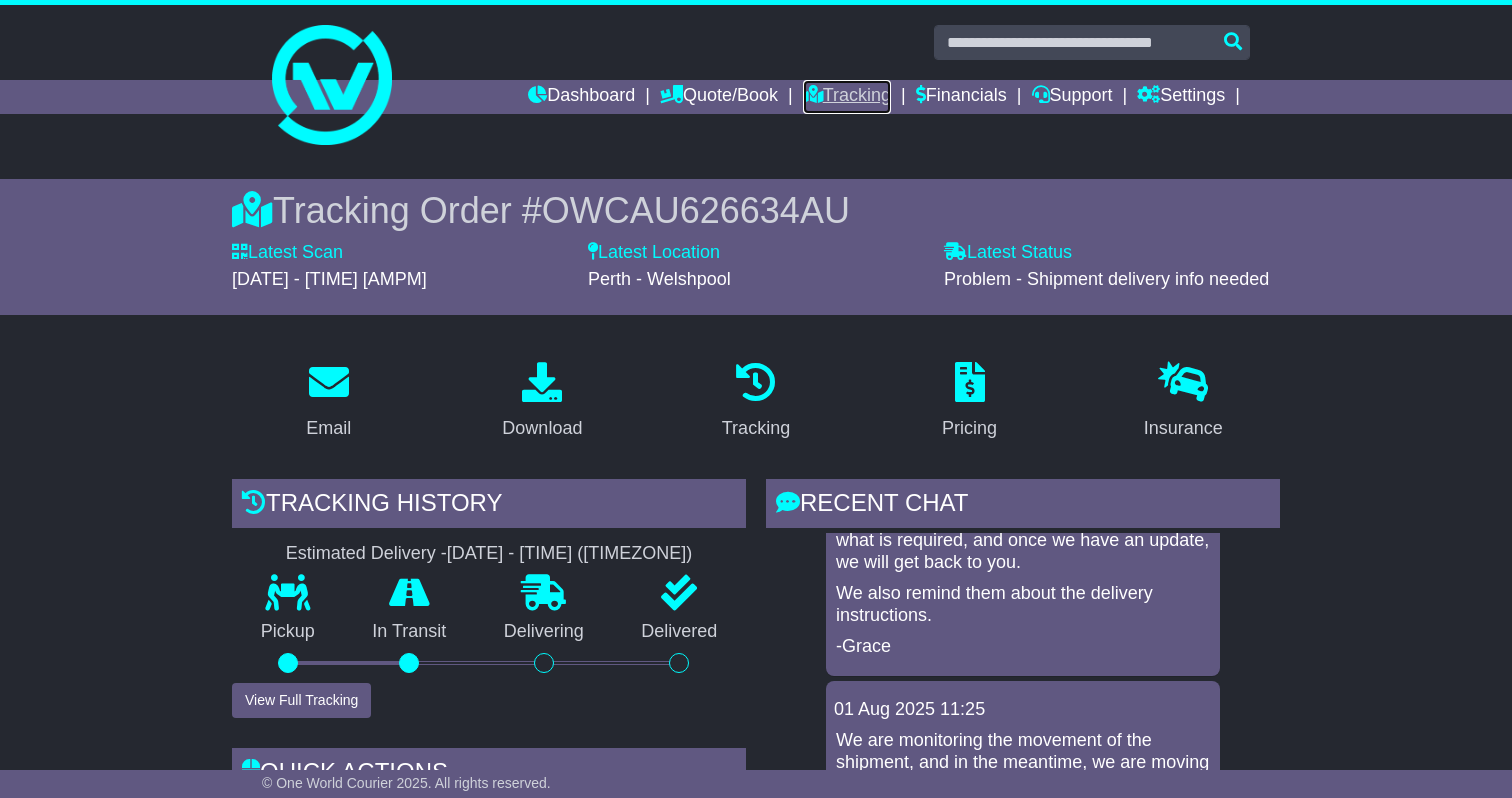 click on "Tracking" at bounding box center (847, 97) 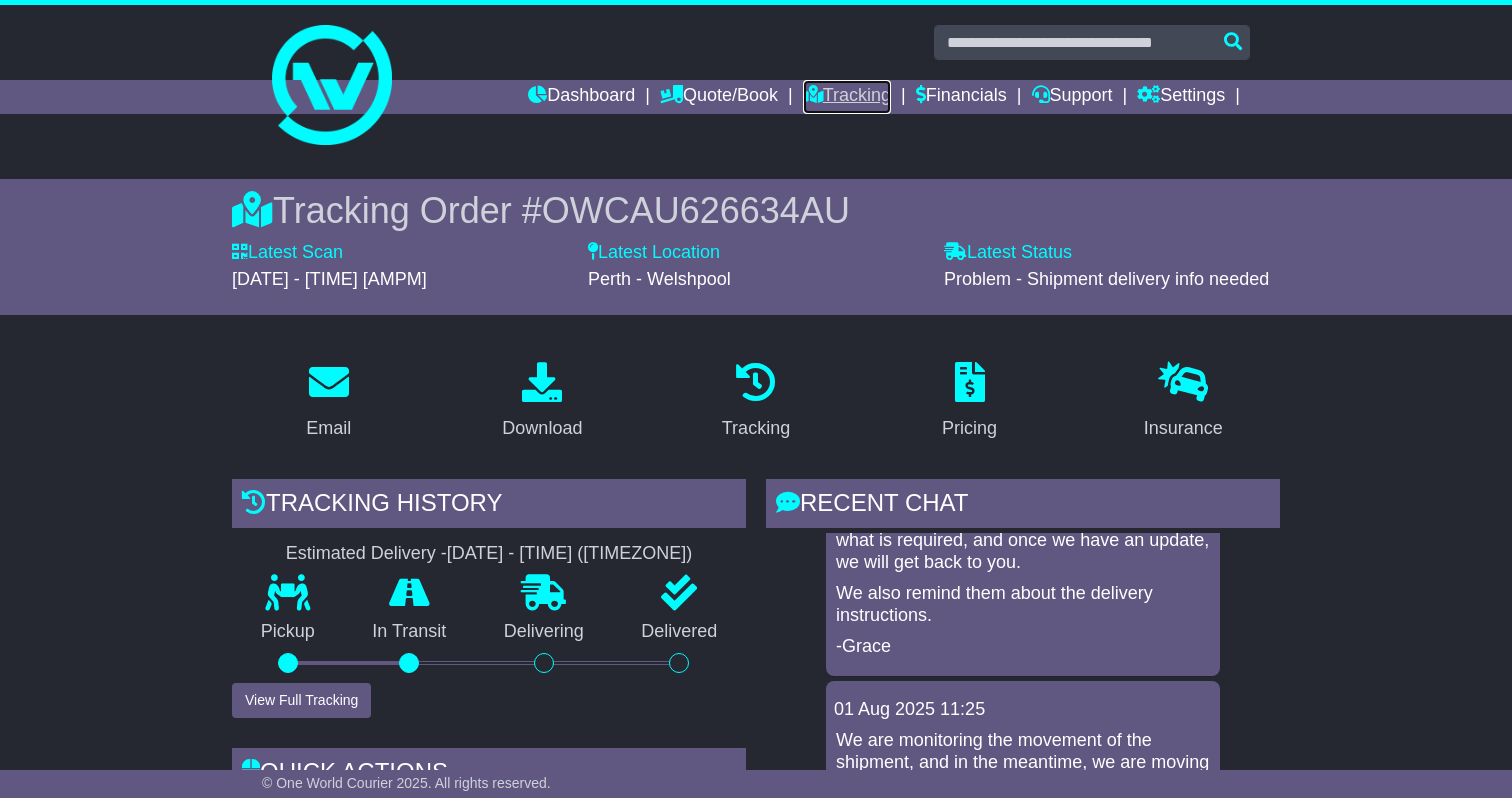 click on "Tracking" at bounding box center (847, 97) 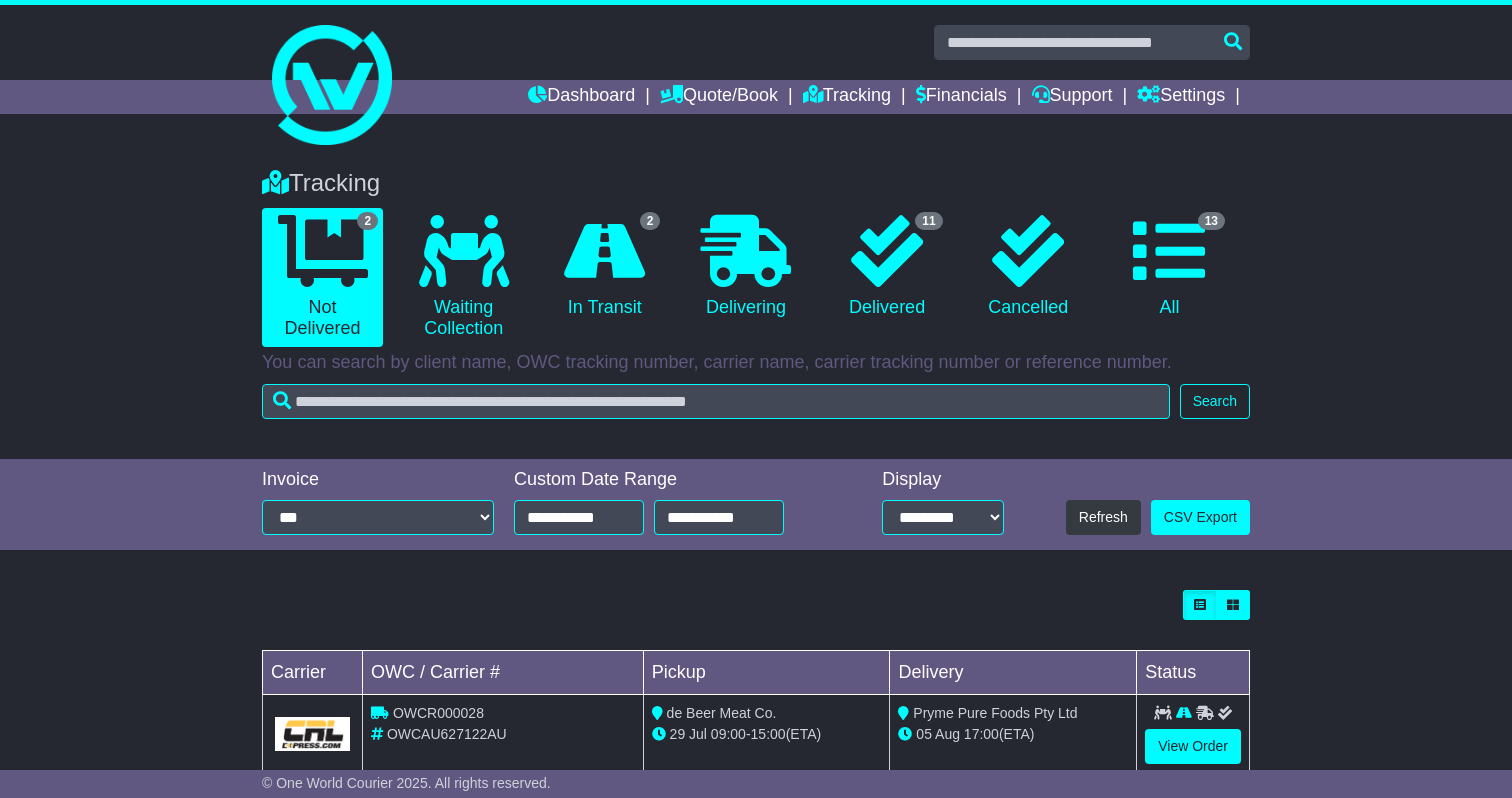 scroll, scrollTop: 0, scrollLeft: 0, axis: both 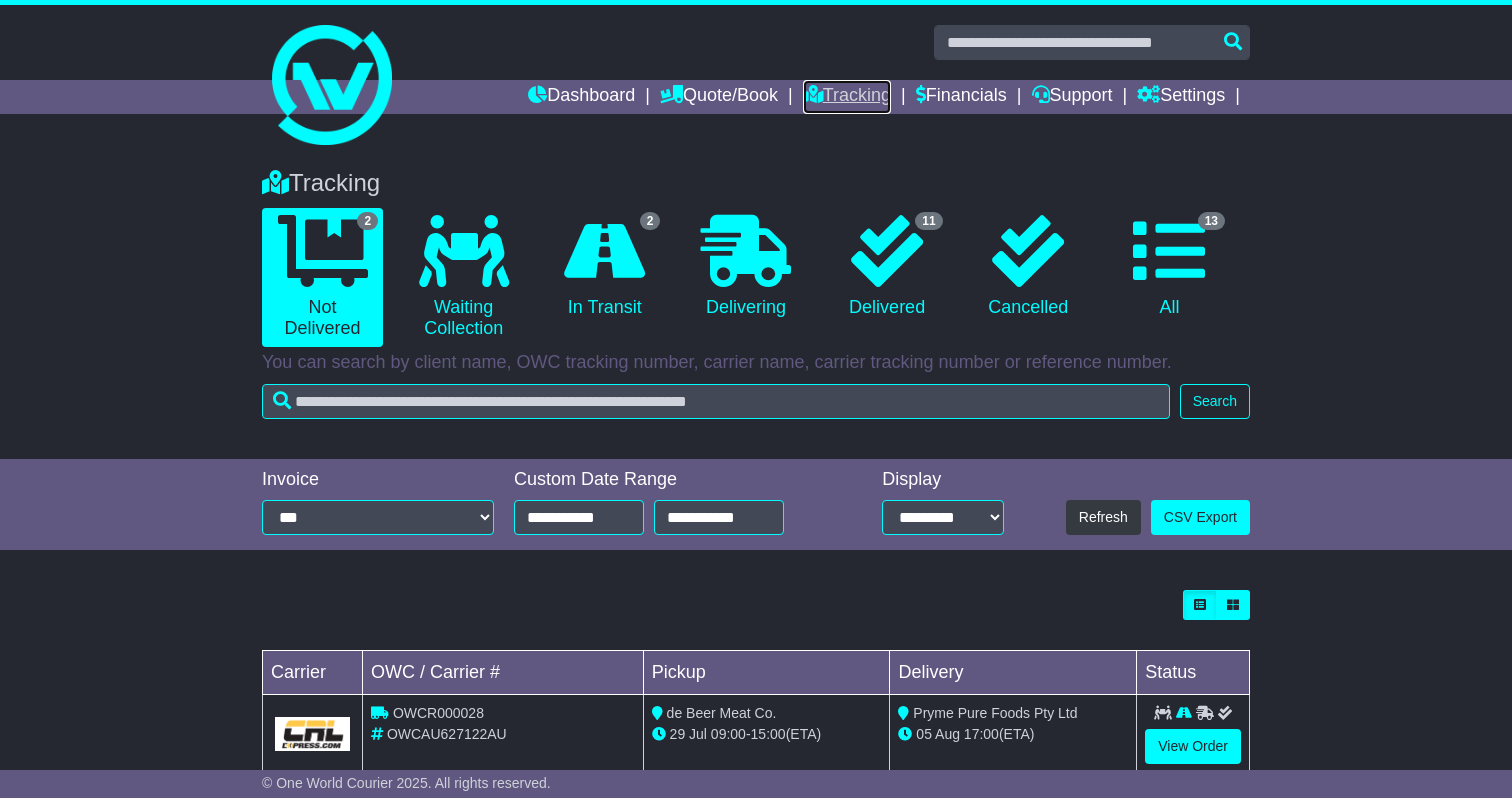 click on "Tracking" at bounding box center [847, 97] 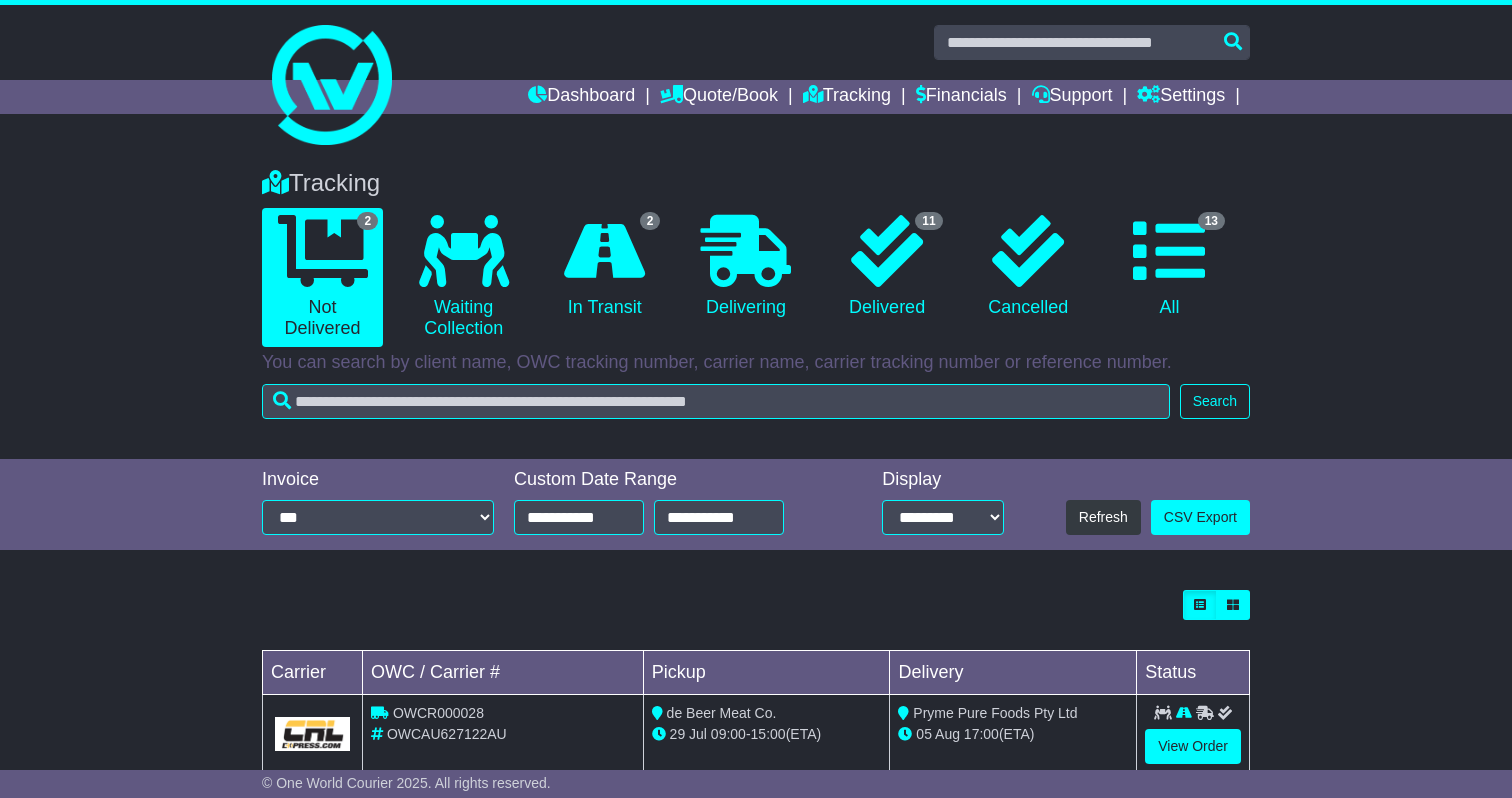 scroll, scrollTop: 0, scrollLeft: 0, axis: both 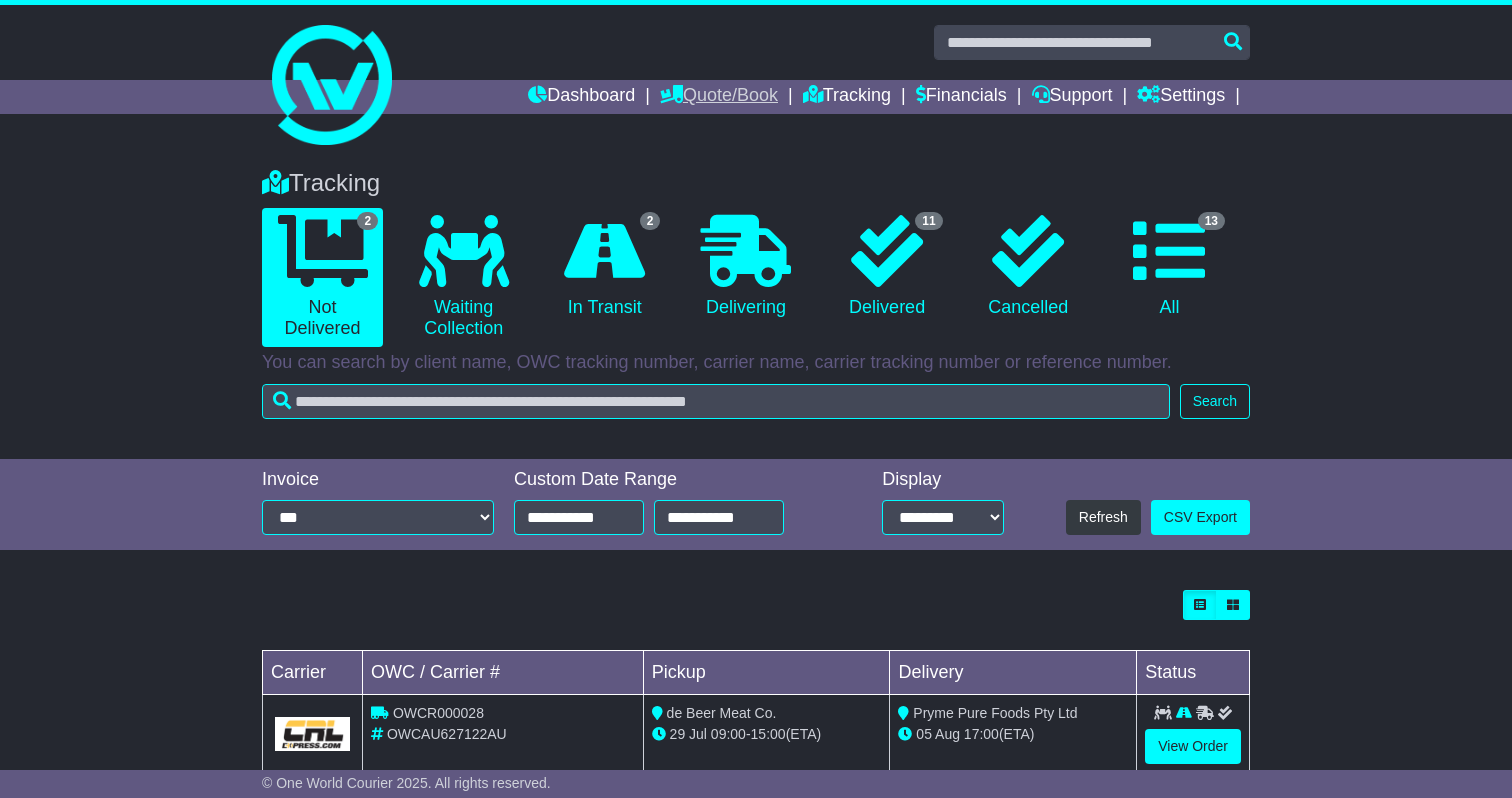 click on "Quote/Book" at bounding box center (719, 97) 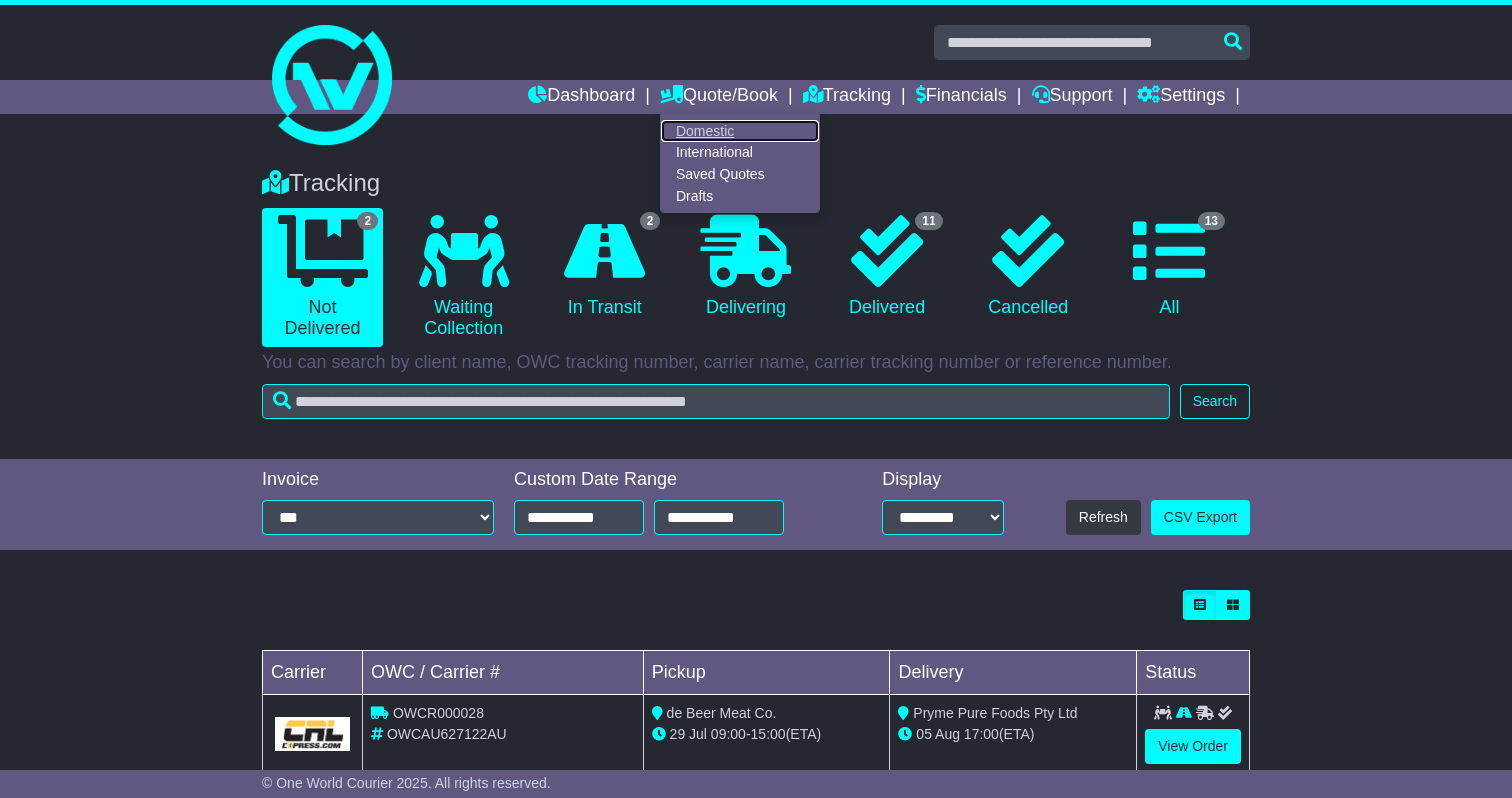 click on "Domestic" at bounding box center (740, 131) 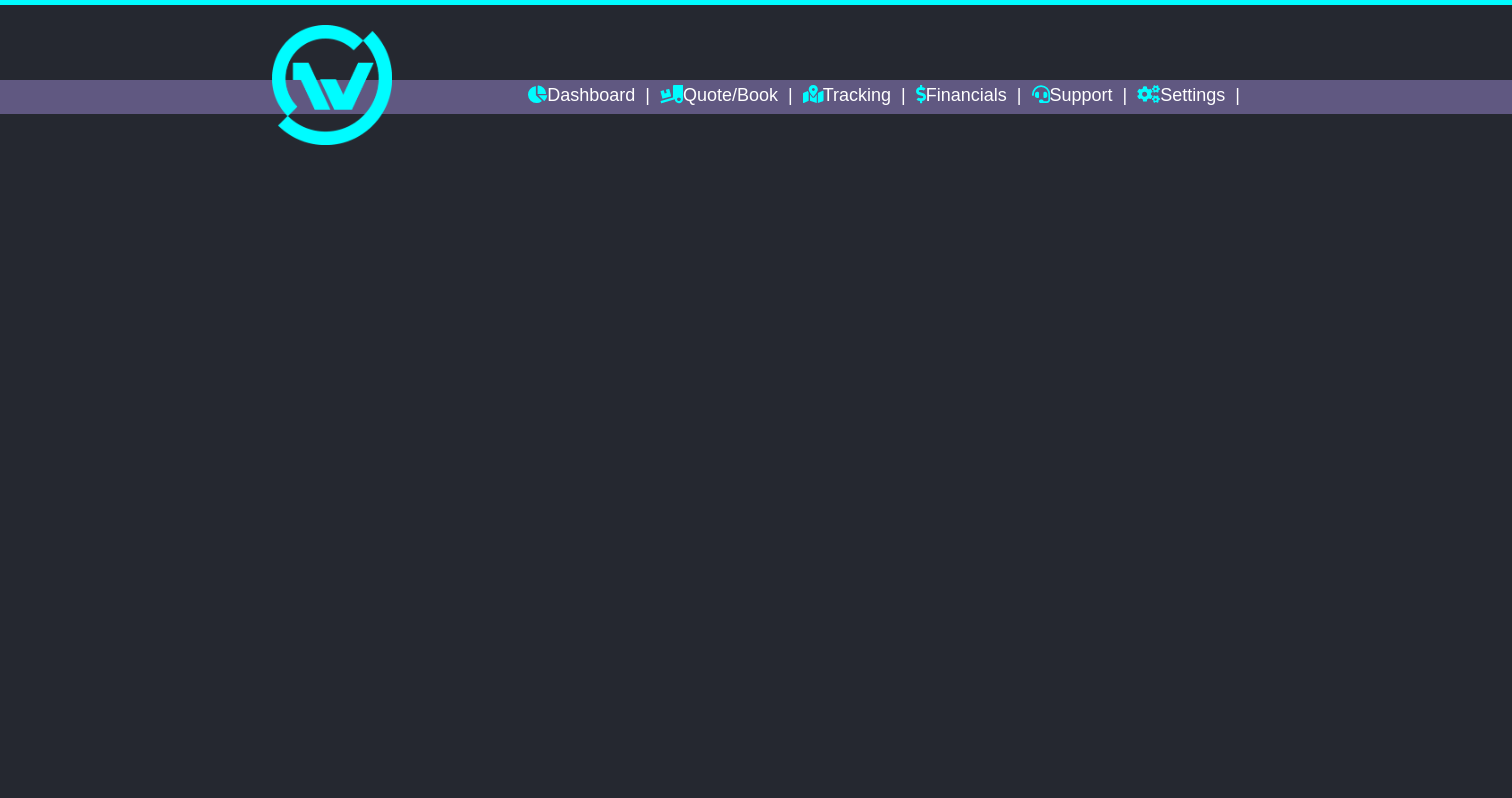 scroll, scrollTop: 0, scrollLeft: 0, axis: both 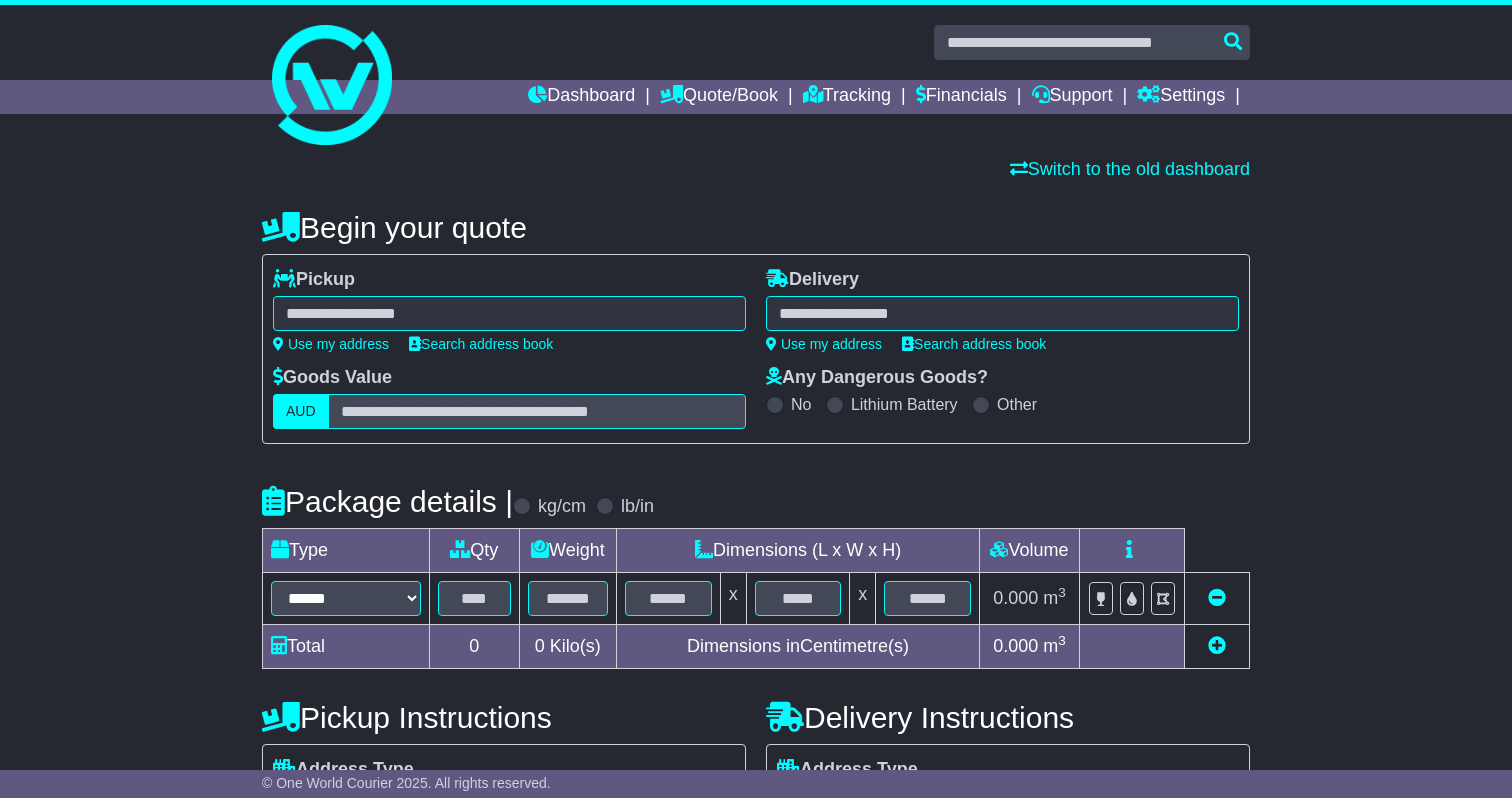 click at bounding box center [509, 313] 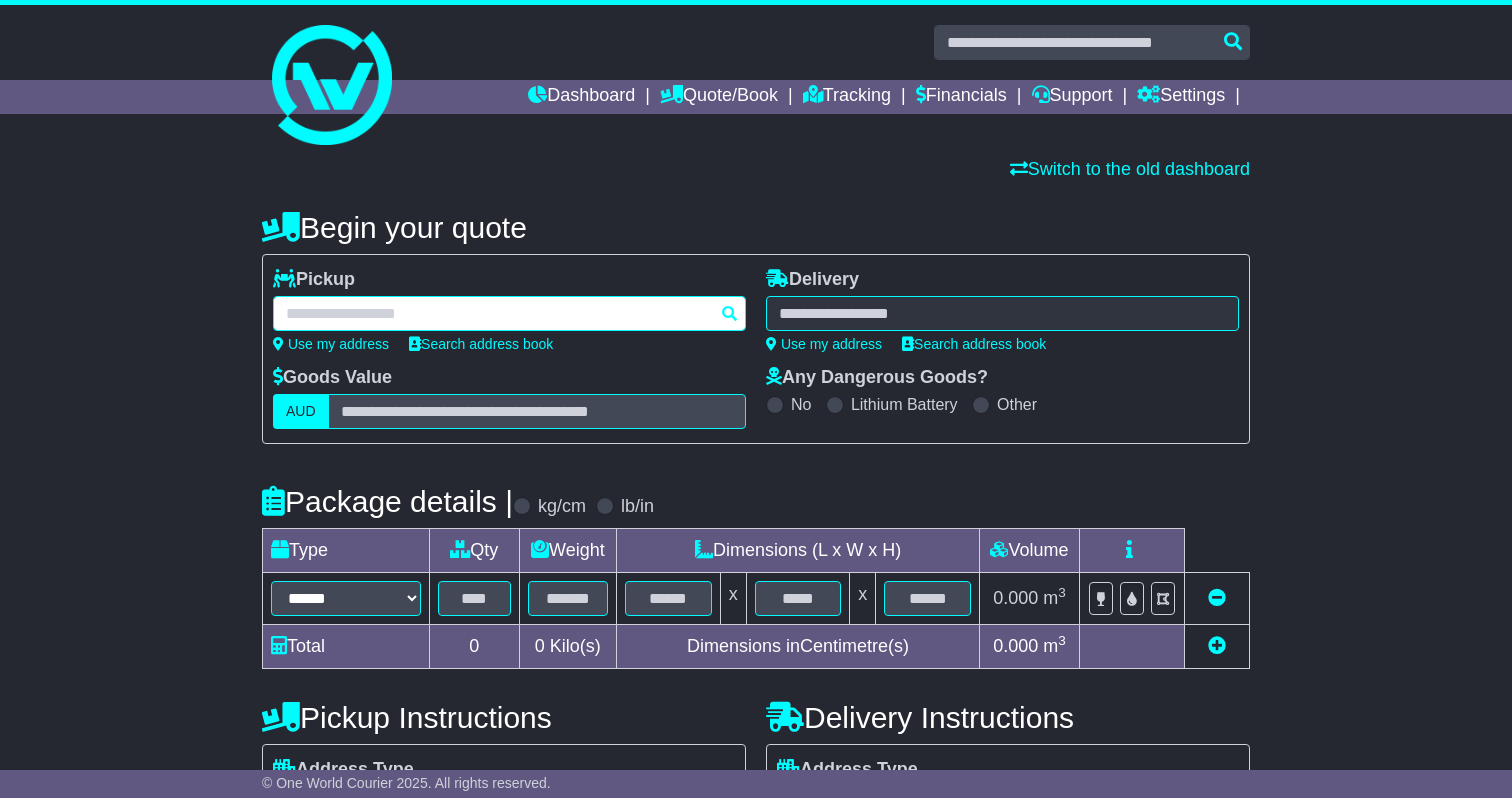 paste on "**********" 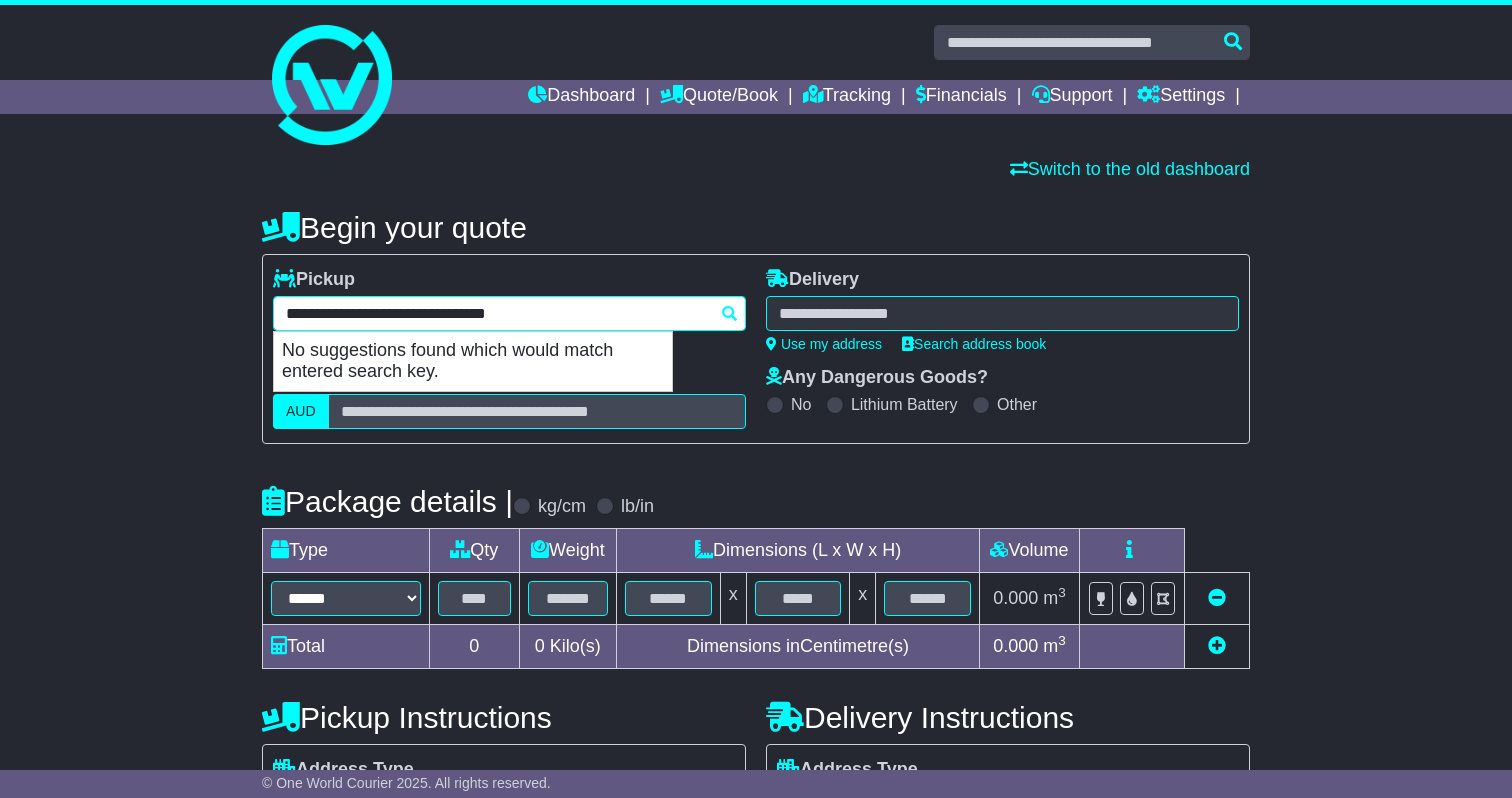 drag, startPoint x: 407, startPoint y: 314, endPoint x: 214, endPoint y: 314, distance: 193 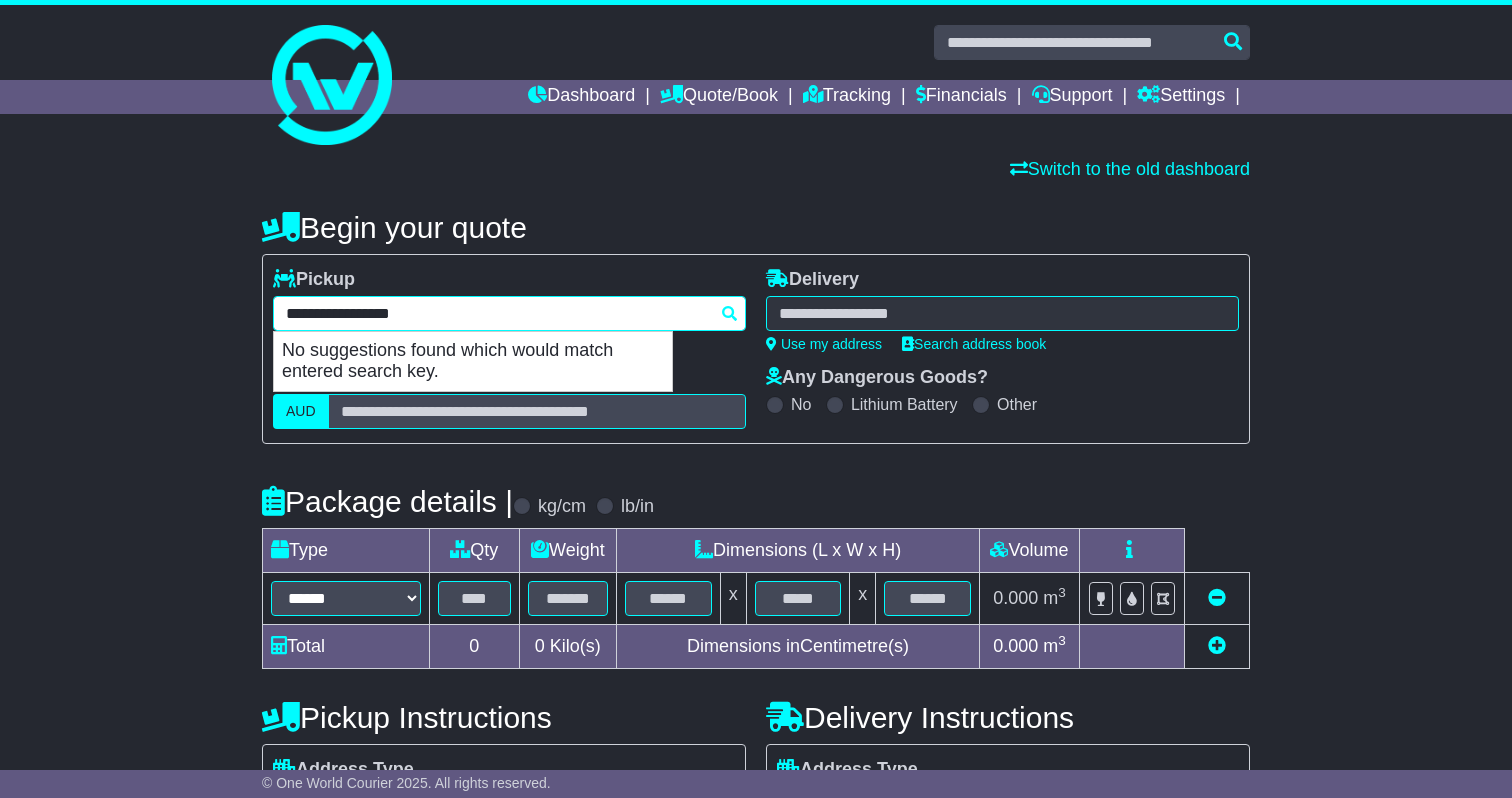click on "**********" at bounding box center [509, 313] 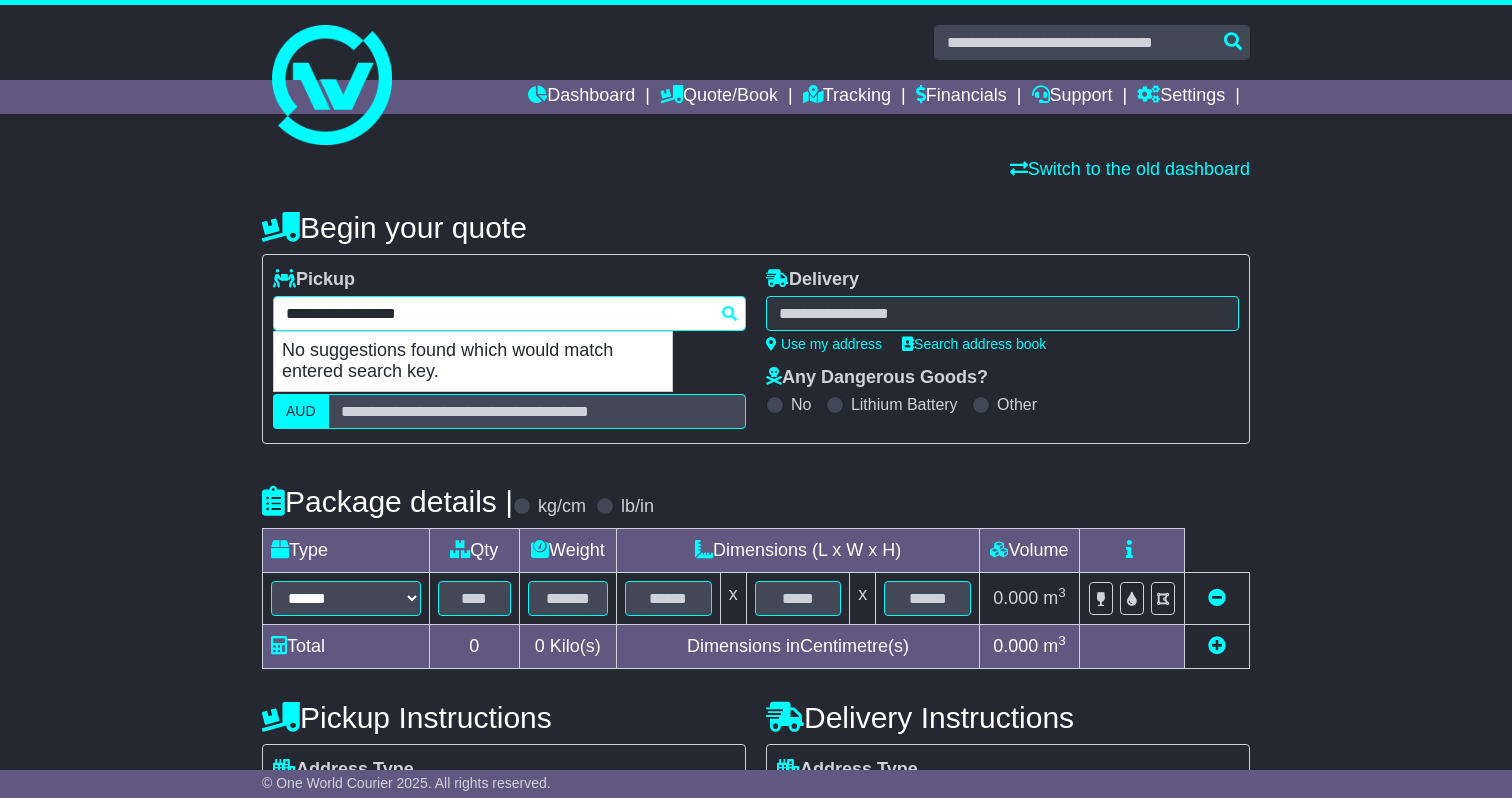 drag, startPoint x: 437, startPoint y: 310, endPoint x: 158, endPoint y: 310, distance: 279 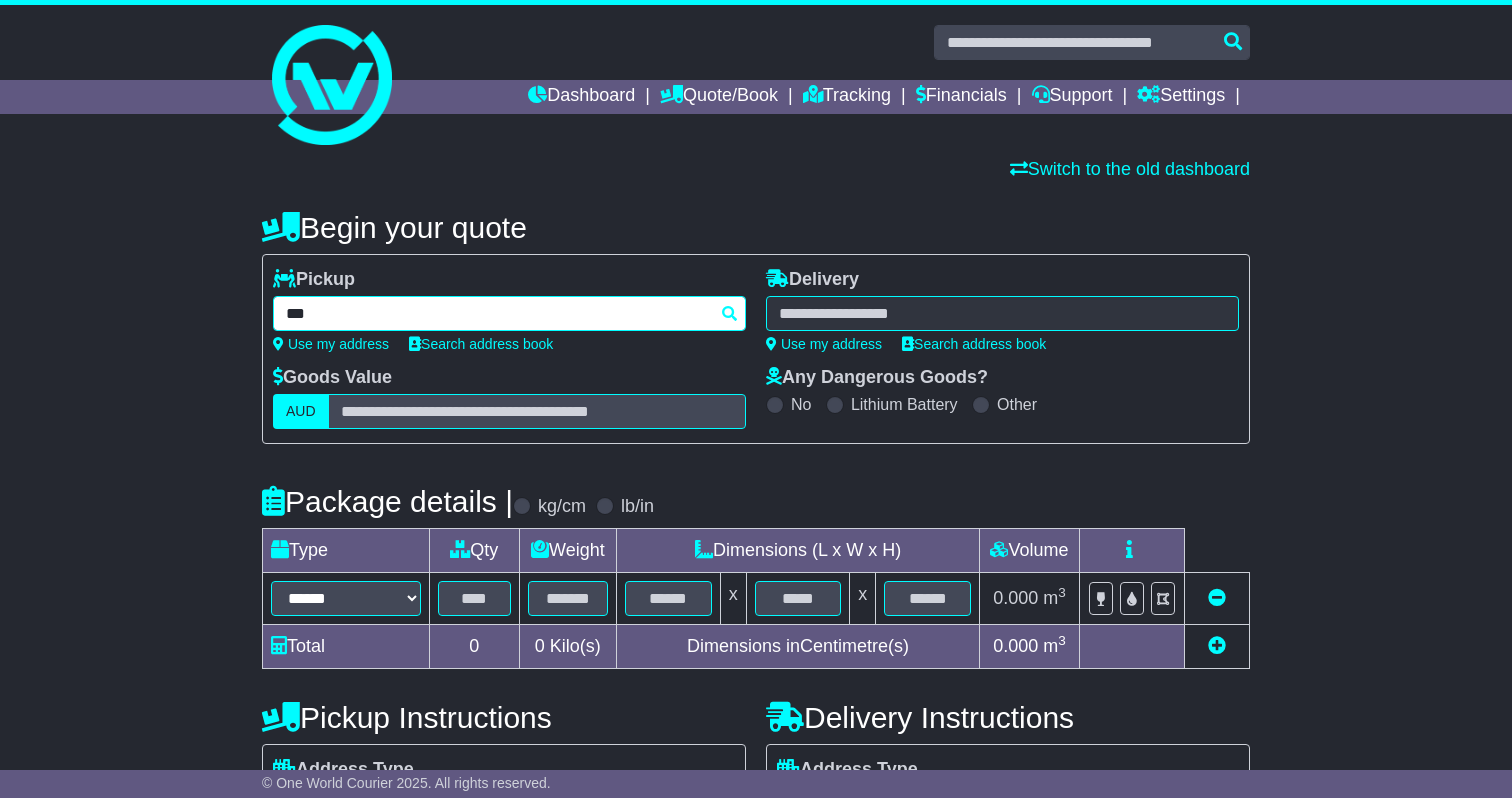 type on "****" 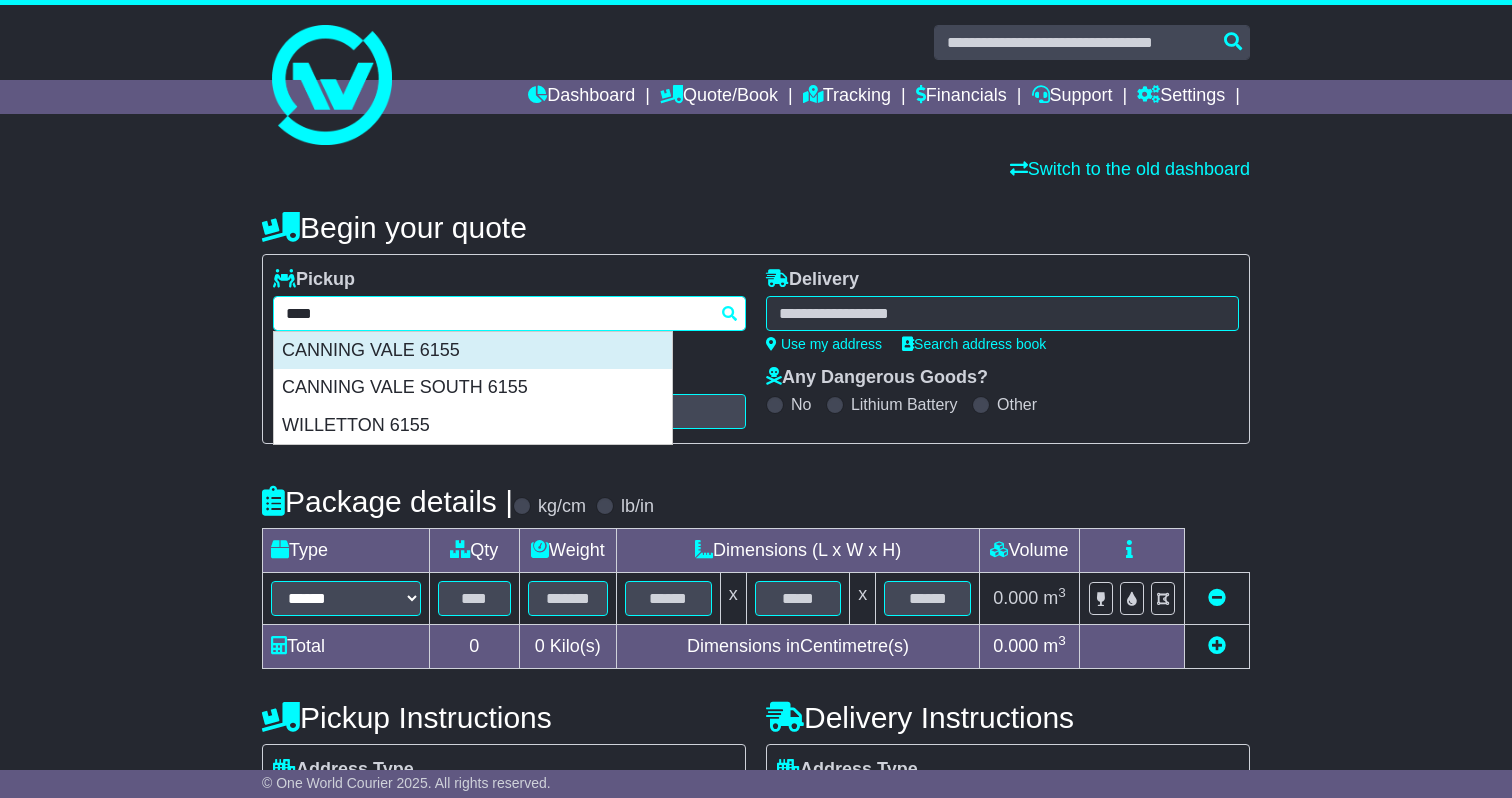 click on "CANNING VALE 6155" at bounding box center (473, 351) 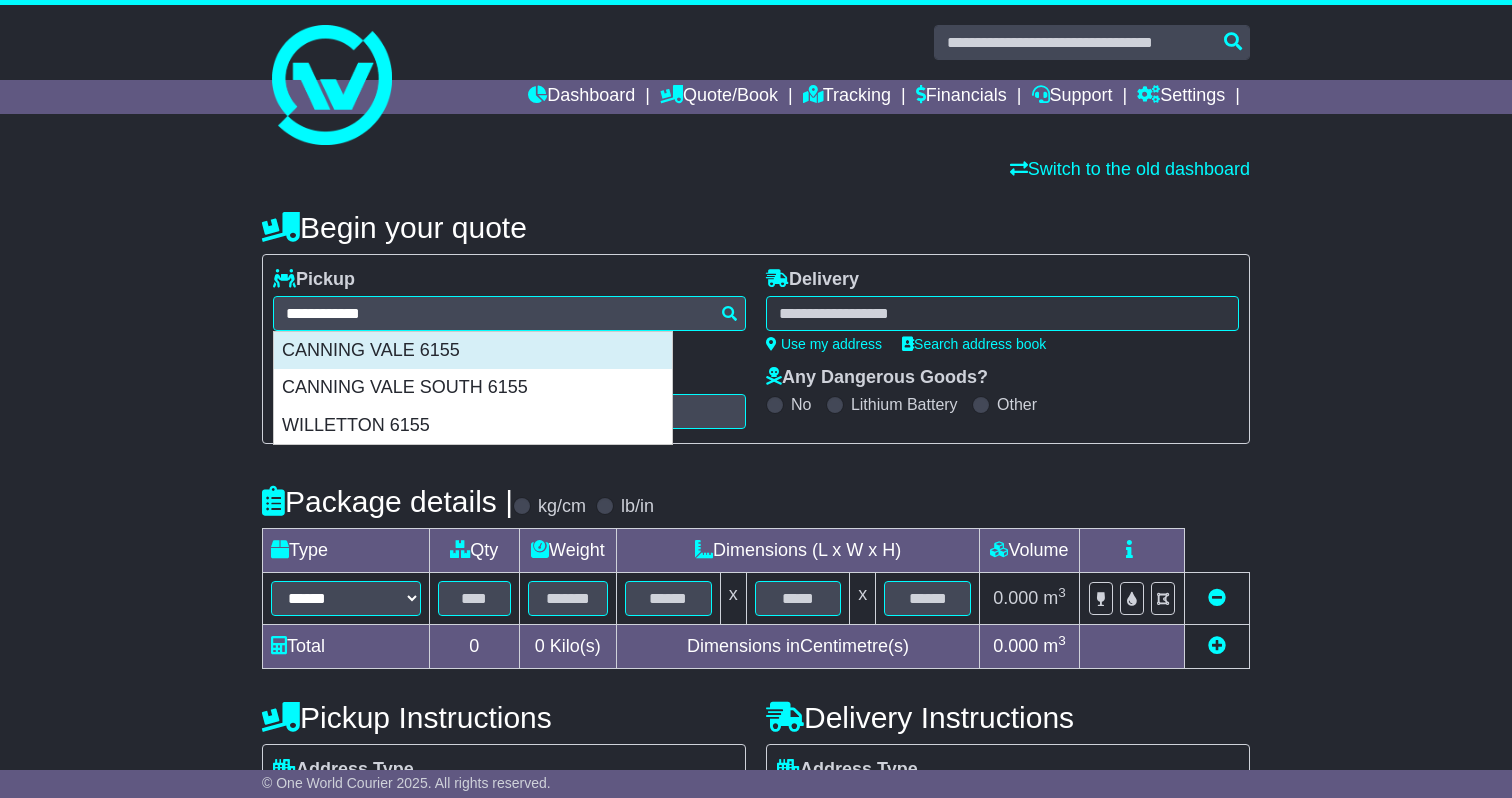 type on "**********" 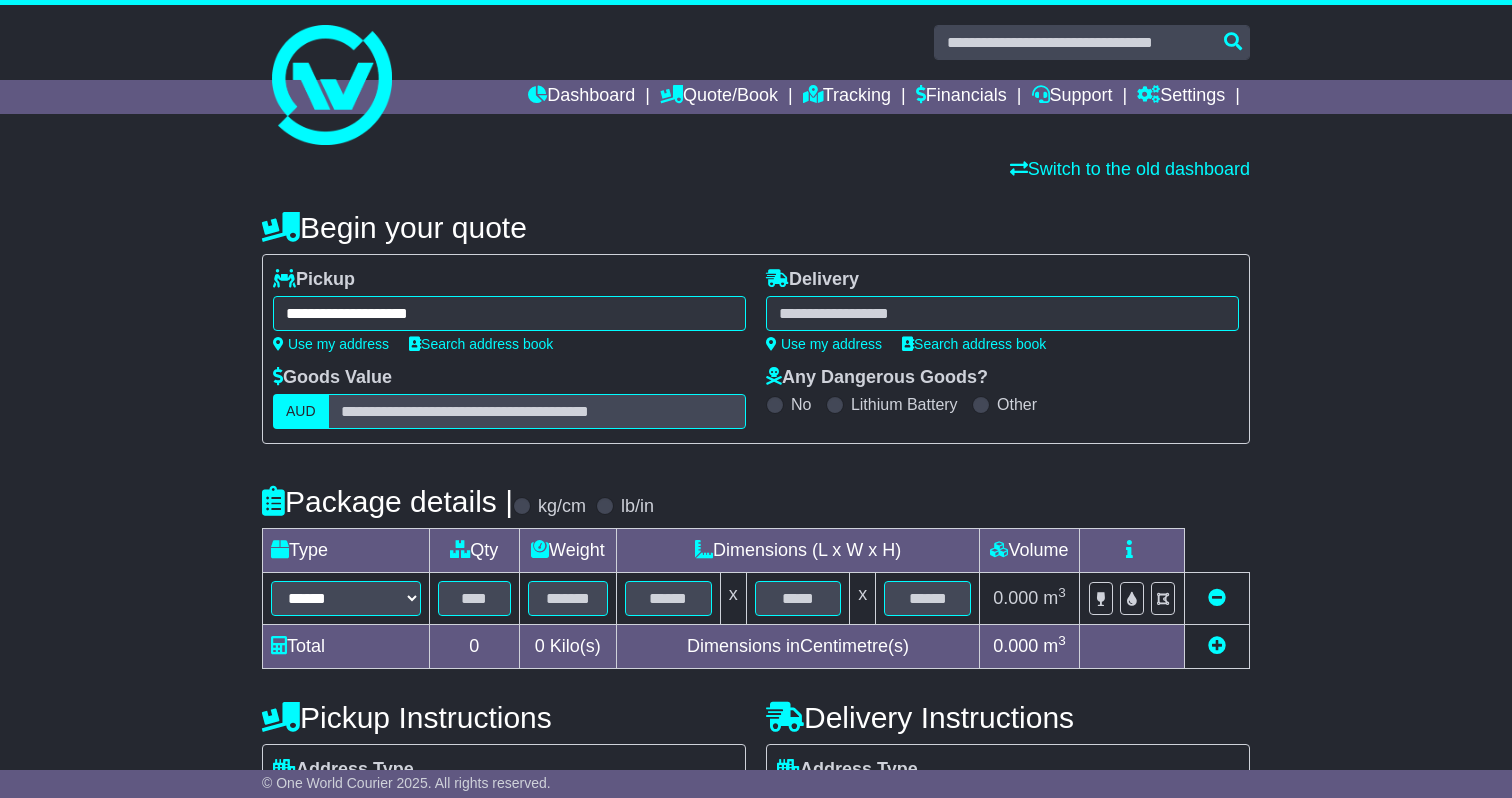 click on "**********" at bounding box center [1002, 318] 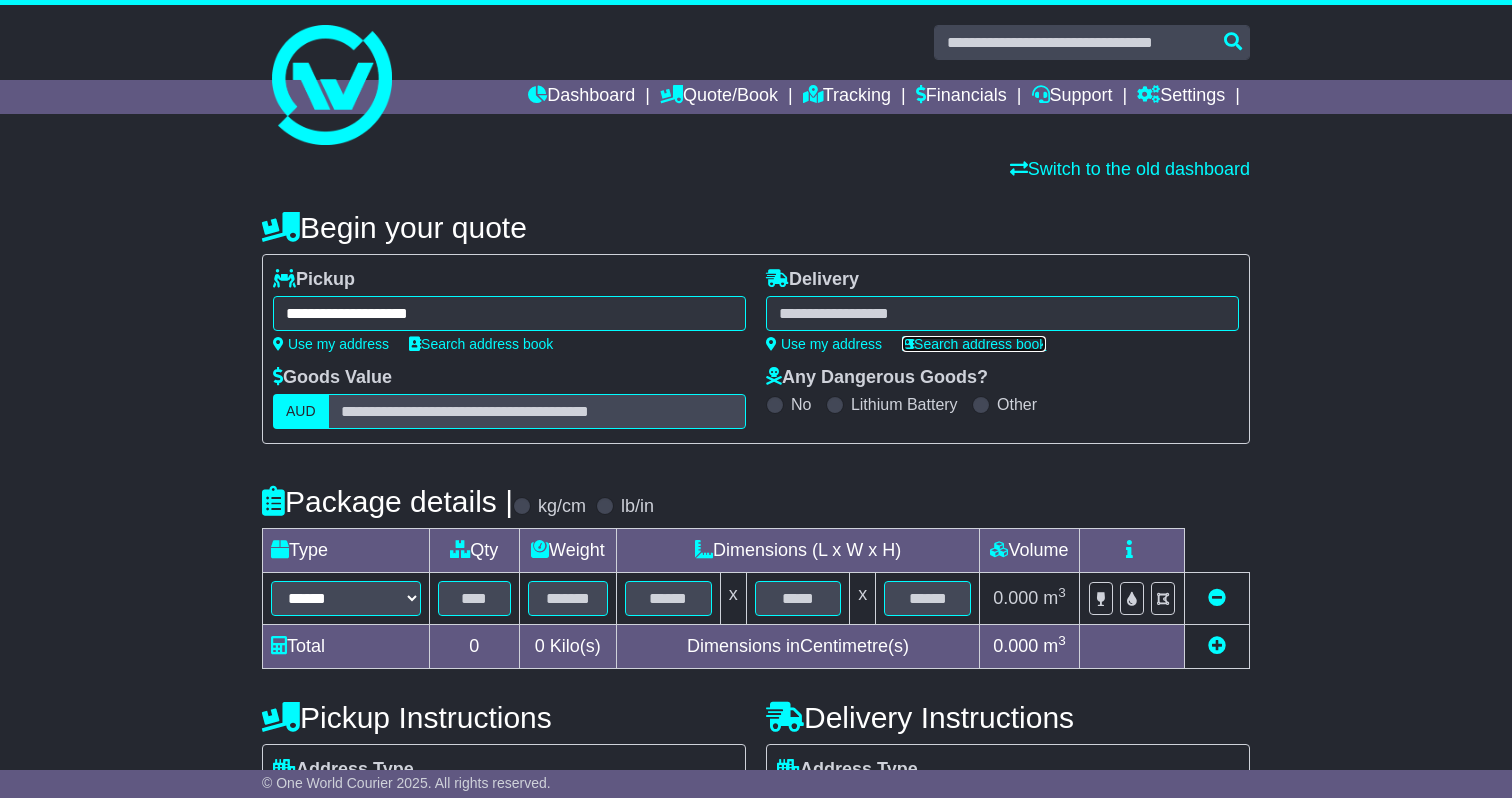 click on "Search address book" at bounding box center [974, 344] 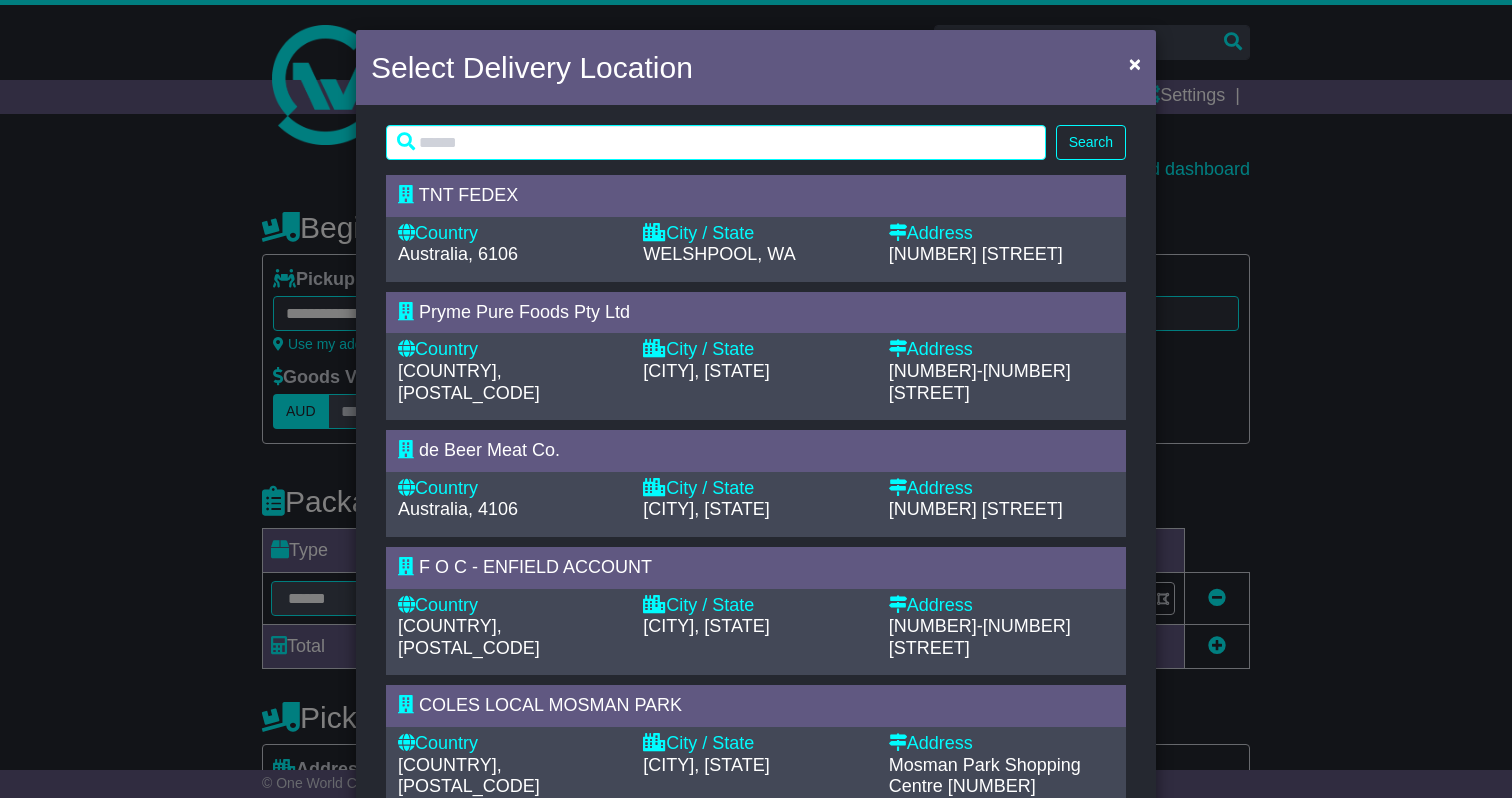 click on "[CITY], [STATE]" at bounding box center (755, 510) 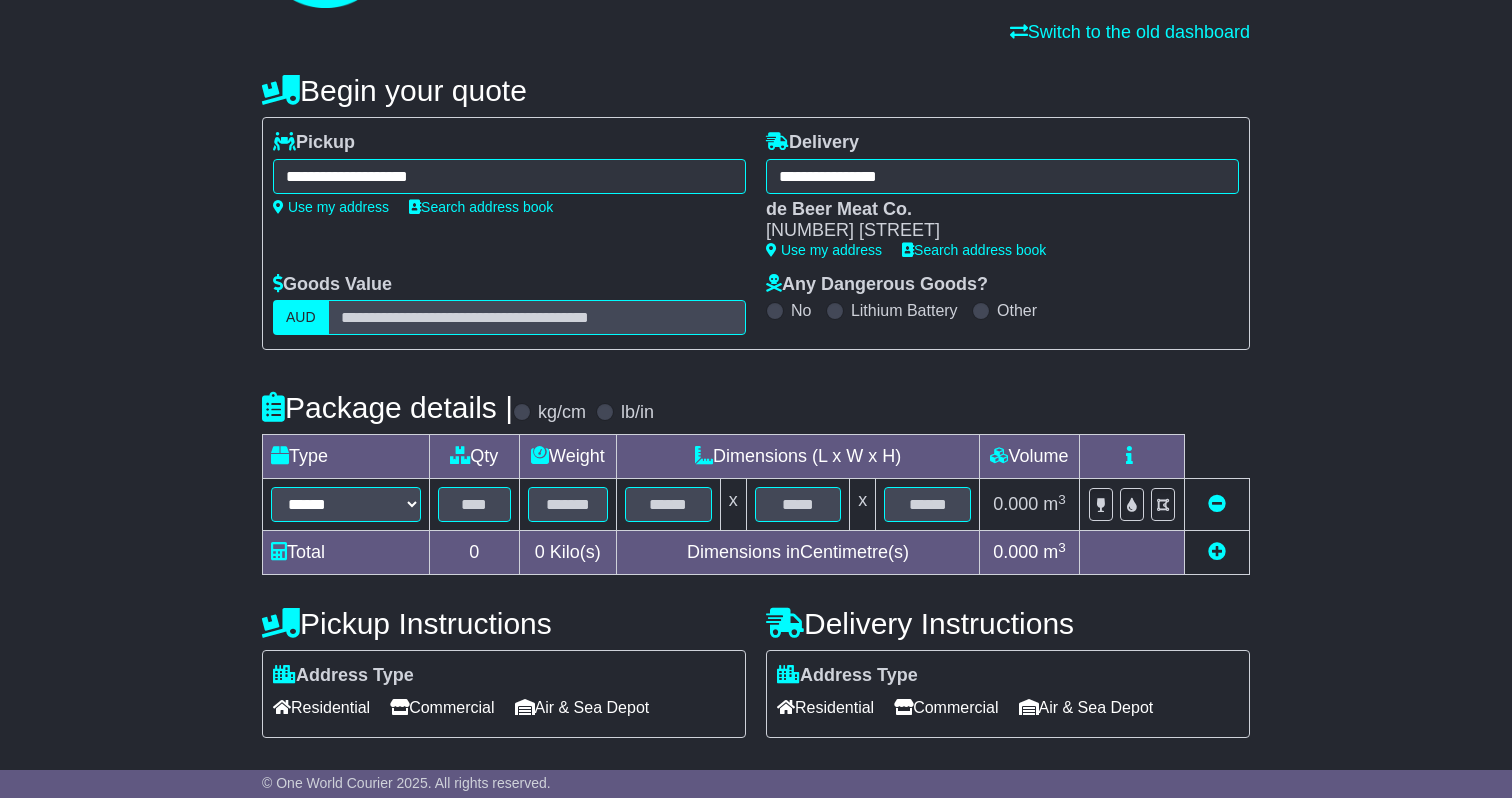 scroll, scrollTop: 141, scrollLeft: 0, axis: vertical 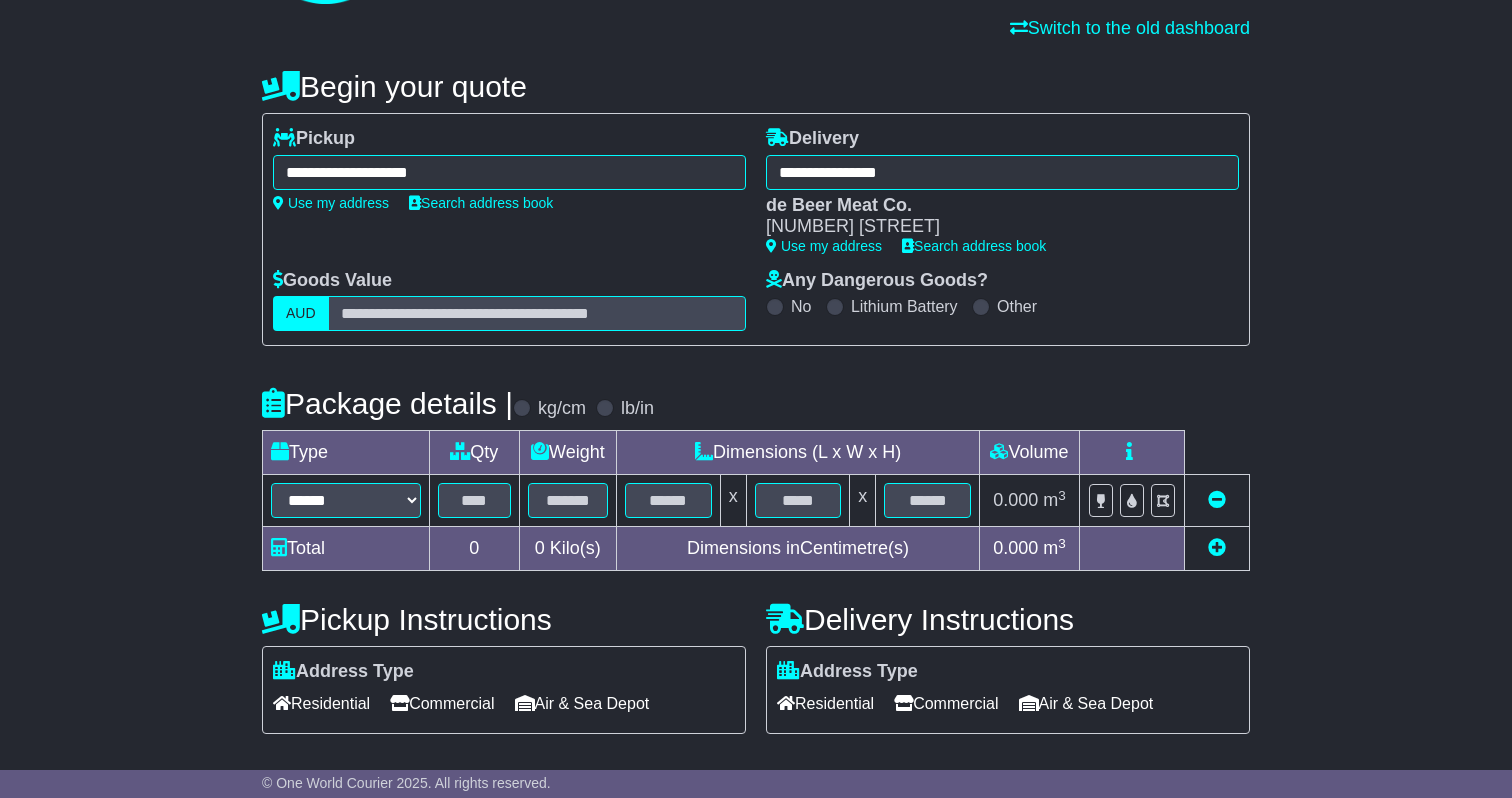 click on "****** ****** *** ******** ***** **** **** ****** *** *******" at bounding box center [346, 501] 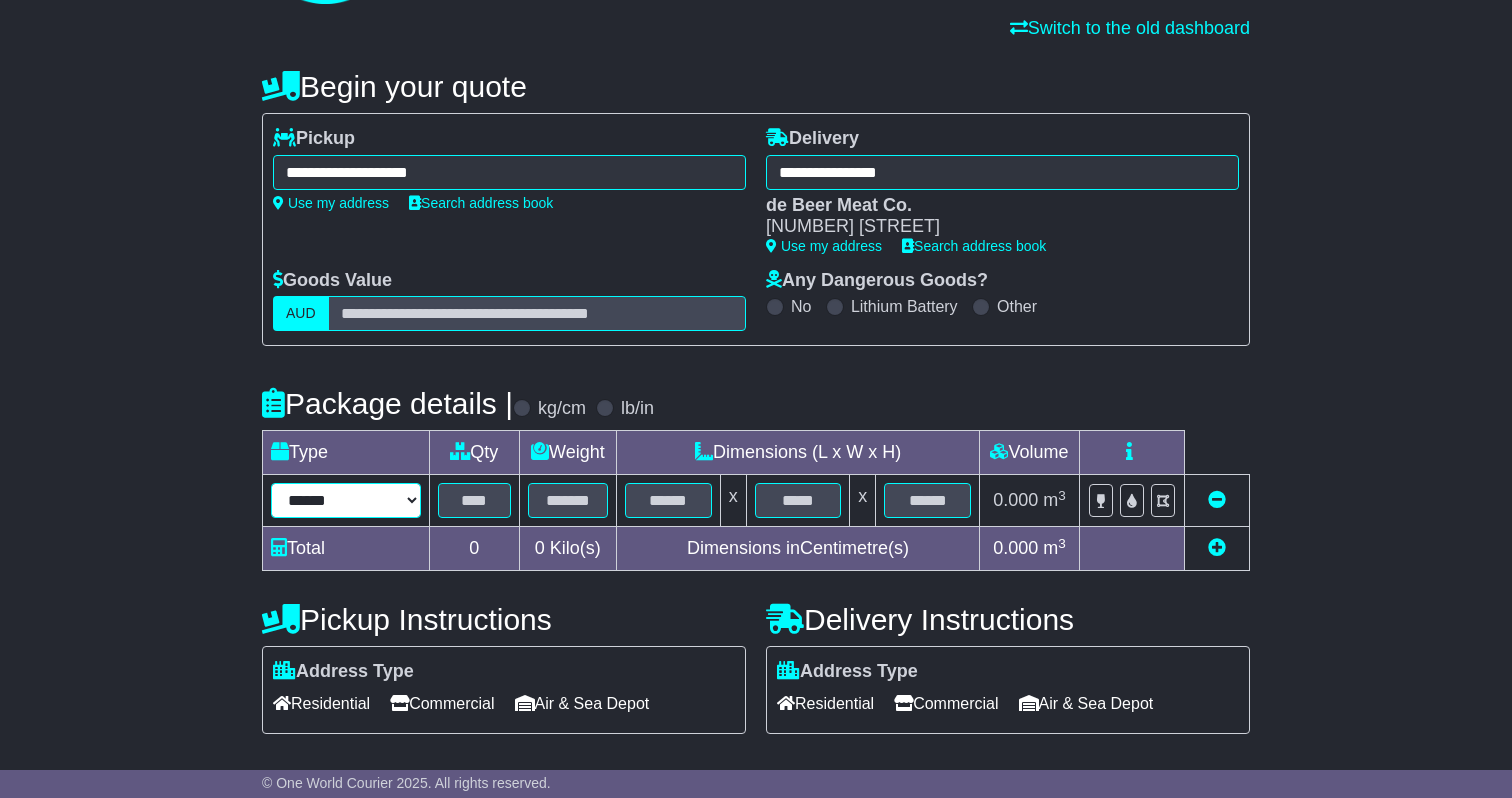 click on "****** ****** *** ******** ***** **** **** ****** *** *******" at bounding box center (346, 500) 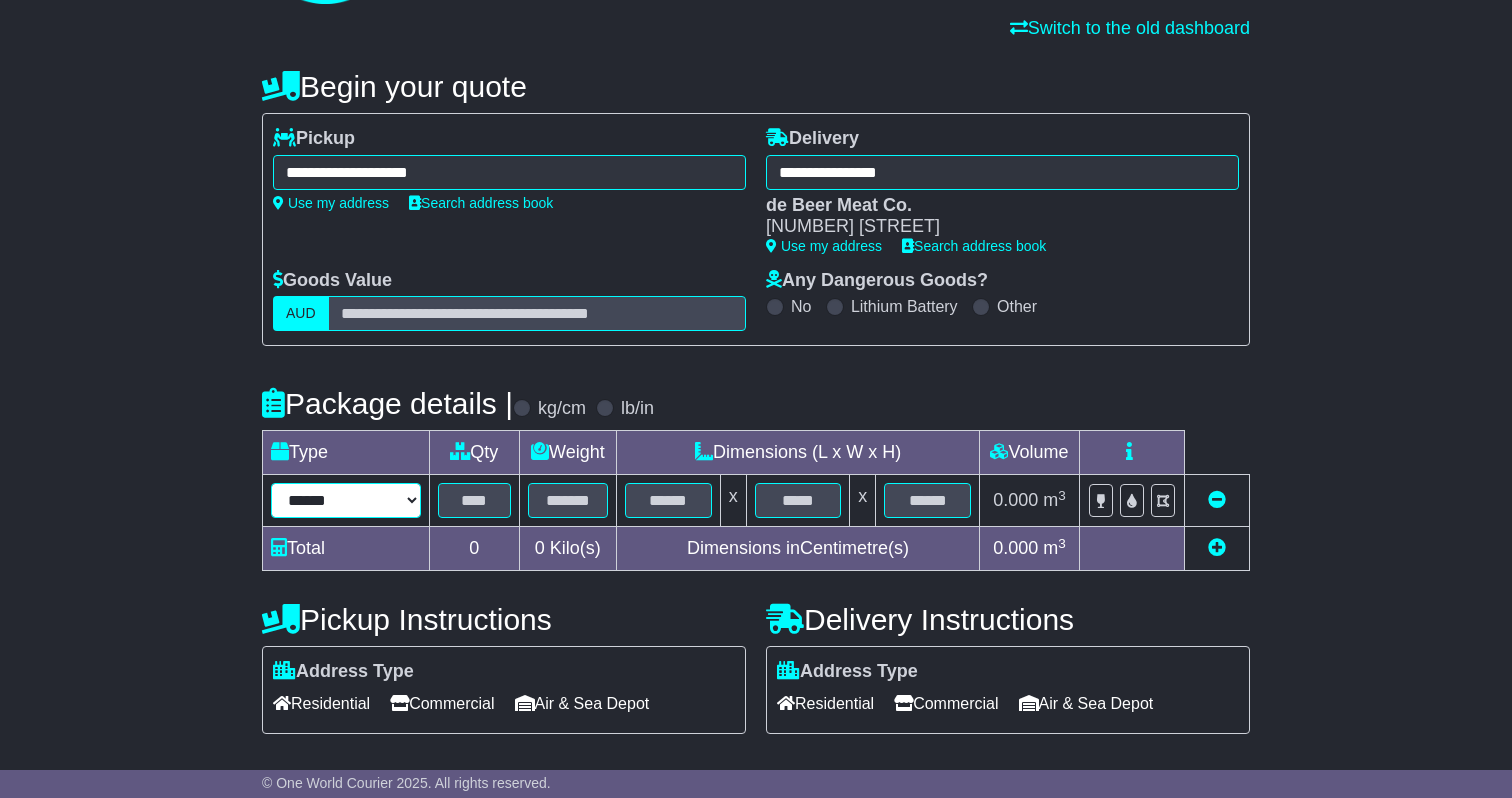 select on "*****" 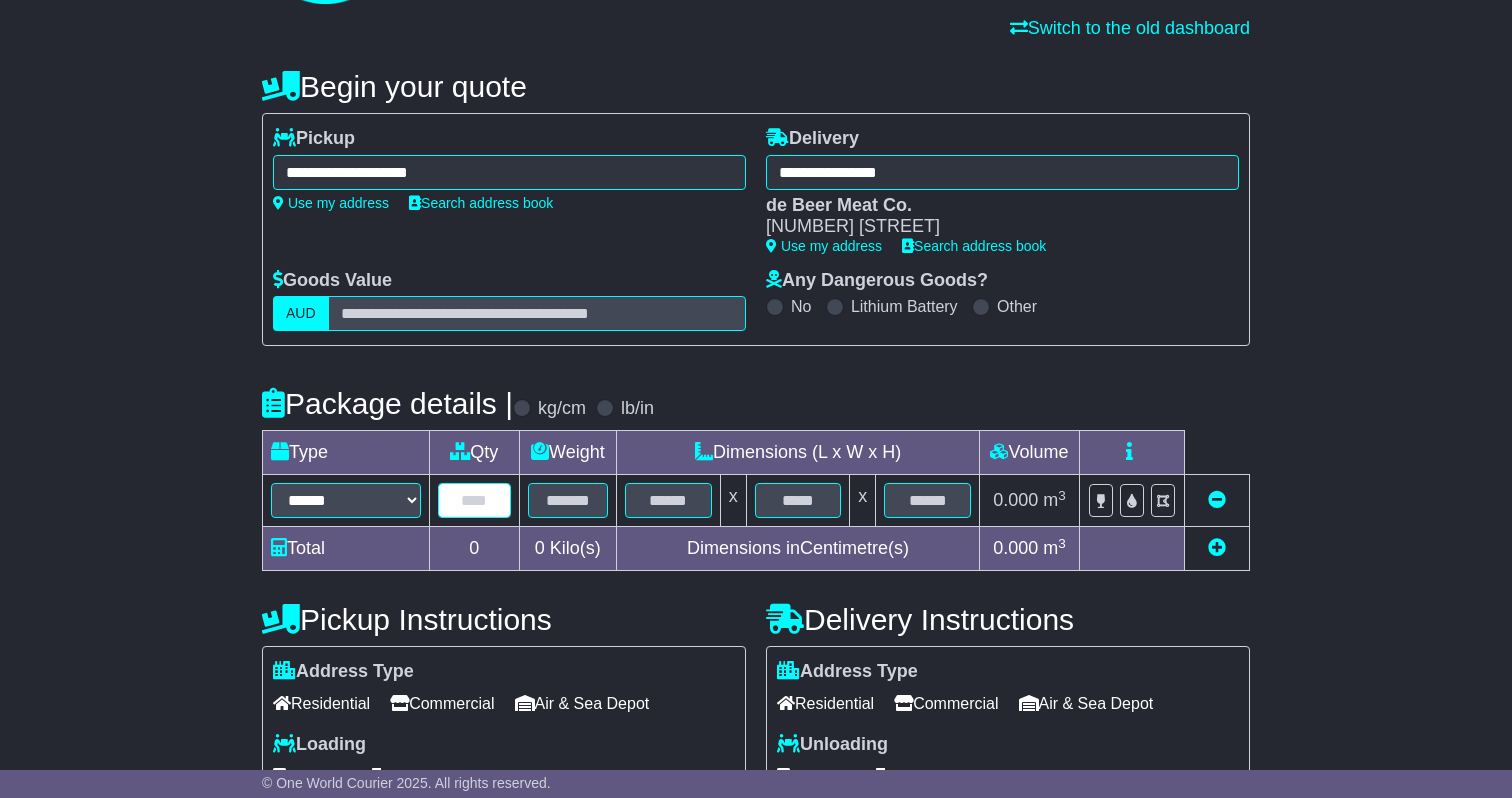 click at bounding box center (474, 500) 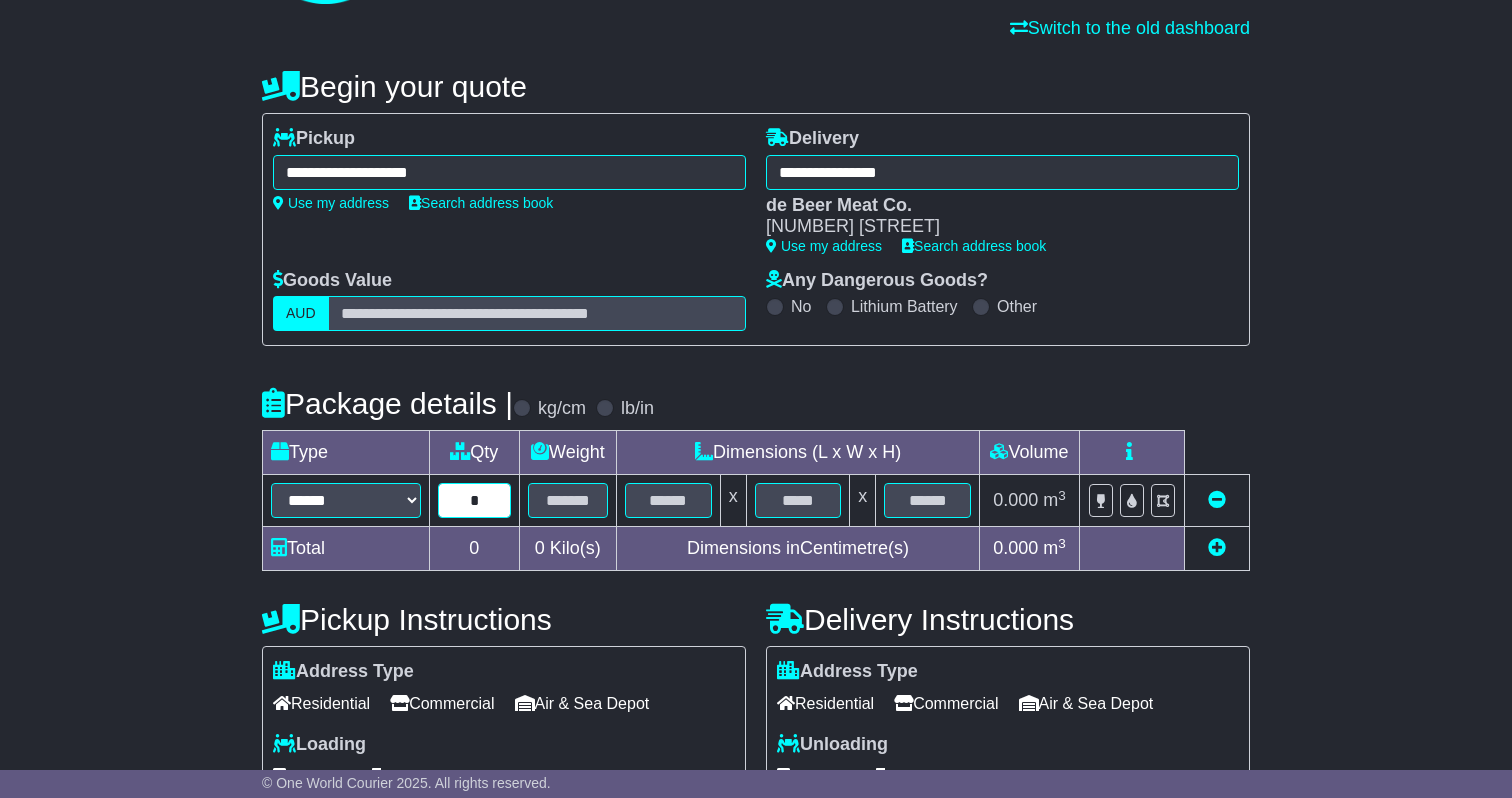 type on "*" 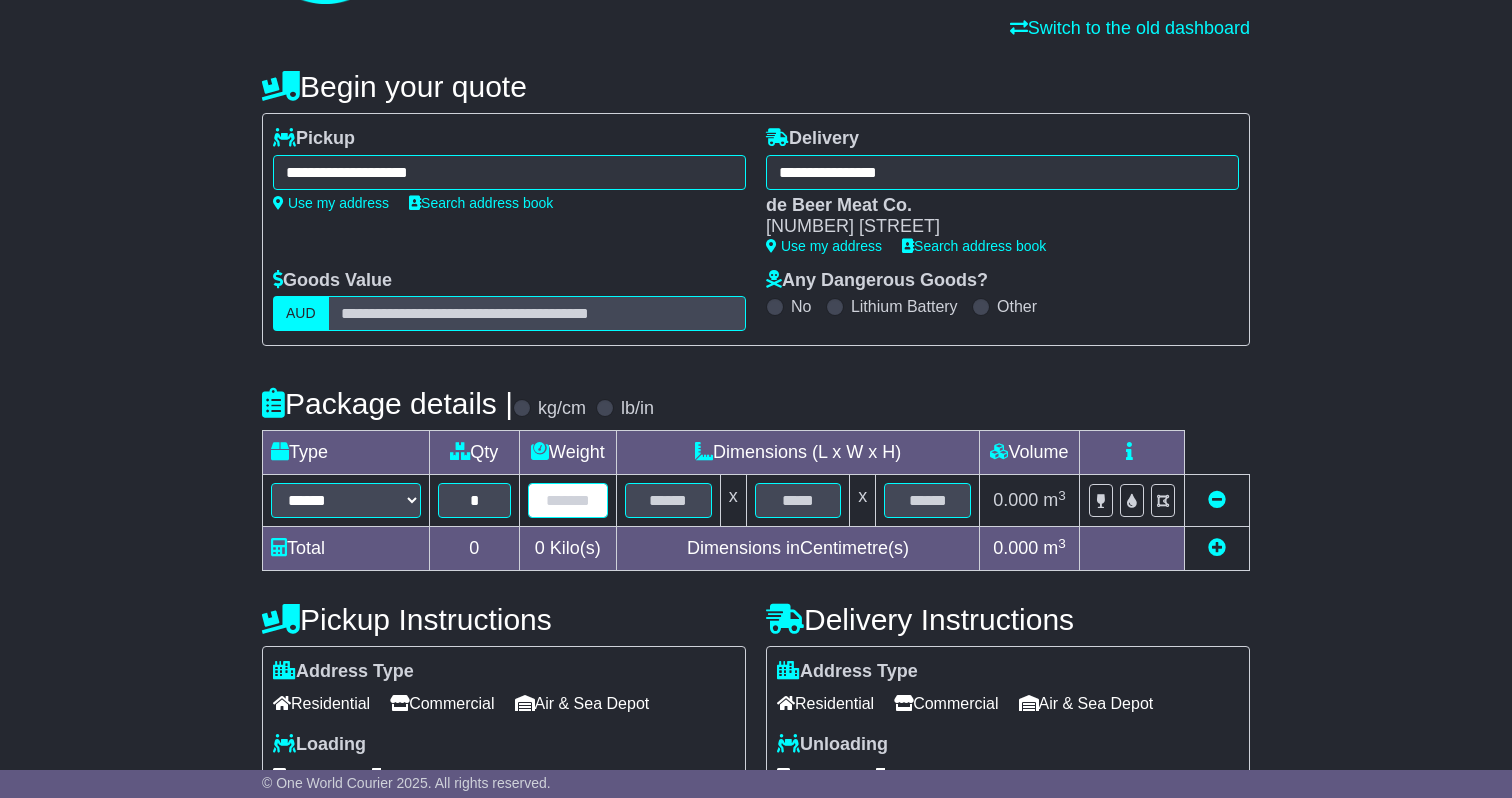 click at bounding box center [568, 500] 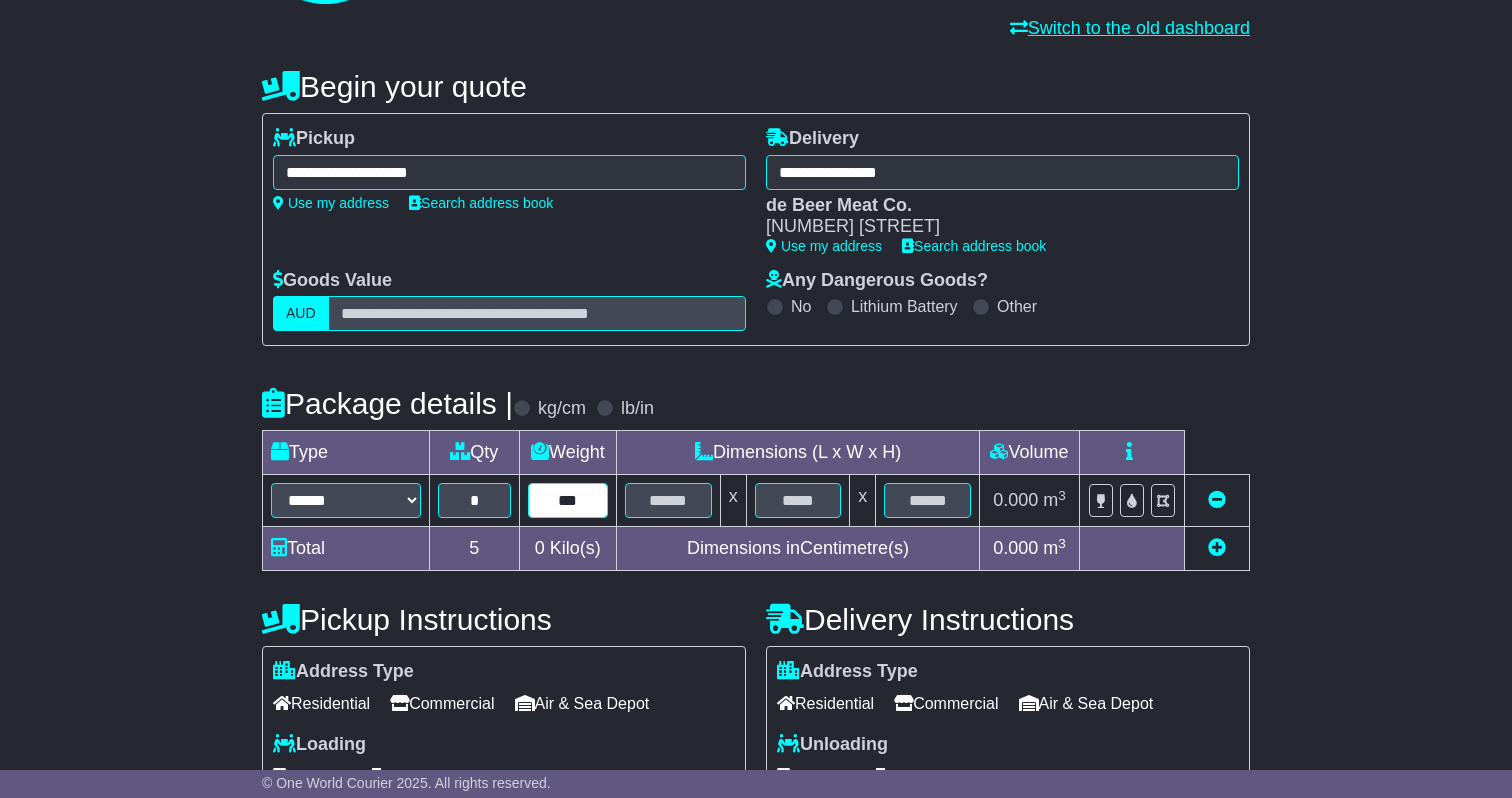 type on "***" 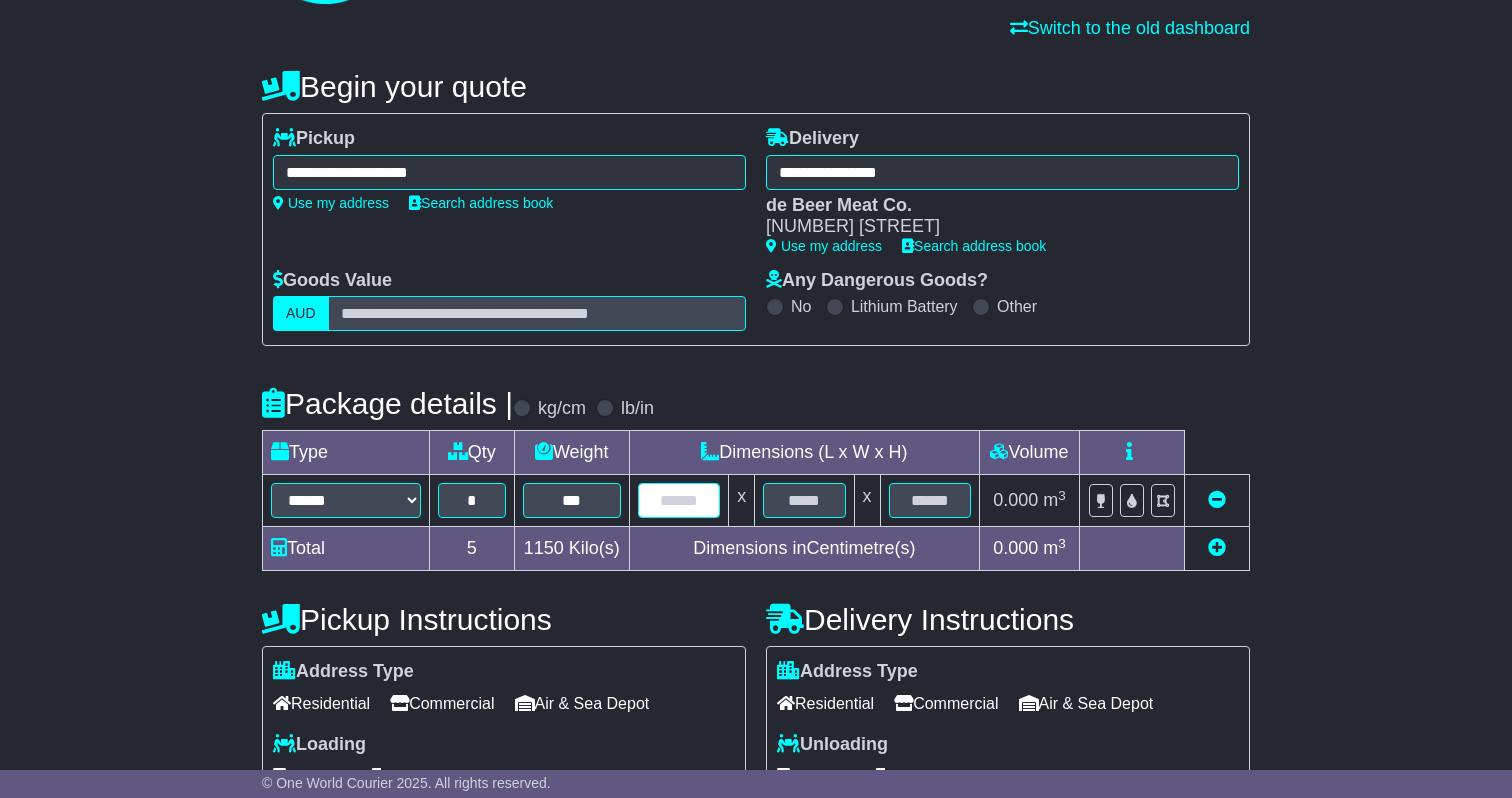 click at bounding box center (679, 500) 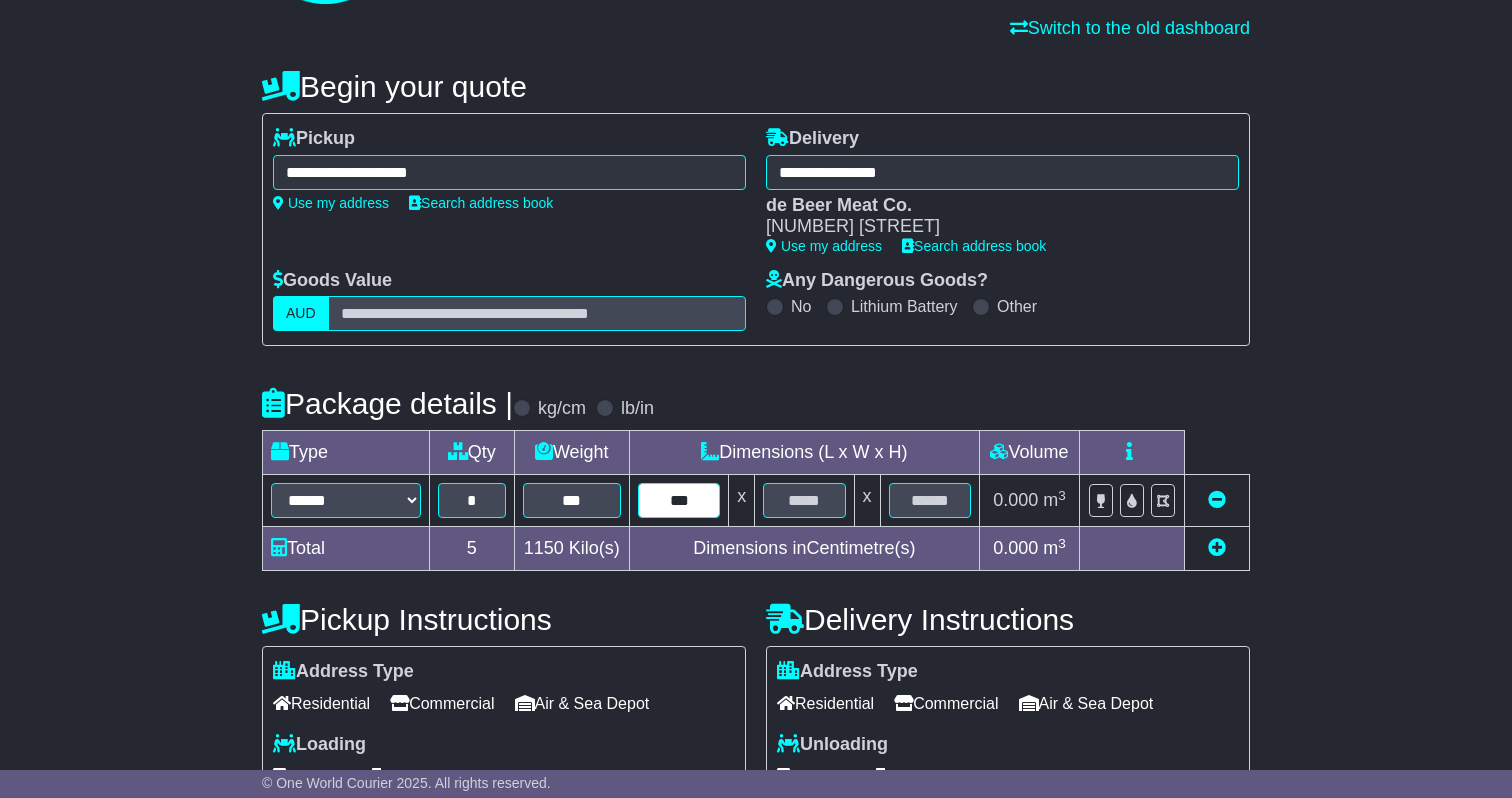 type on "***" 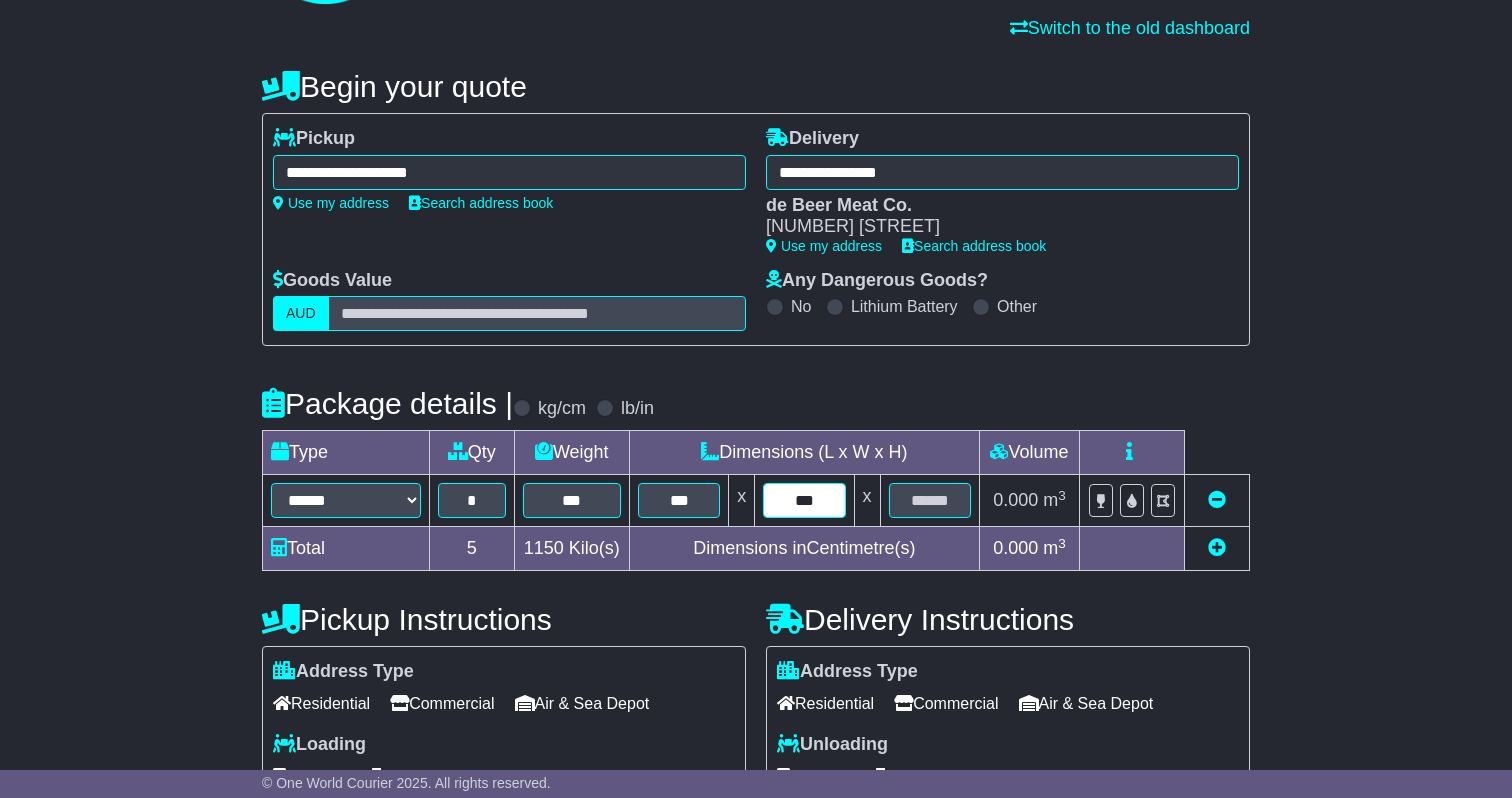 type on "***" 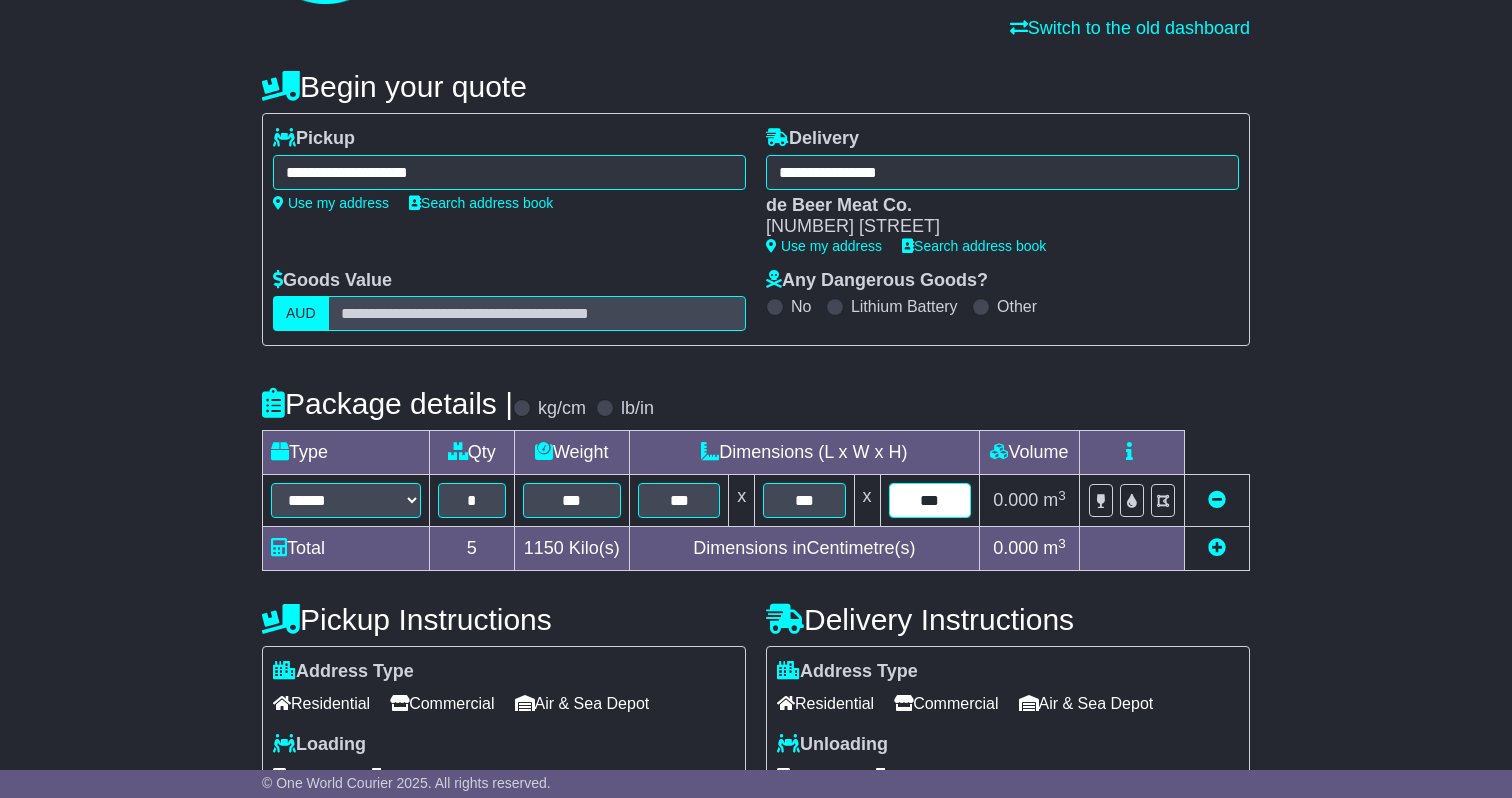 type on "***" 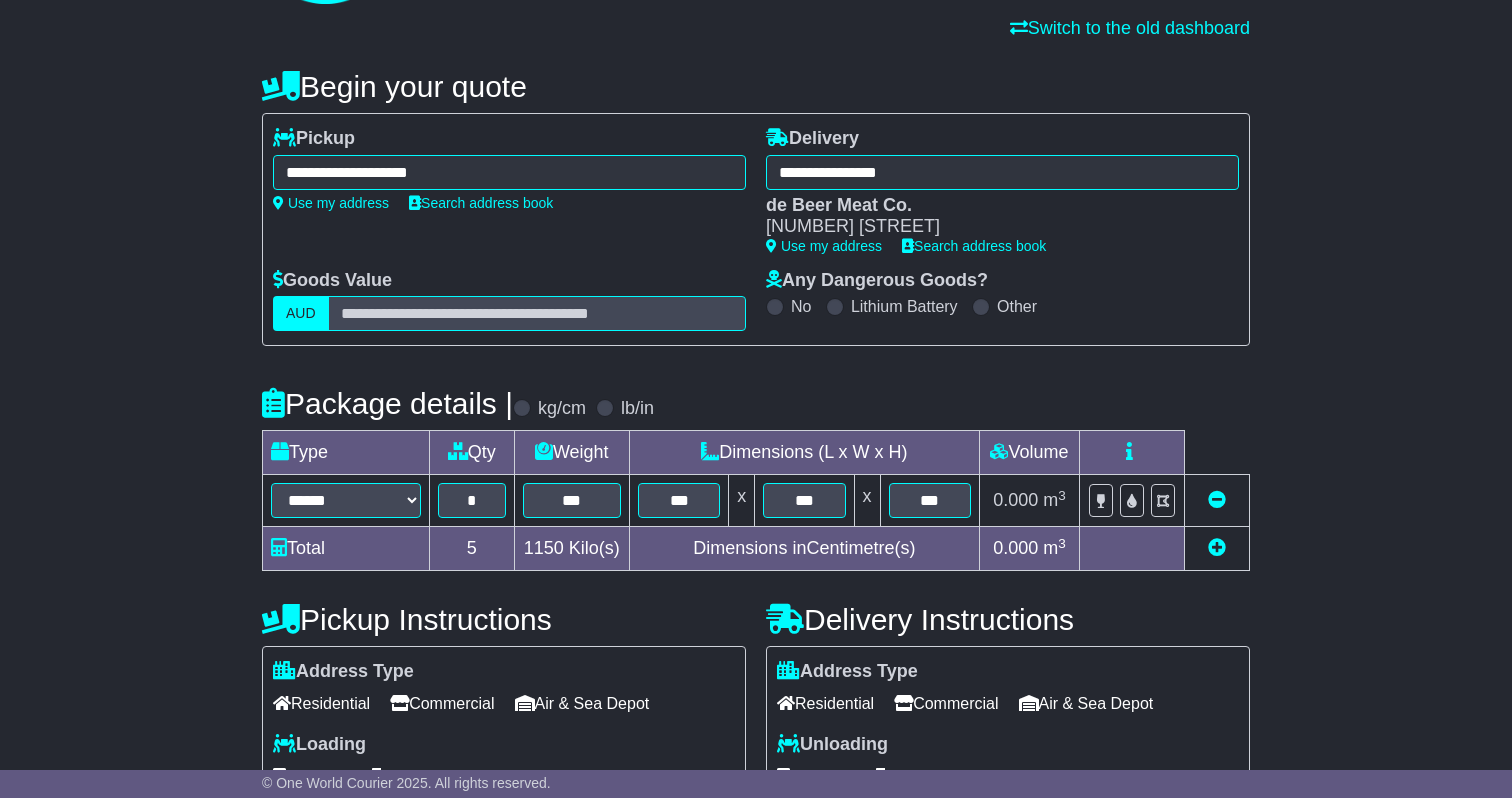 click on "Package details |
kg/cm
lb/in" at bounding box center (756, 403) 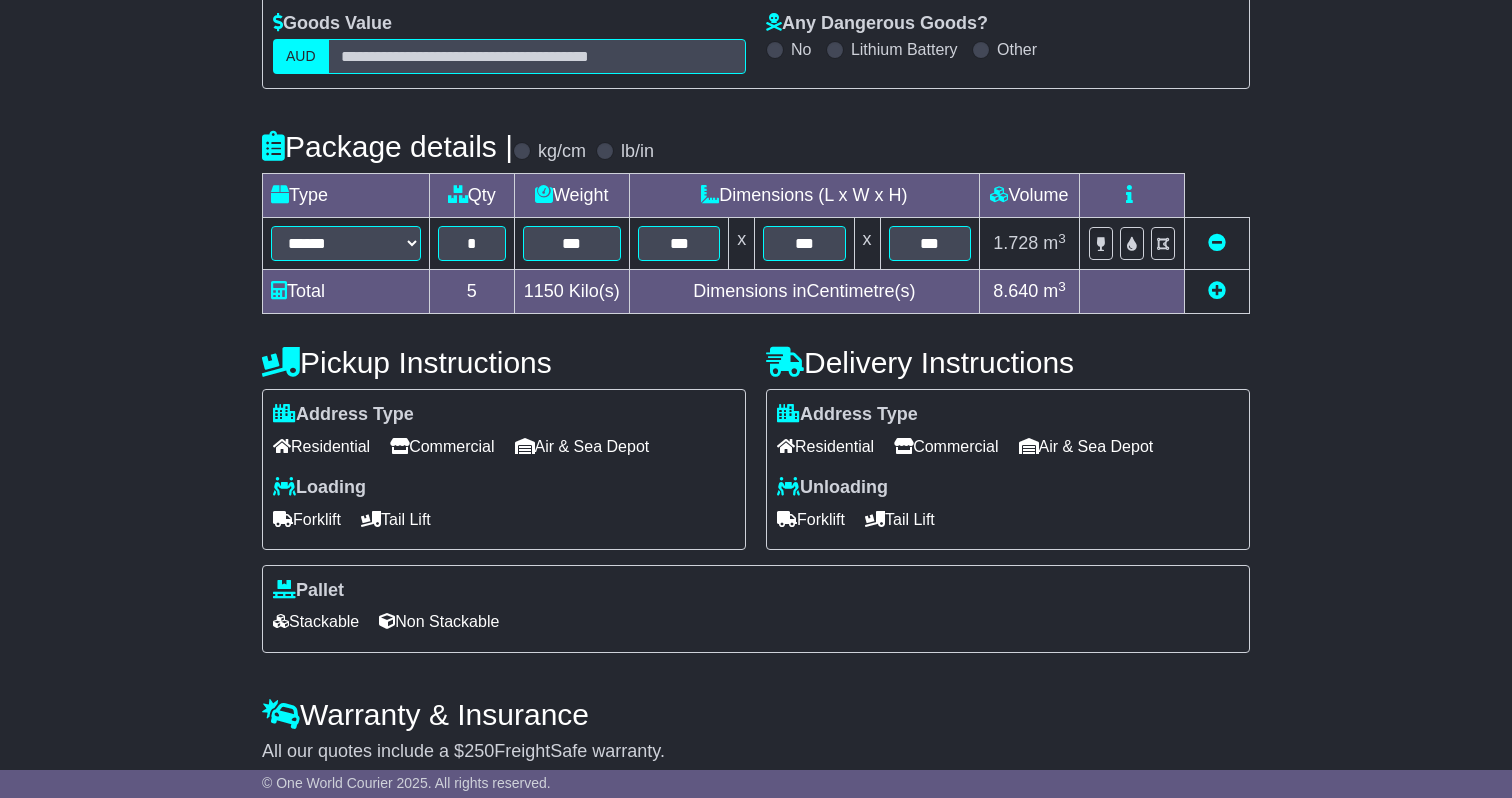scroll, scrollTop: 401, scrollLeft: 0, axis: vertical 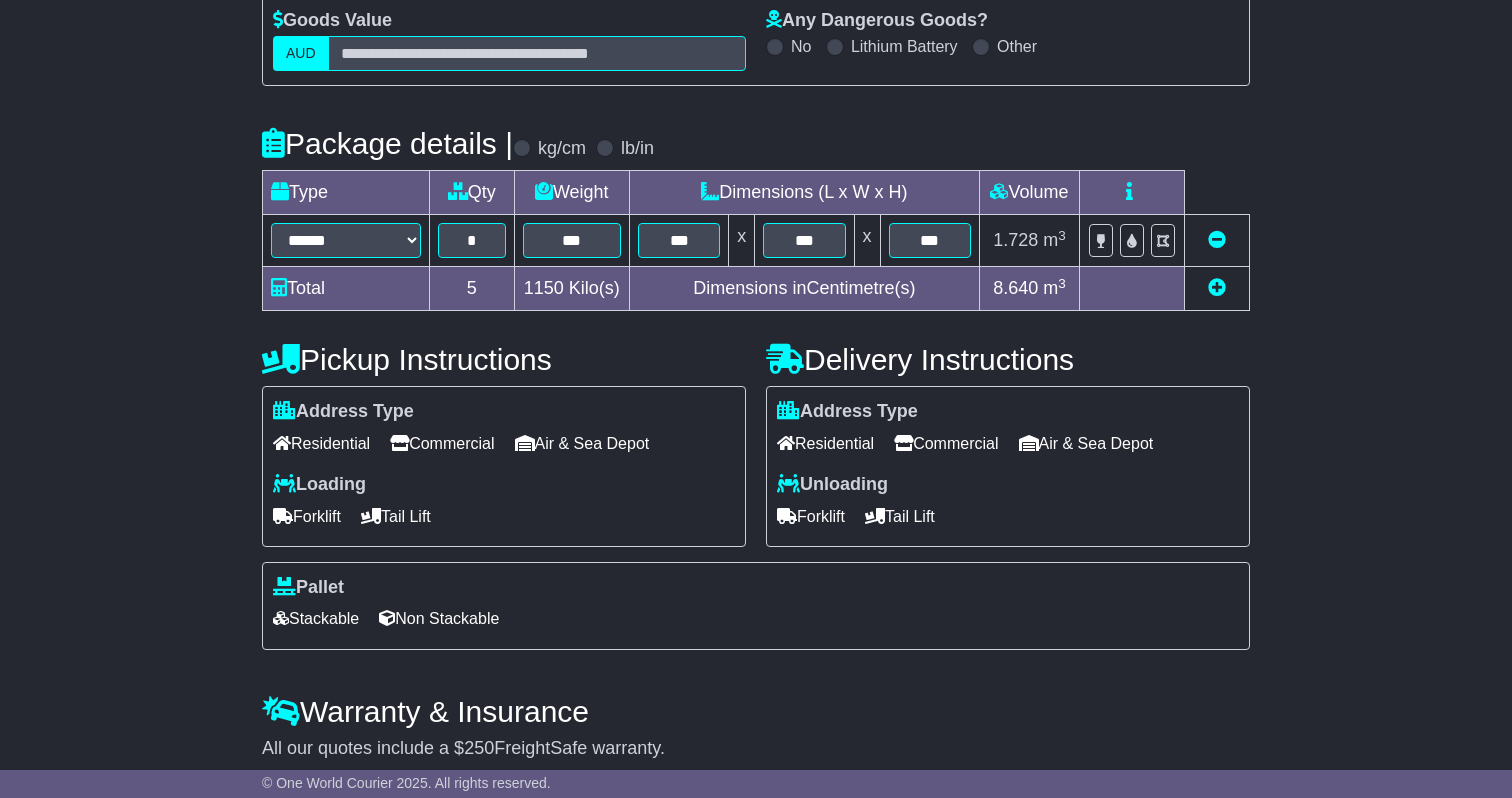 click on "Commercial" at bounding box center [442, 443] 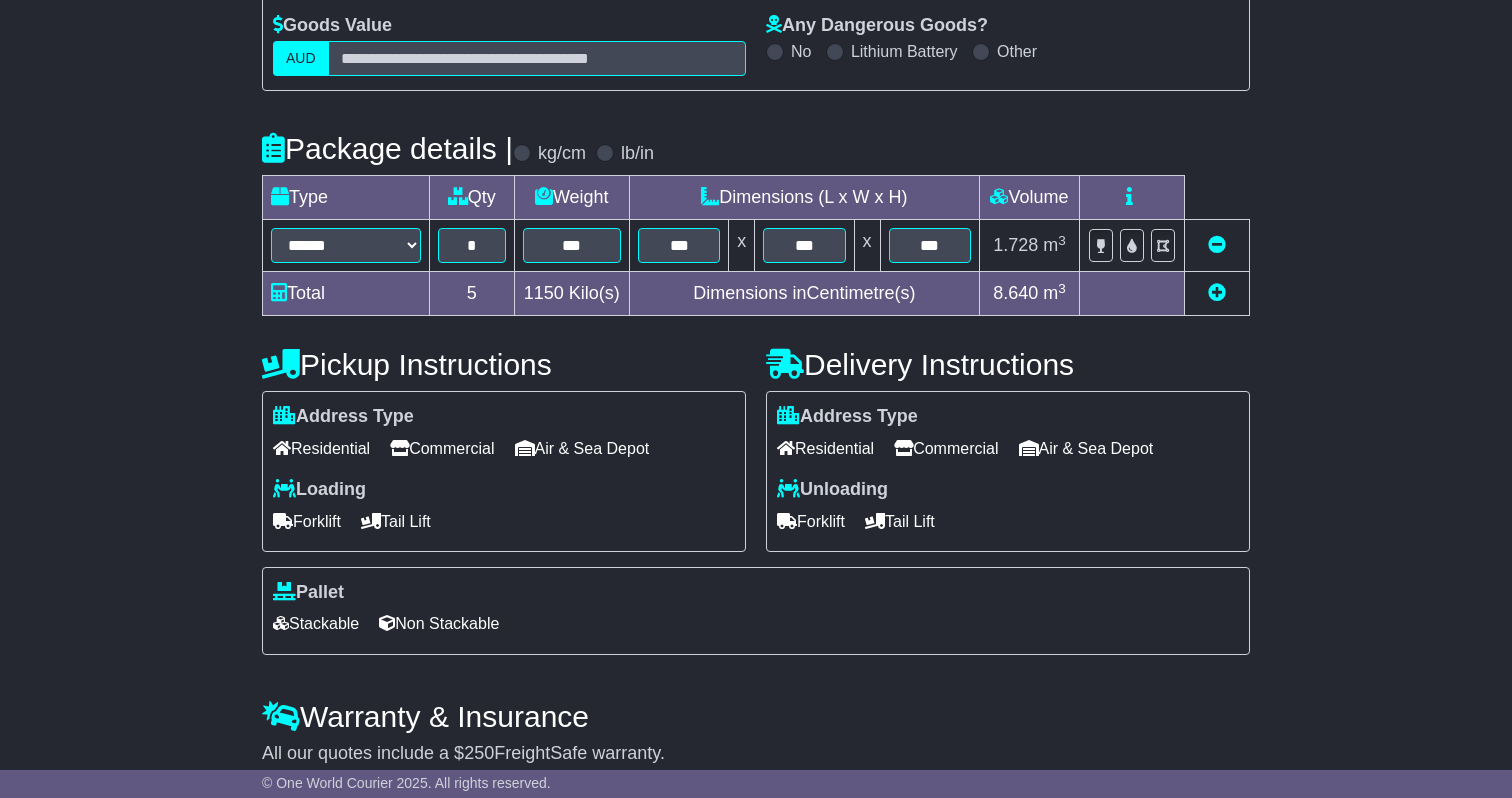 scroll, scrollTop: 398, scrollLeft: 0, axis: vertical 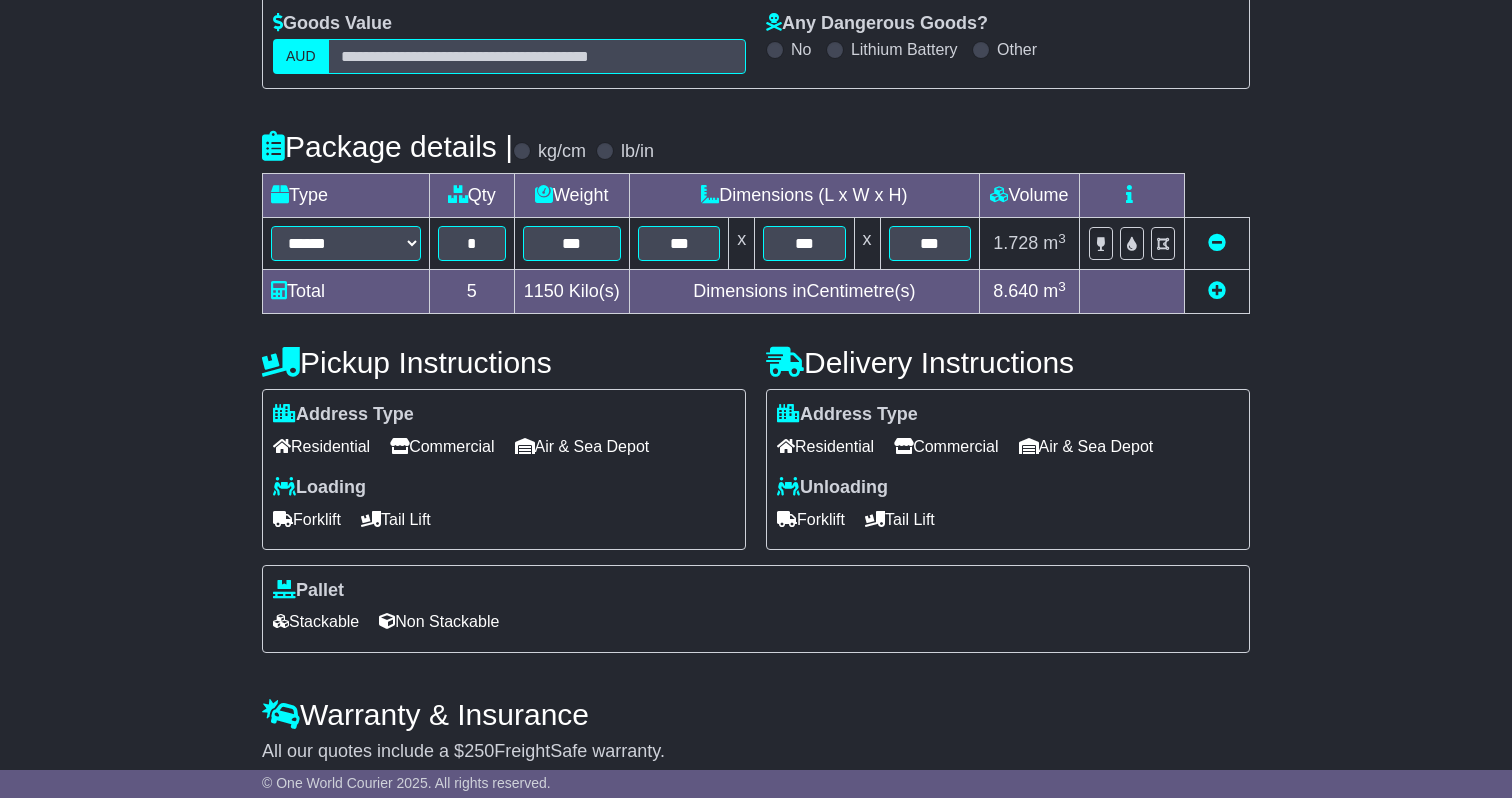 click on "Forklift" at bounding box center [307, 519] 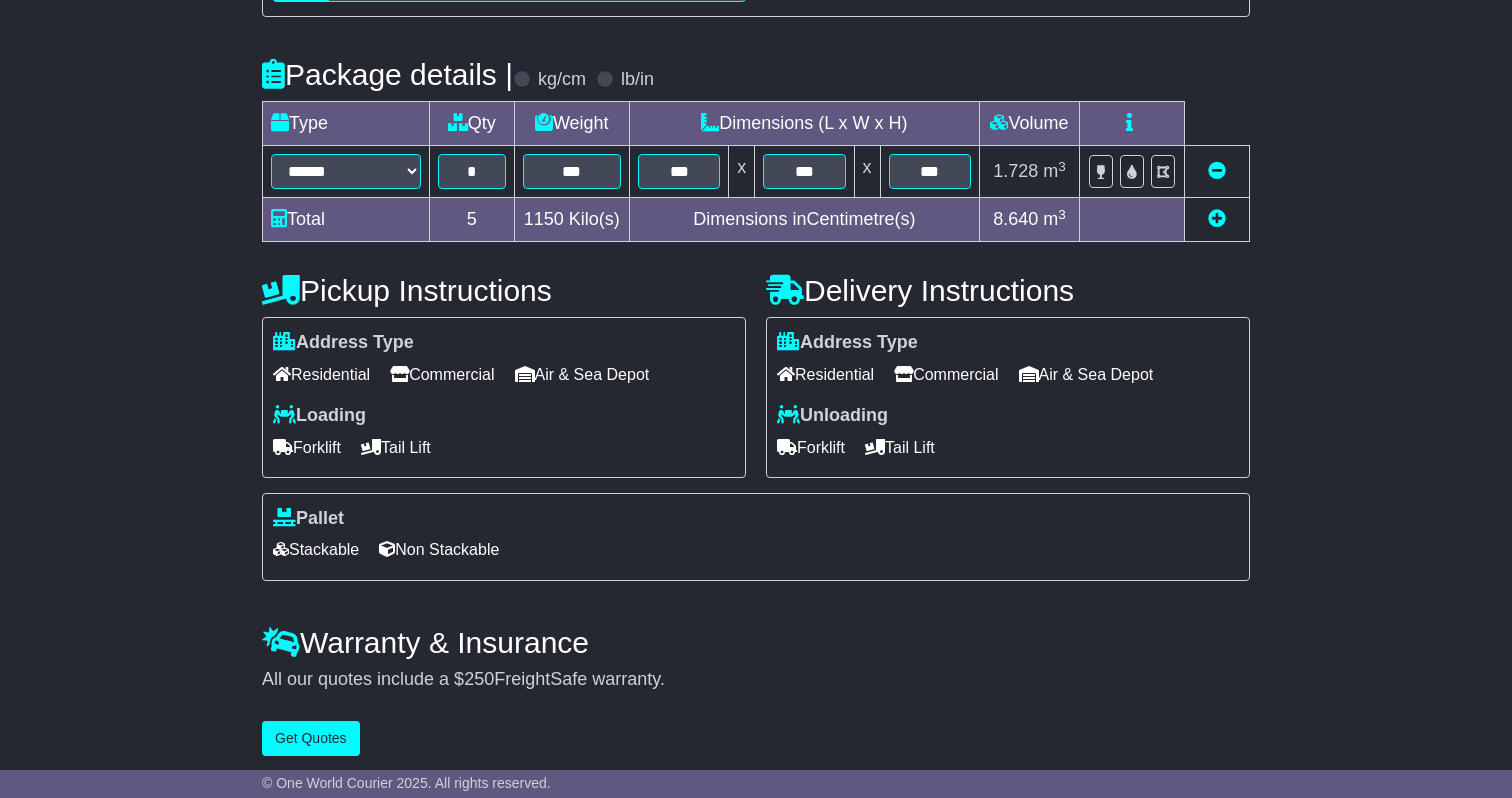 scroll, scrollTop: 483, scrollLeft: 0, axis: vertical 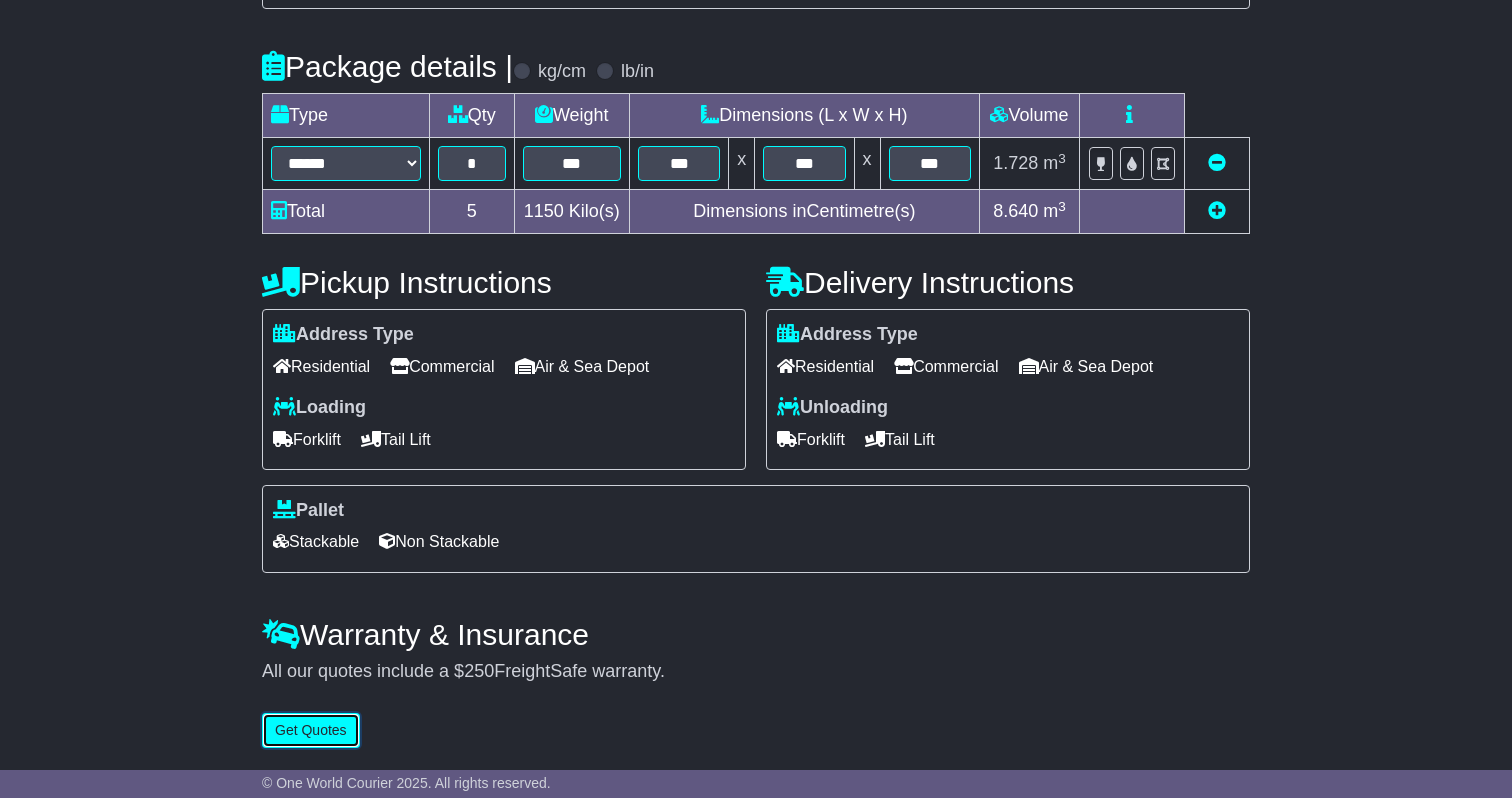 click on "Get Quotes" at bounding box center [311, 730] 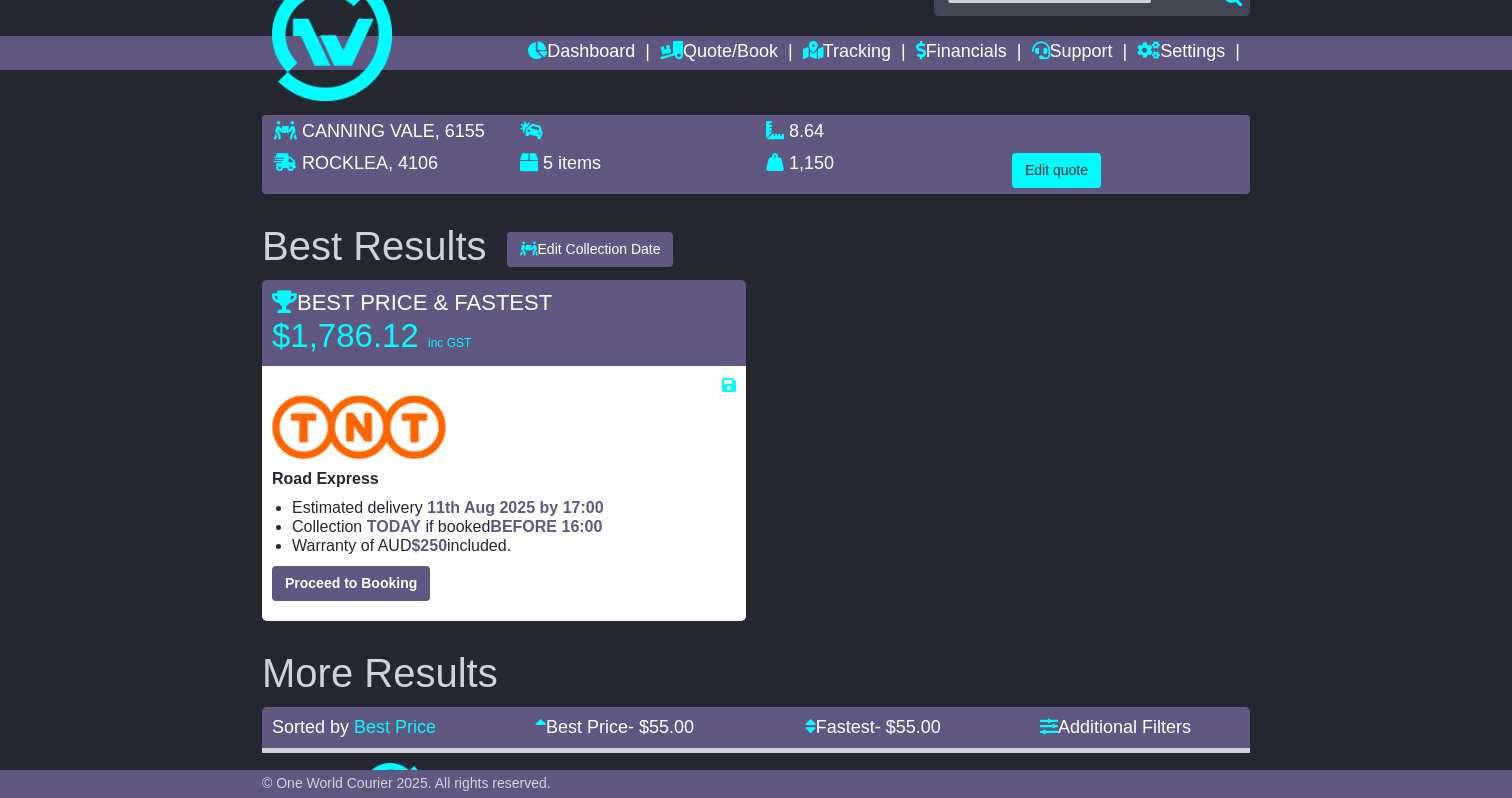 scroll, scrollTop: 37, scrollLeft: 0, axis: vertical 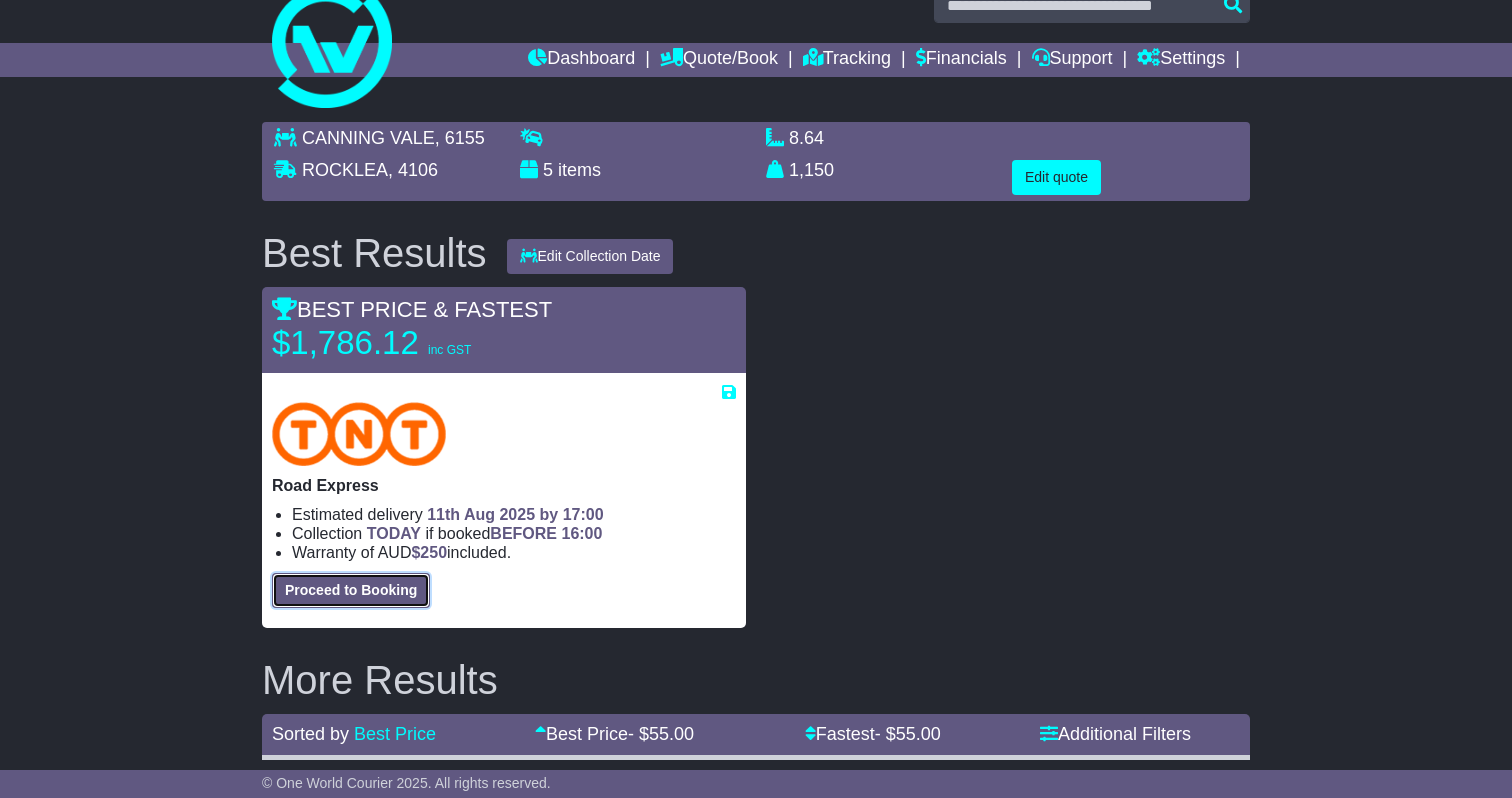 click on "Proceed to Booking" at bounding box center [351, 590] 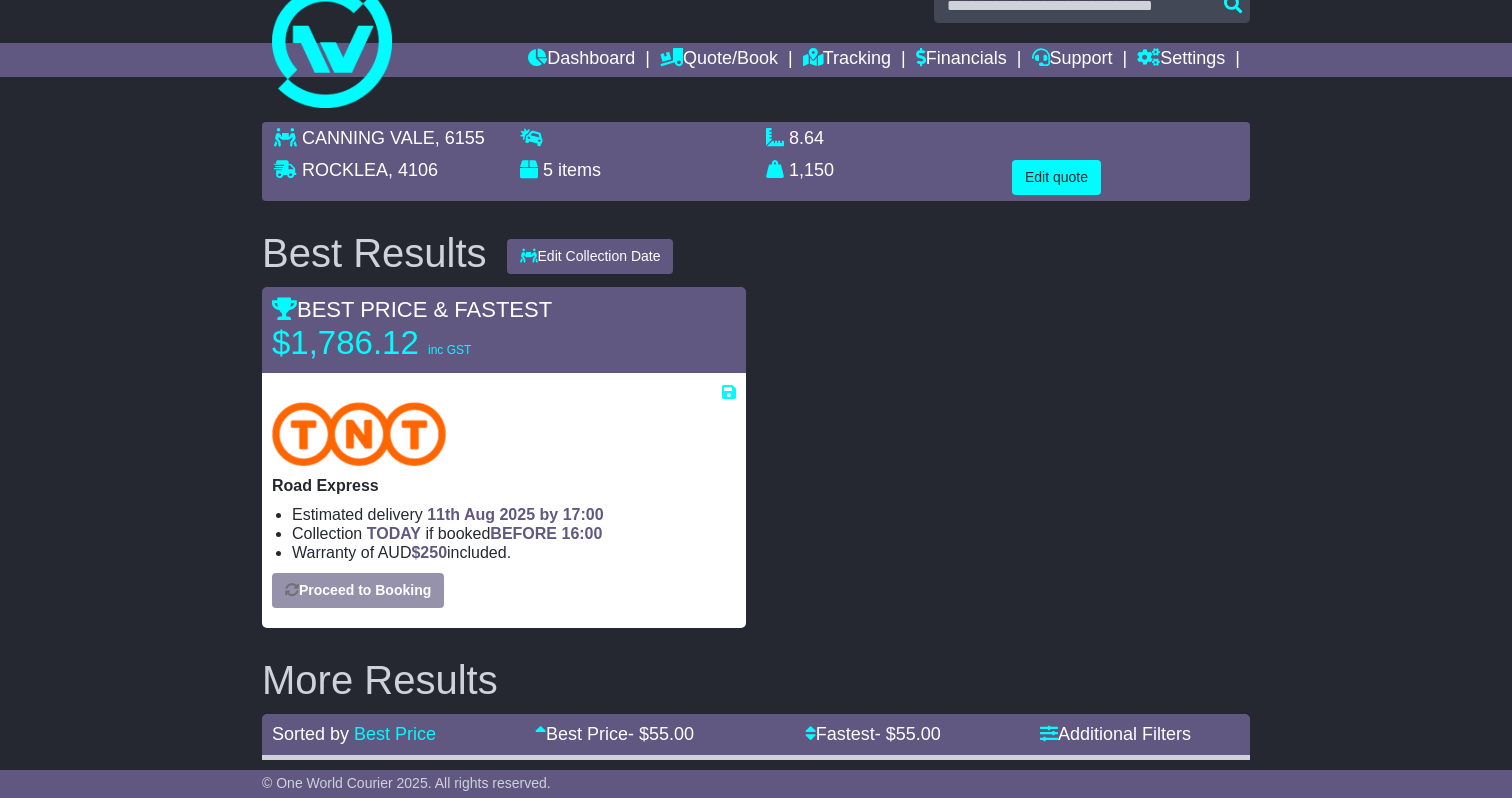 select on "*****" 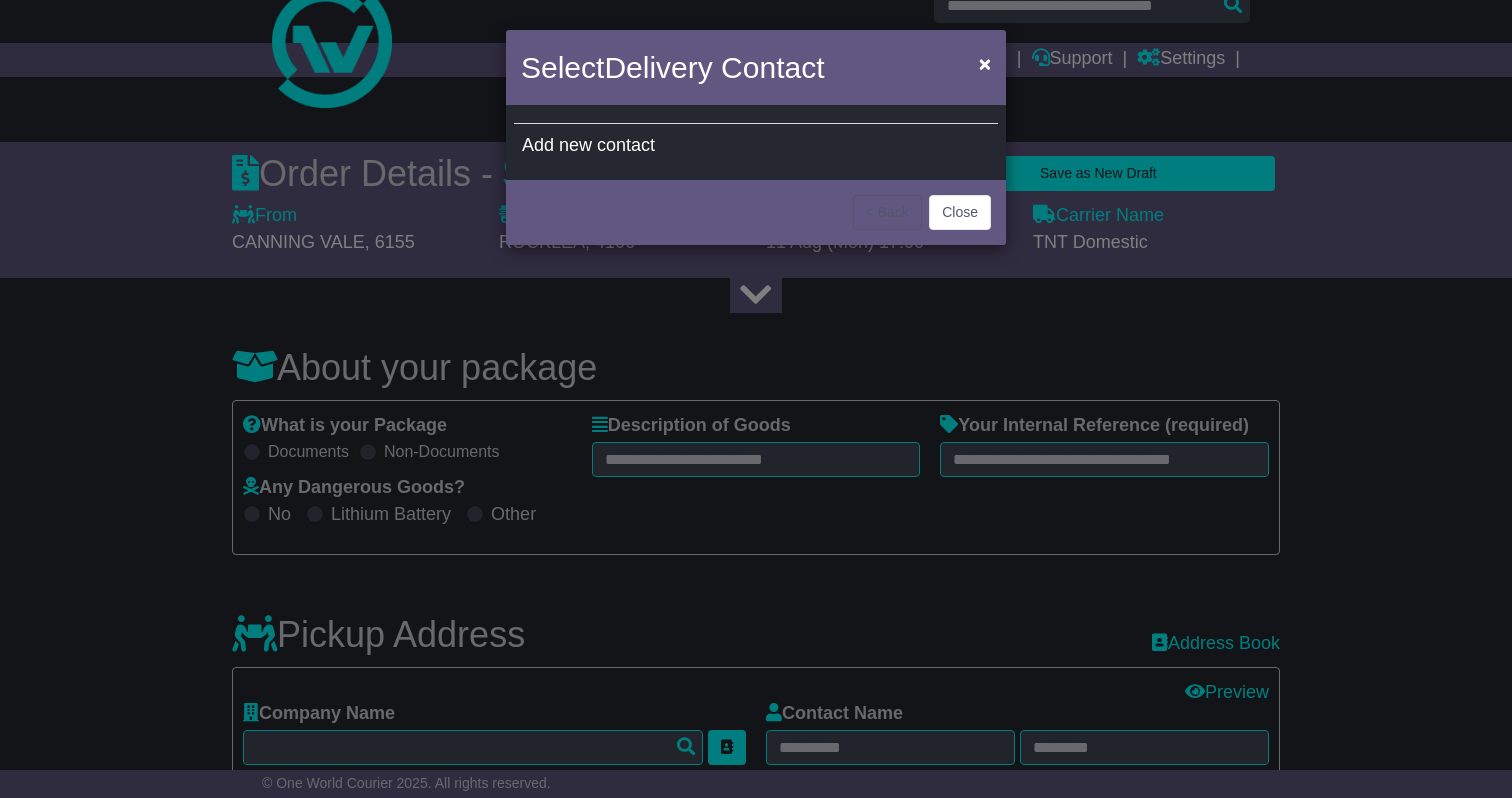 select 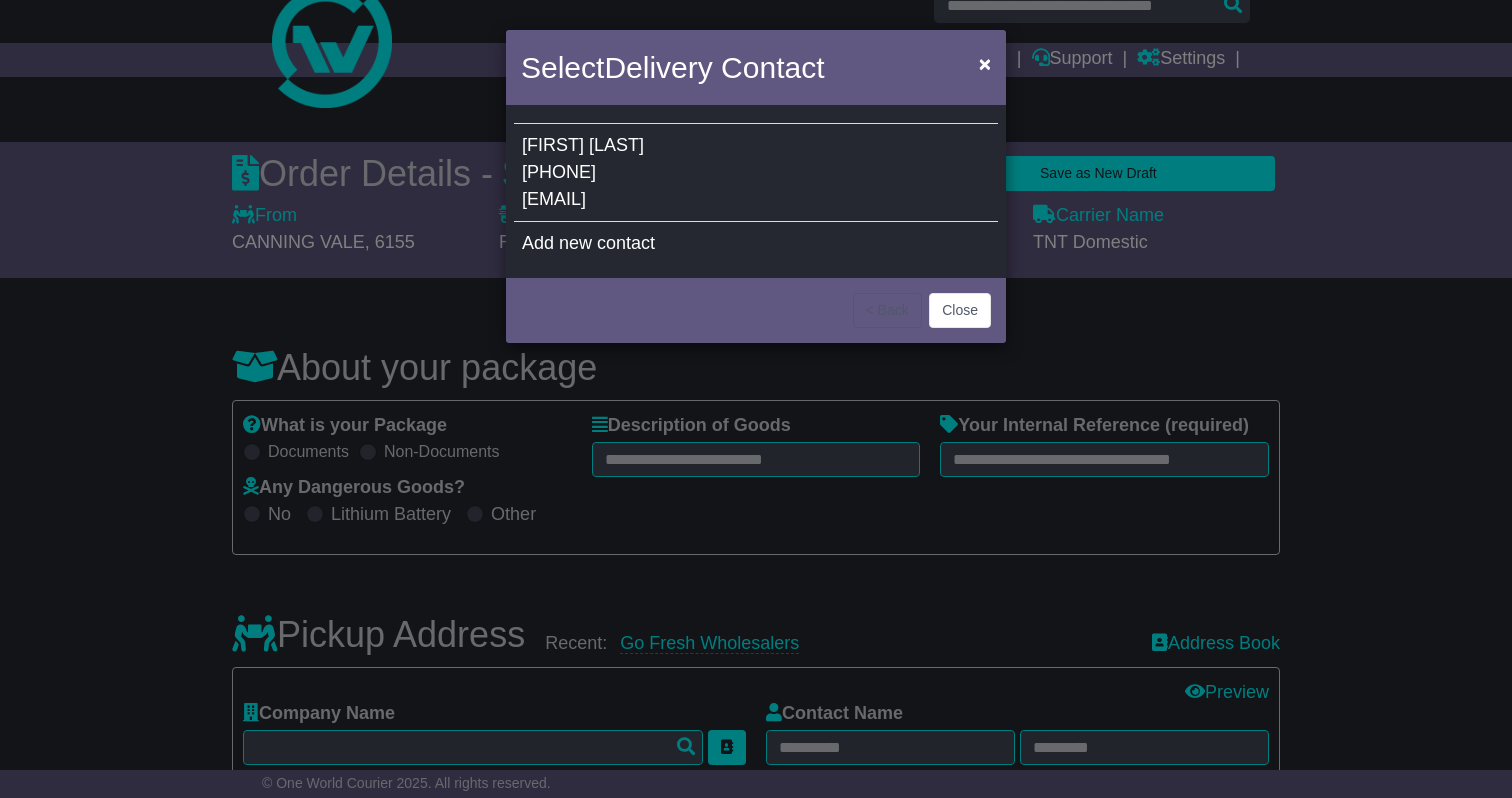click on "Riaan   de Beer
07 3245 3005
riaan_de_beer@yahoo.com" at bounding box center [756, 173] 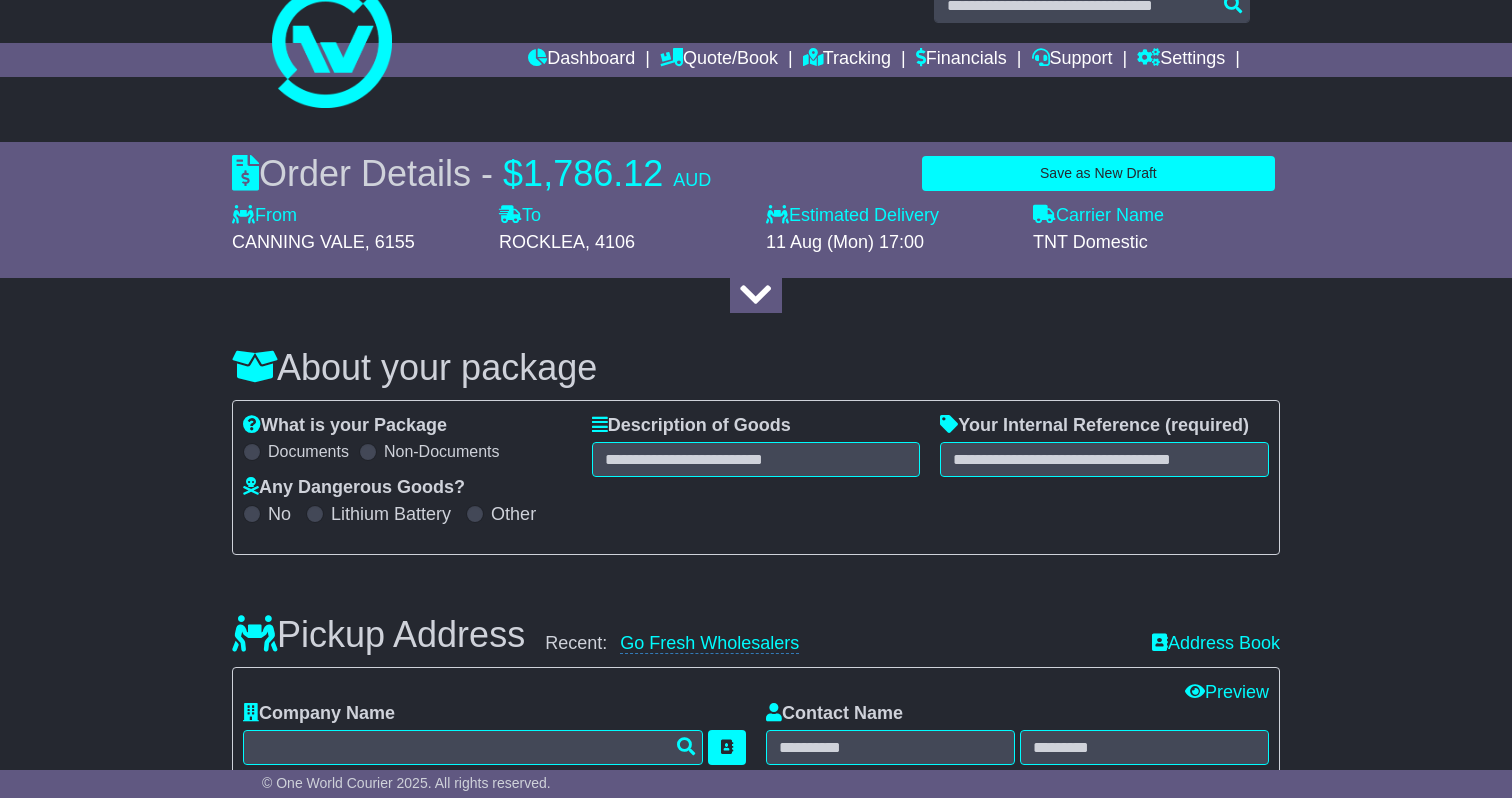 type on "*****" 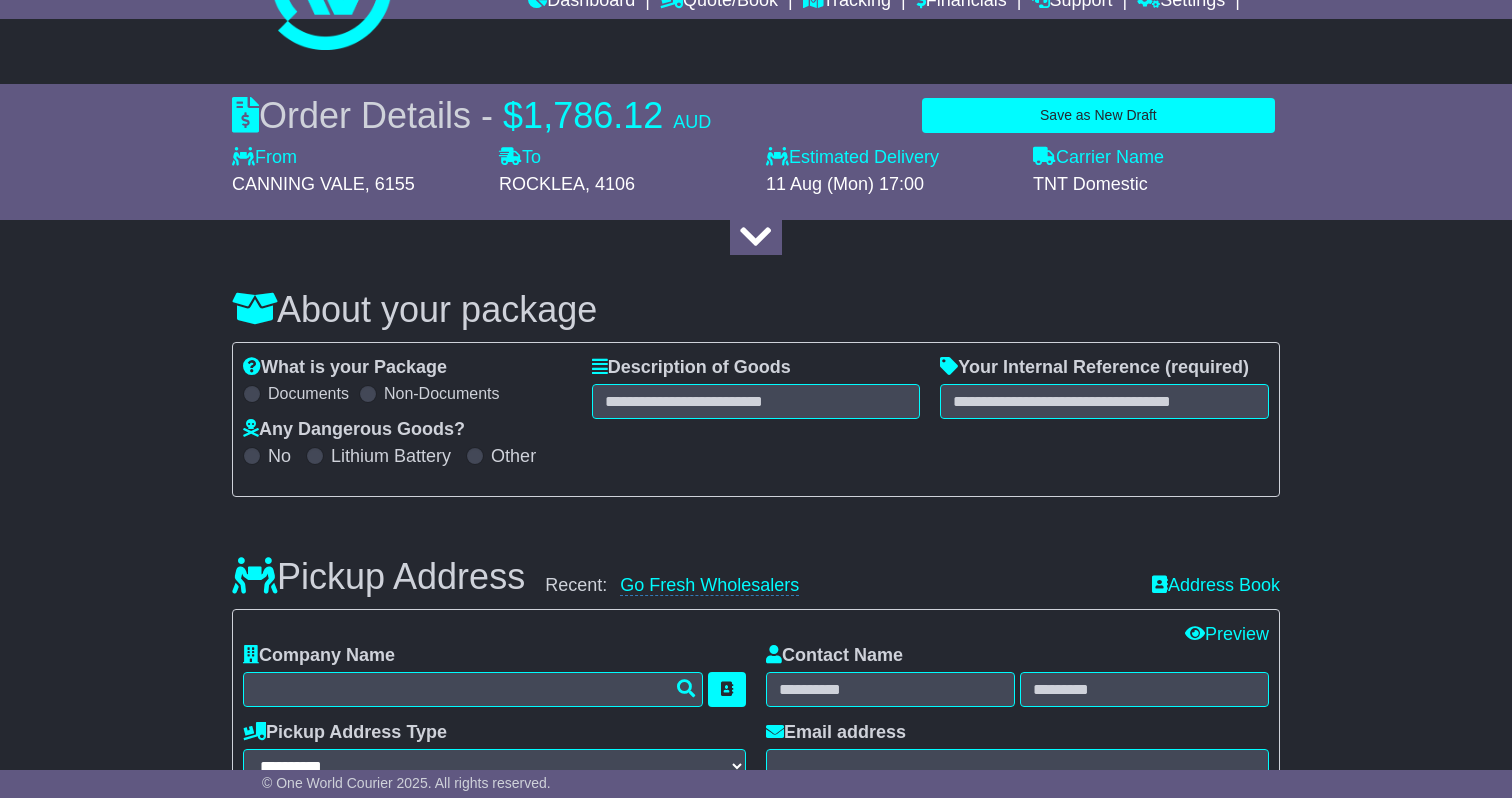 scroll, scrollTop: 128, scrollLeft: 0, axis: vertical 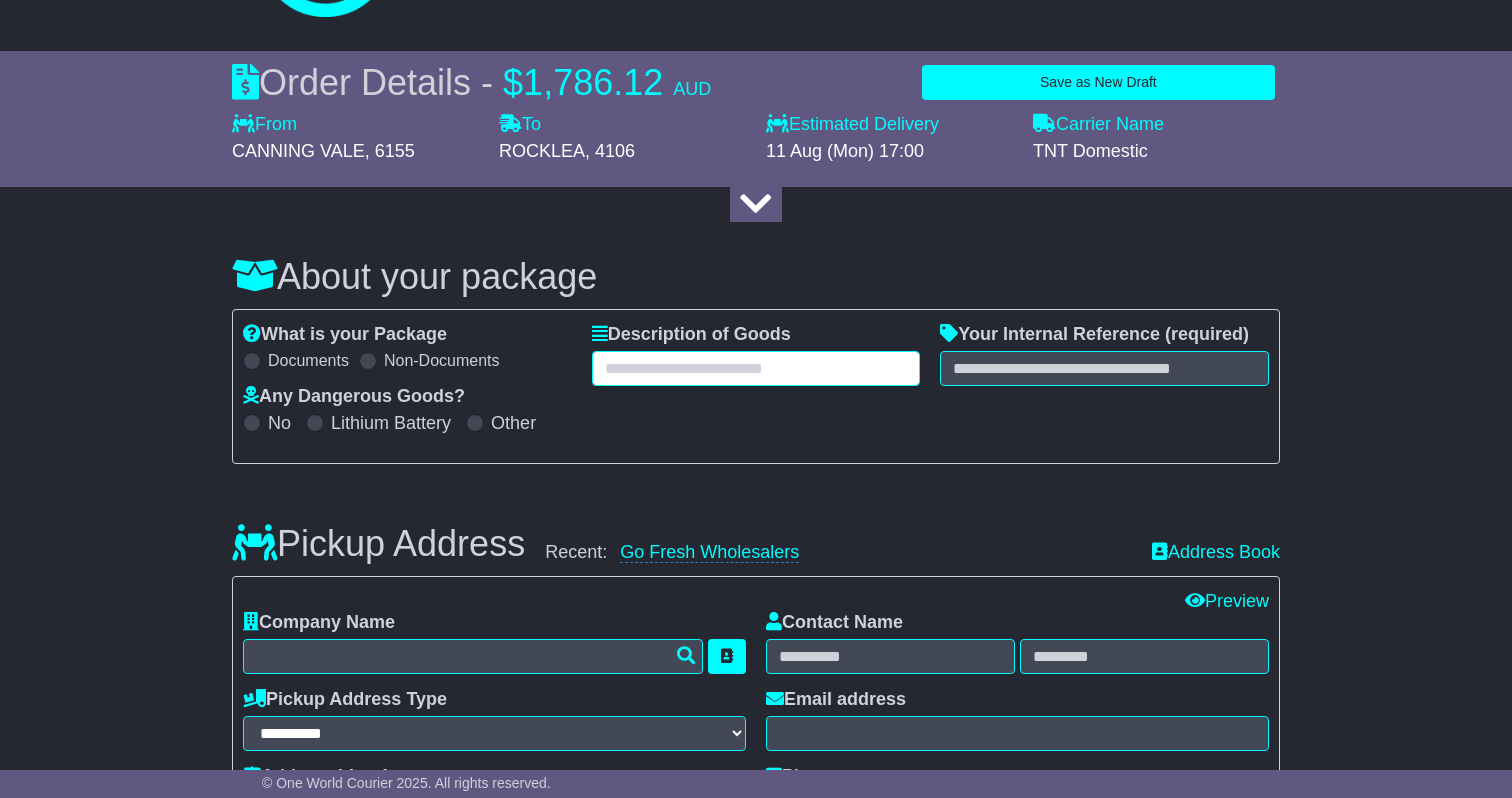 click at bounding box center [756, 368] 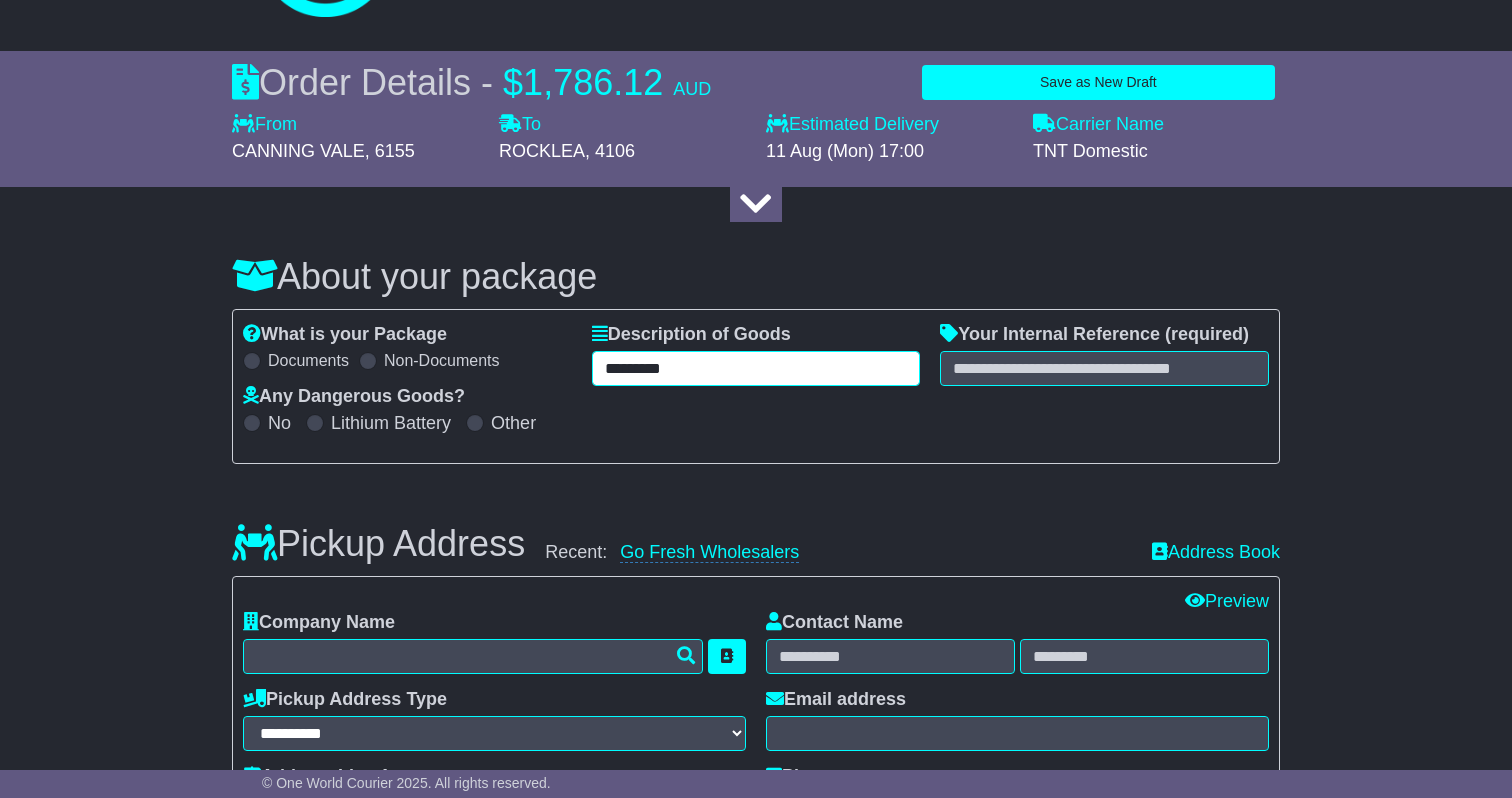type on "*********" 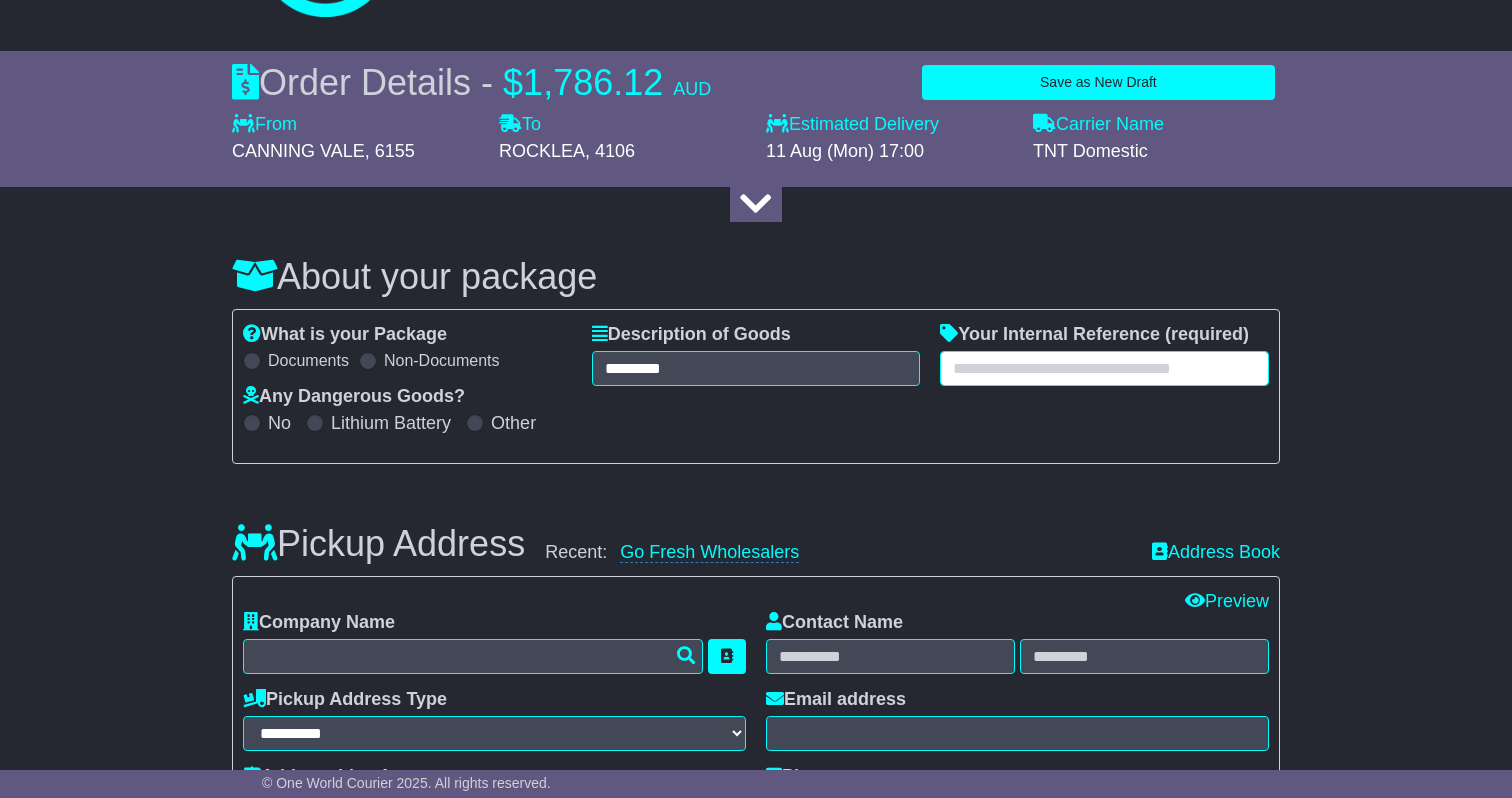click at bounding box center [1104, 368] 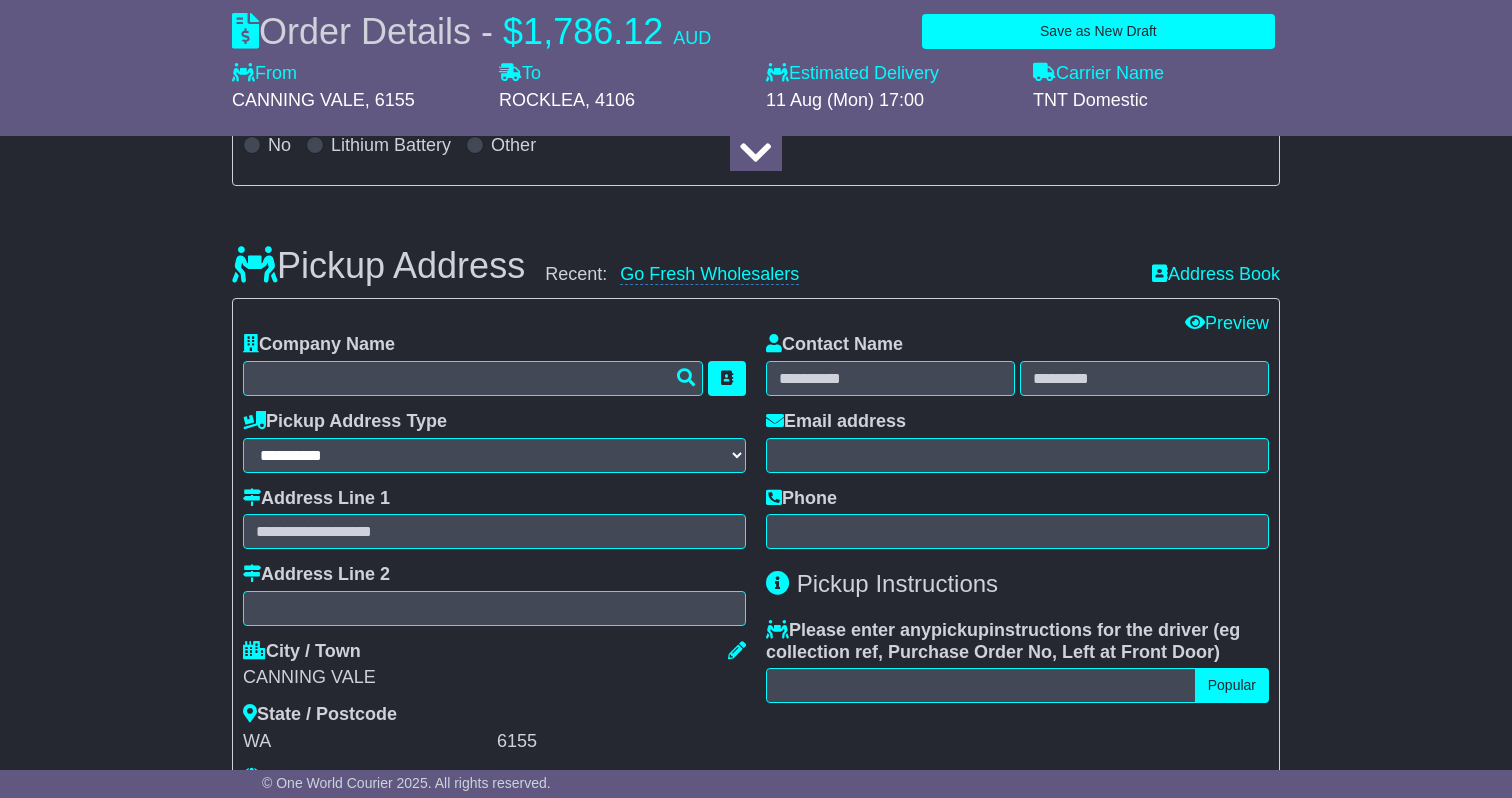 scroll, scrollTop: 431, scrollLeft: 0, axis: vertical 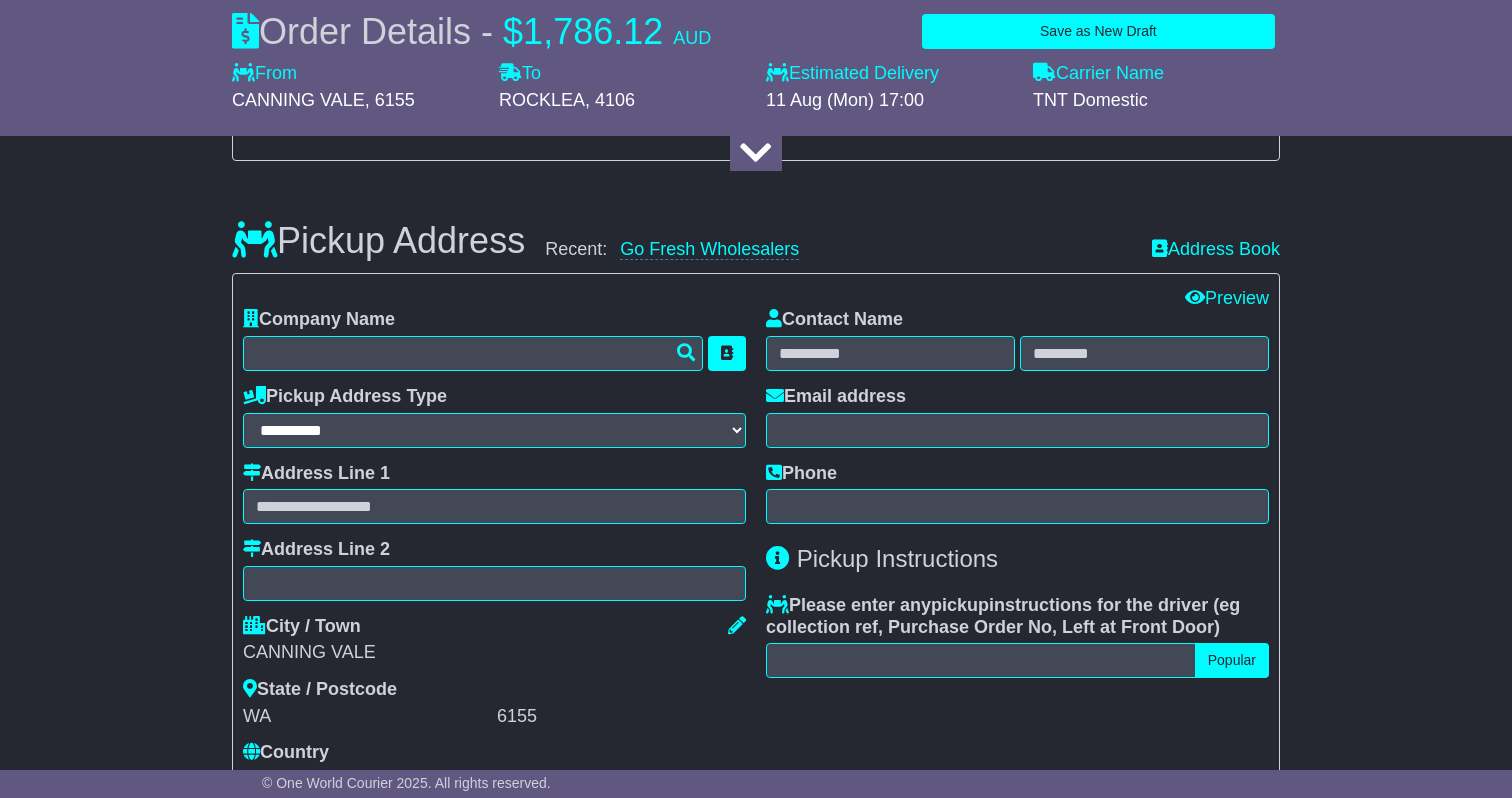 type on "*****" 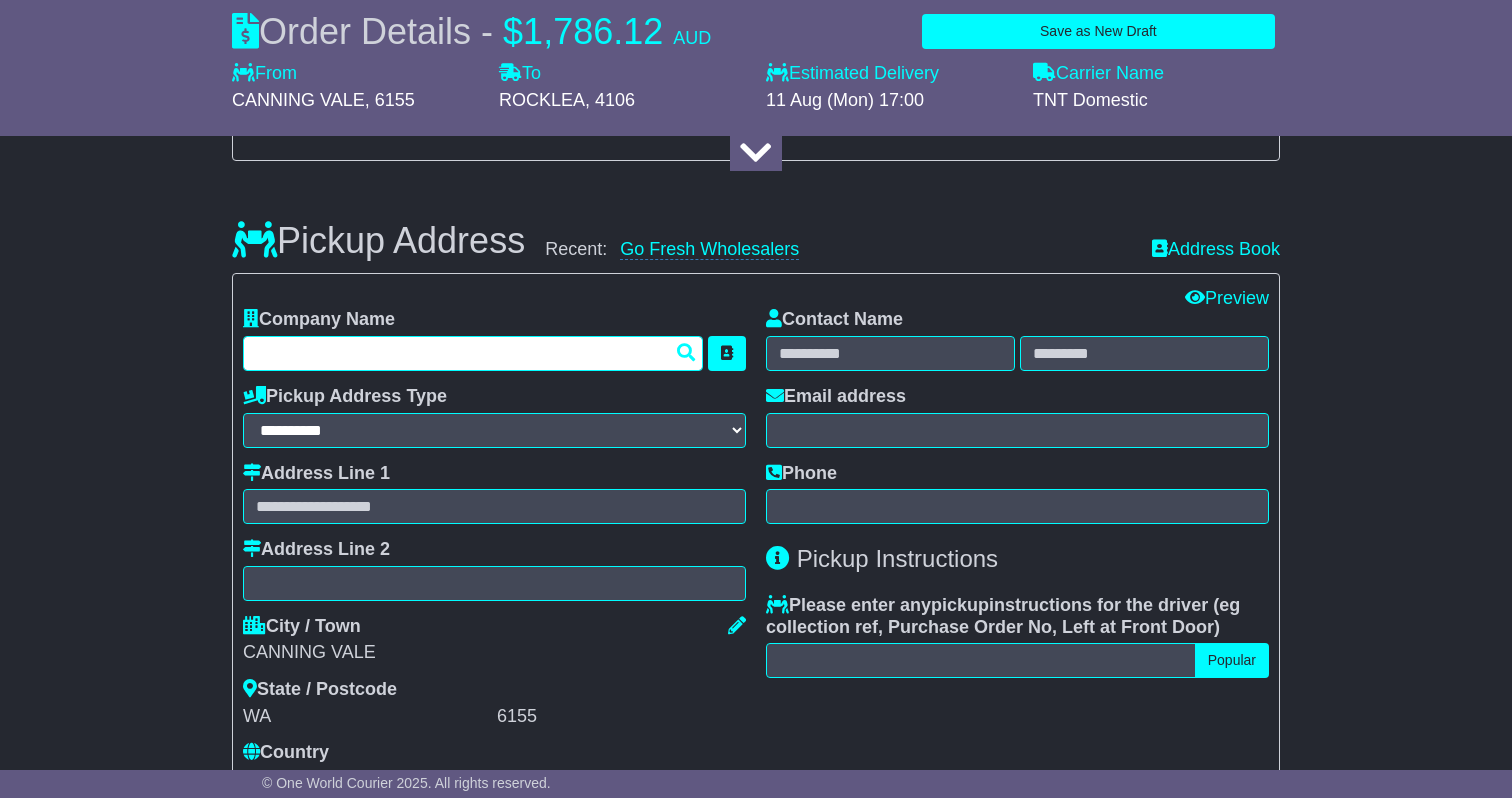 click at bounding box center (473, 353) 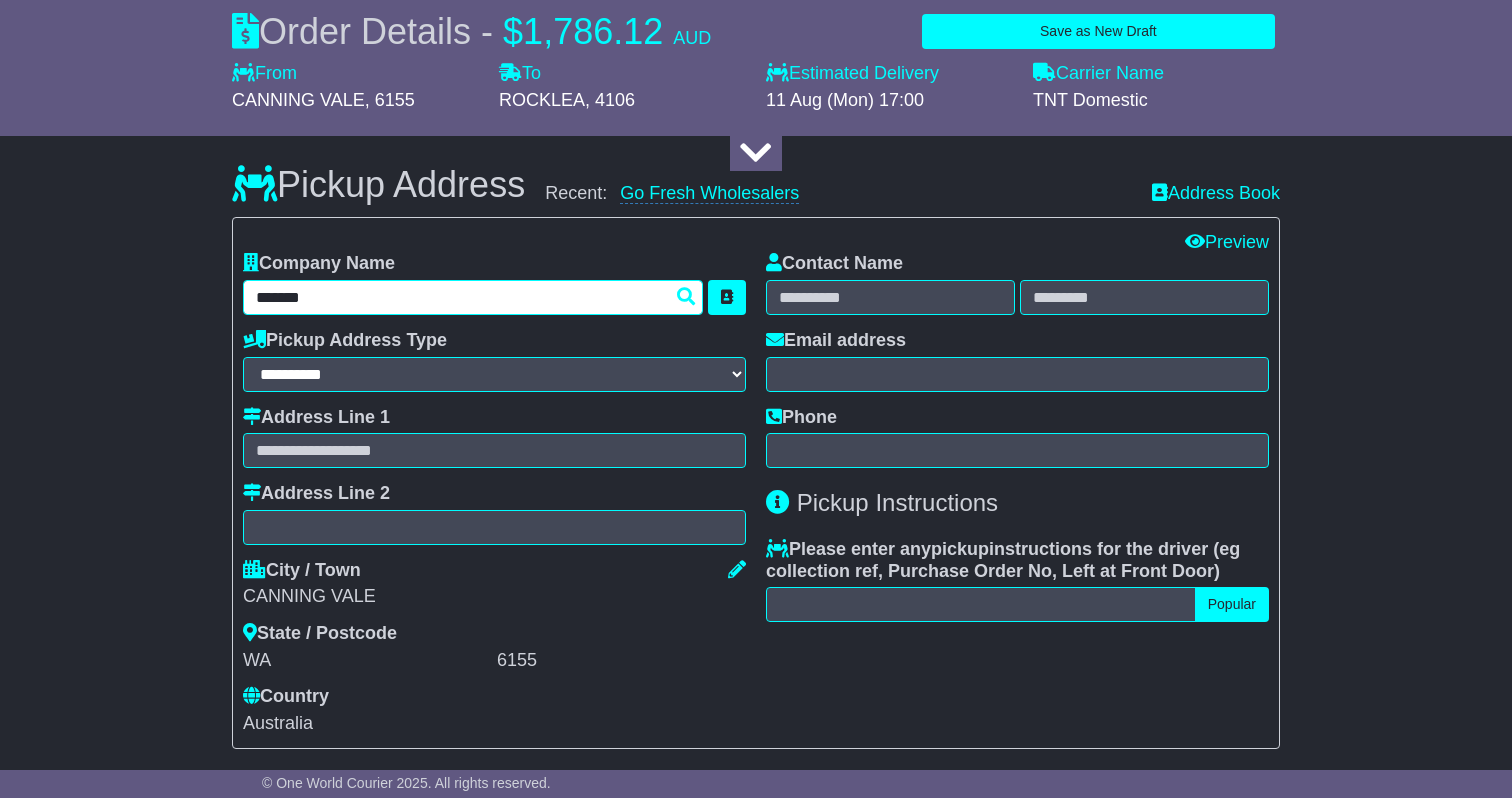 scroll, scrollTop: 507, scrollLeft: 0, axis: vertical 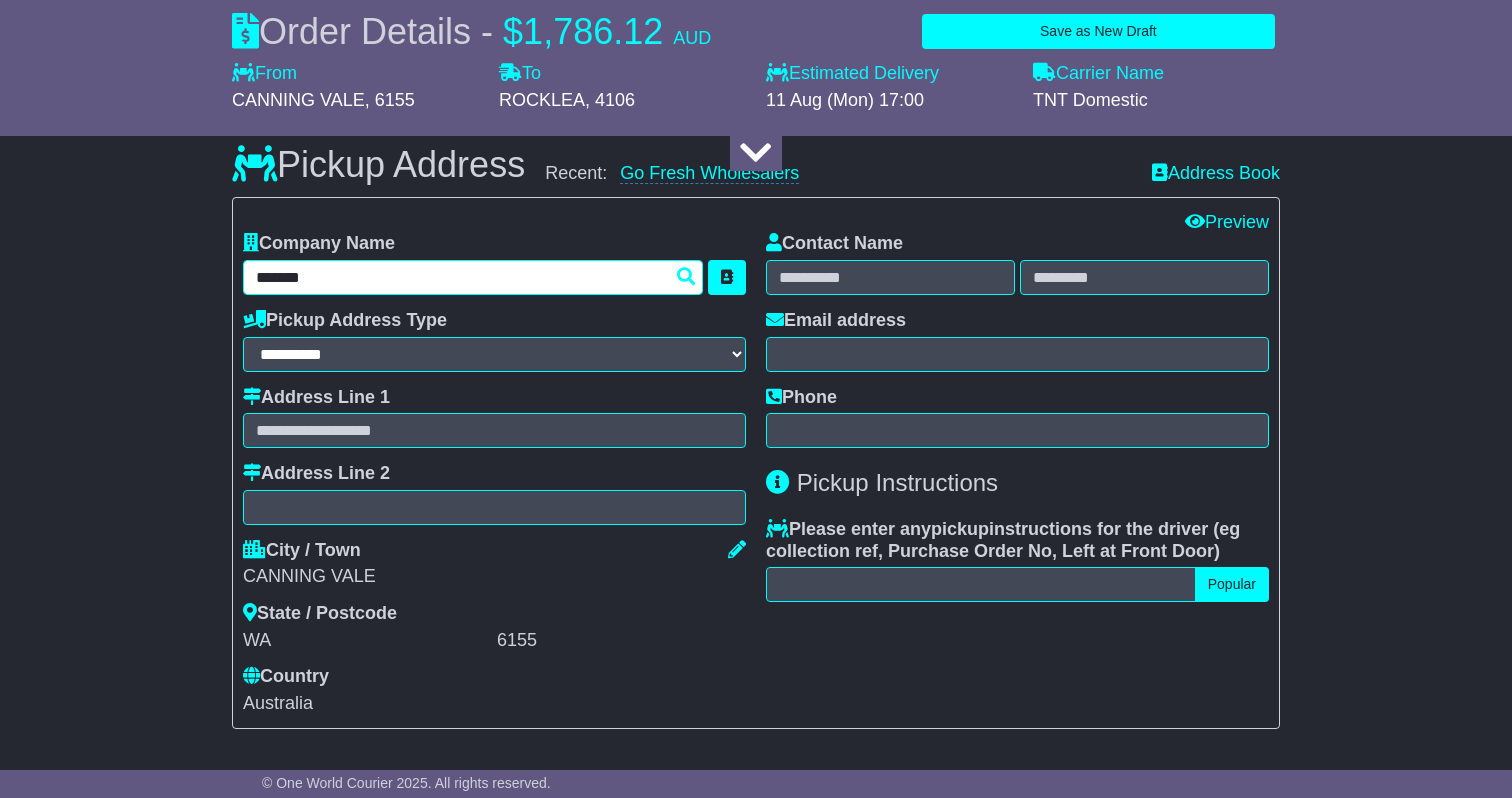 type on "*******" 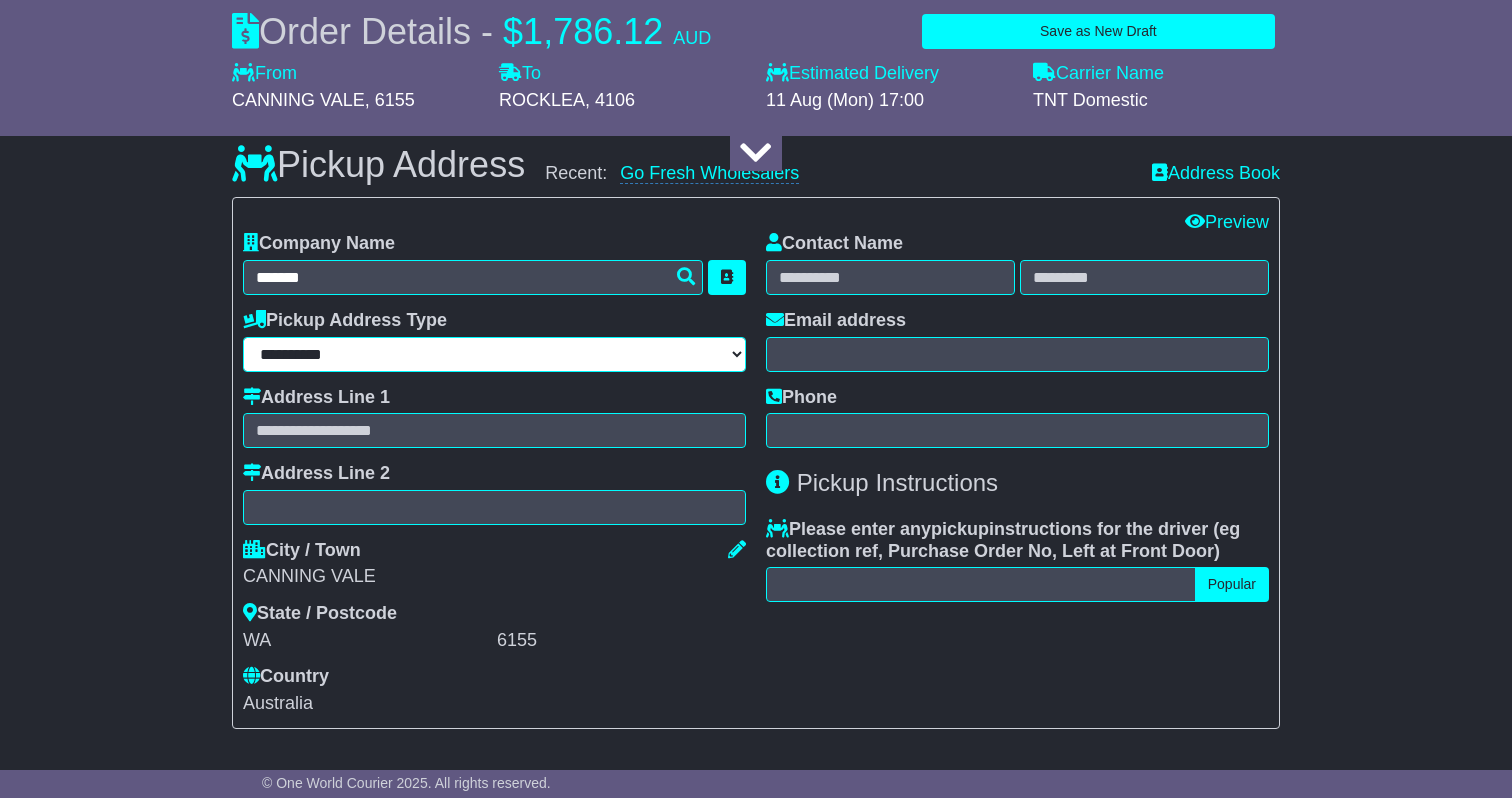 click on "**********" at bounding box center [494, 354] 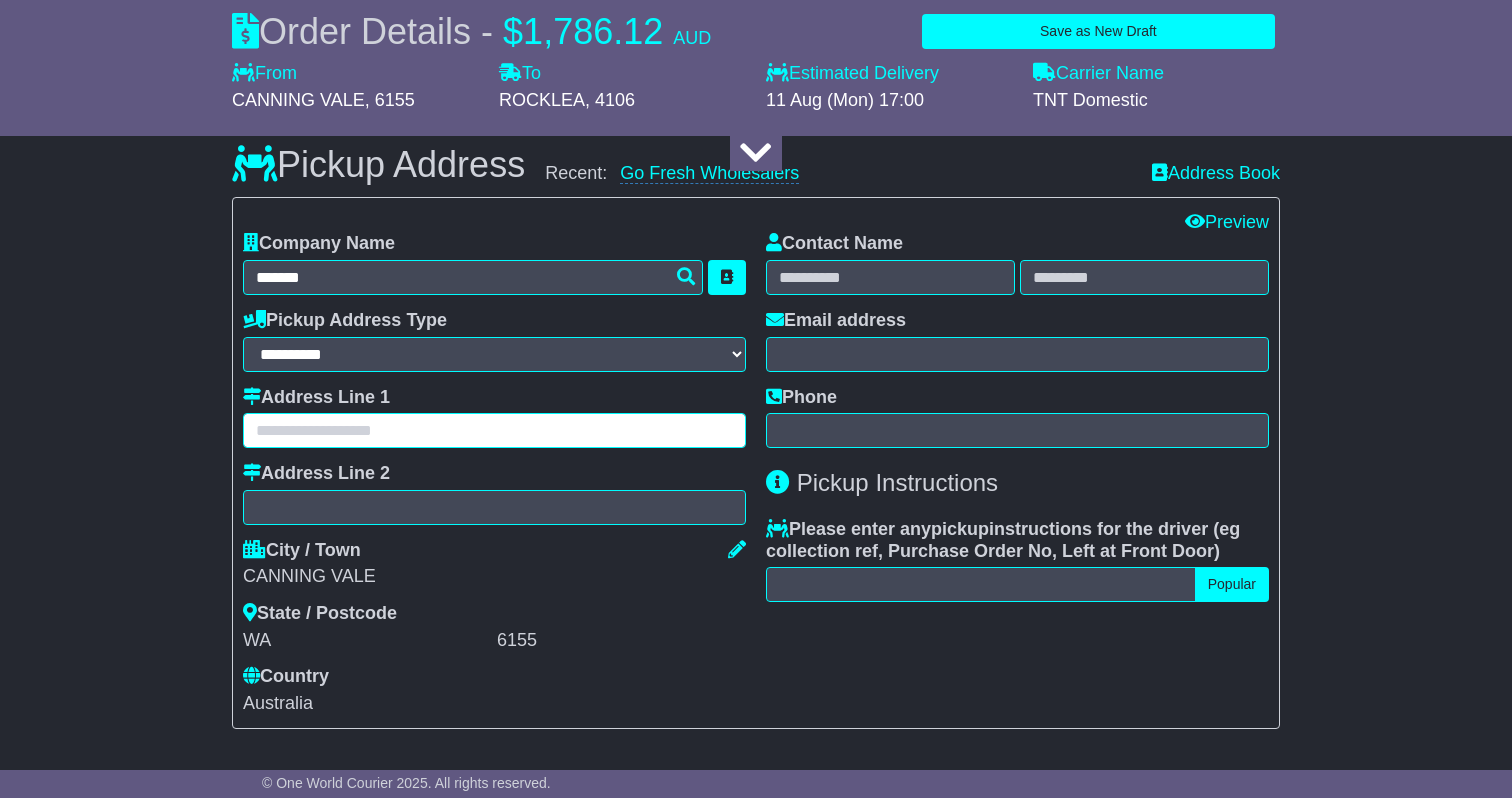 click at bounding box center [494, 430] 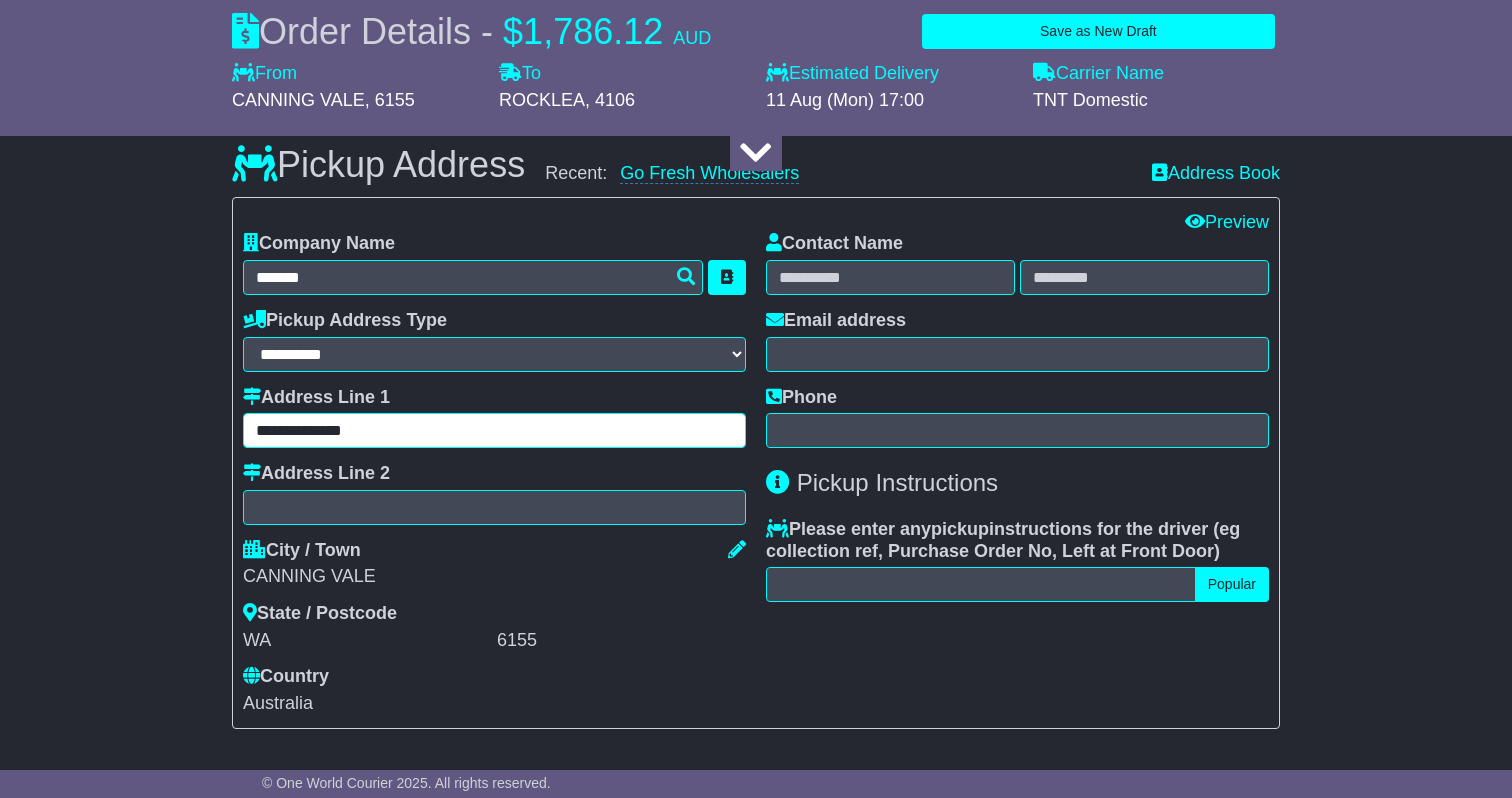 type on "**********" 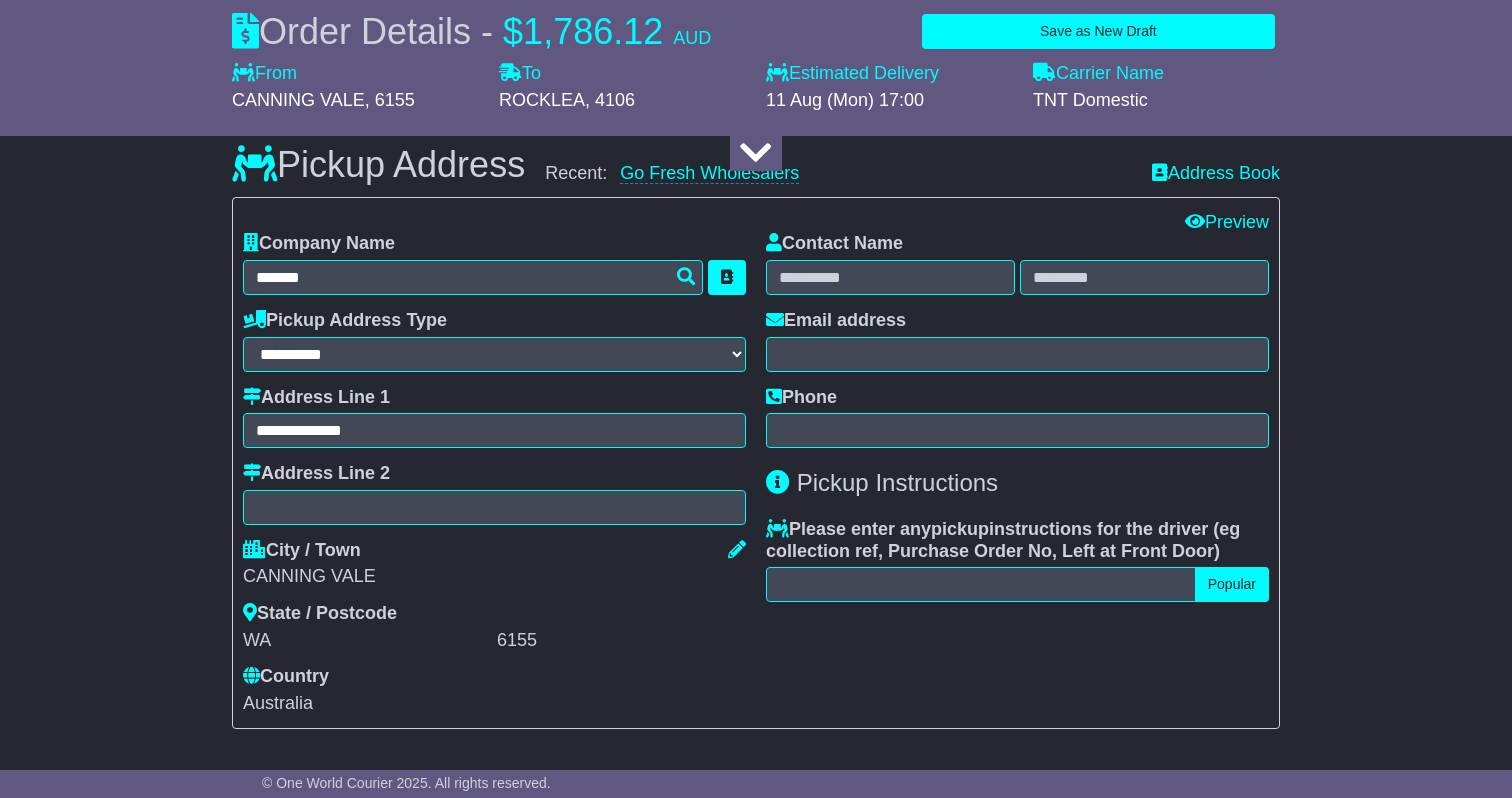 click on "About your package
What is your Package
Documents
Non-Documents
What are the Incoterms?
***
***
***
***
***
***
Description of Goods
*********
Attention: dangerous goods are not allowed by service.
Your Internal Reference (required)
*****
Any Dangerous Goods?
No  Other" at bounding box center [756, 1200] 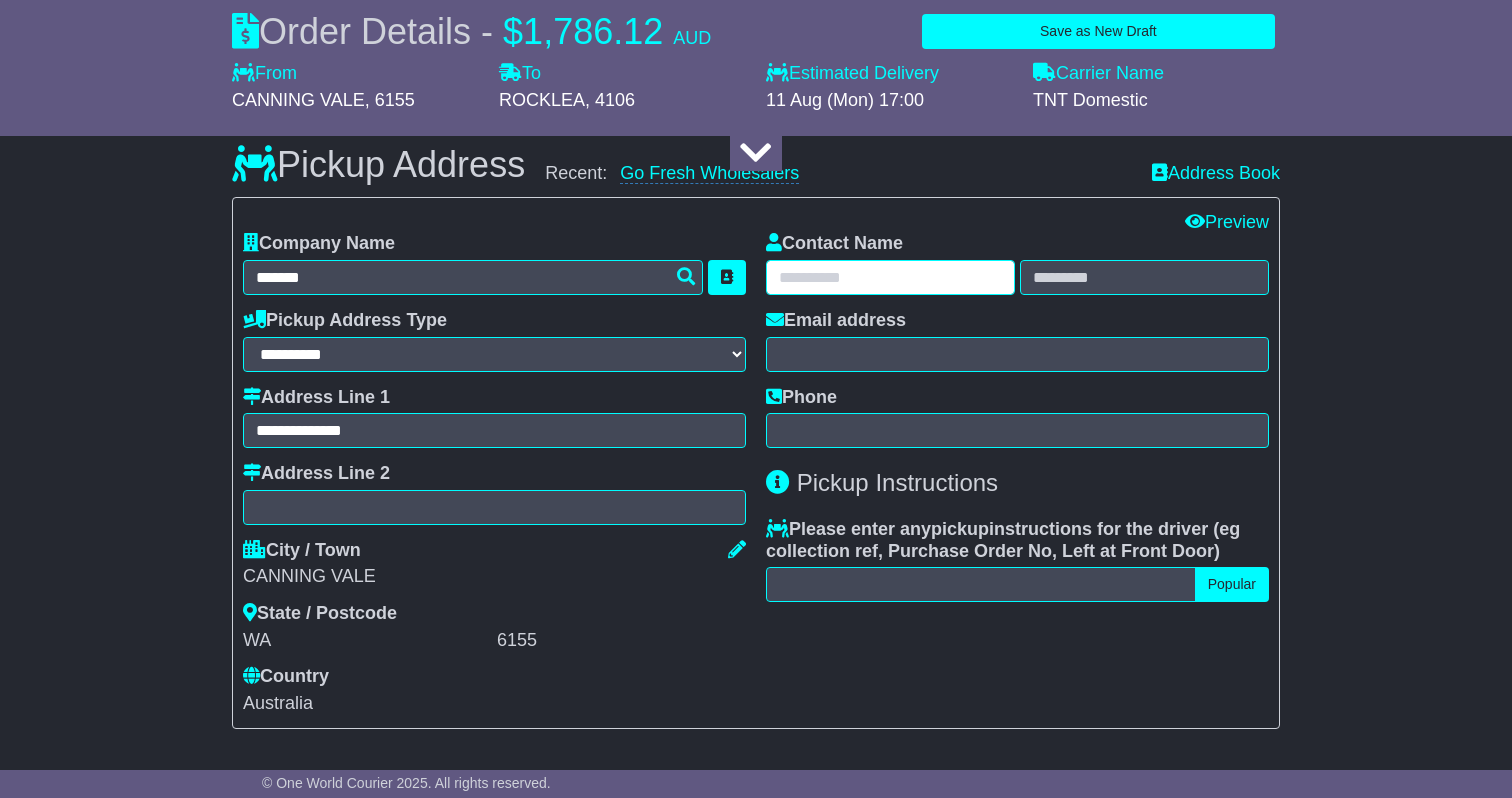 click at bounding box center (890, 277) 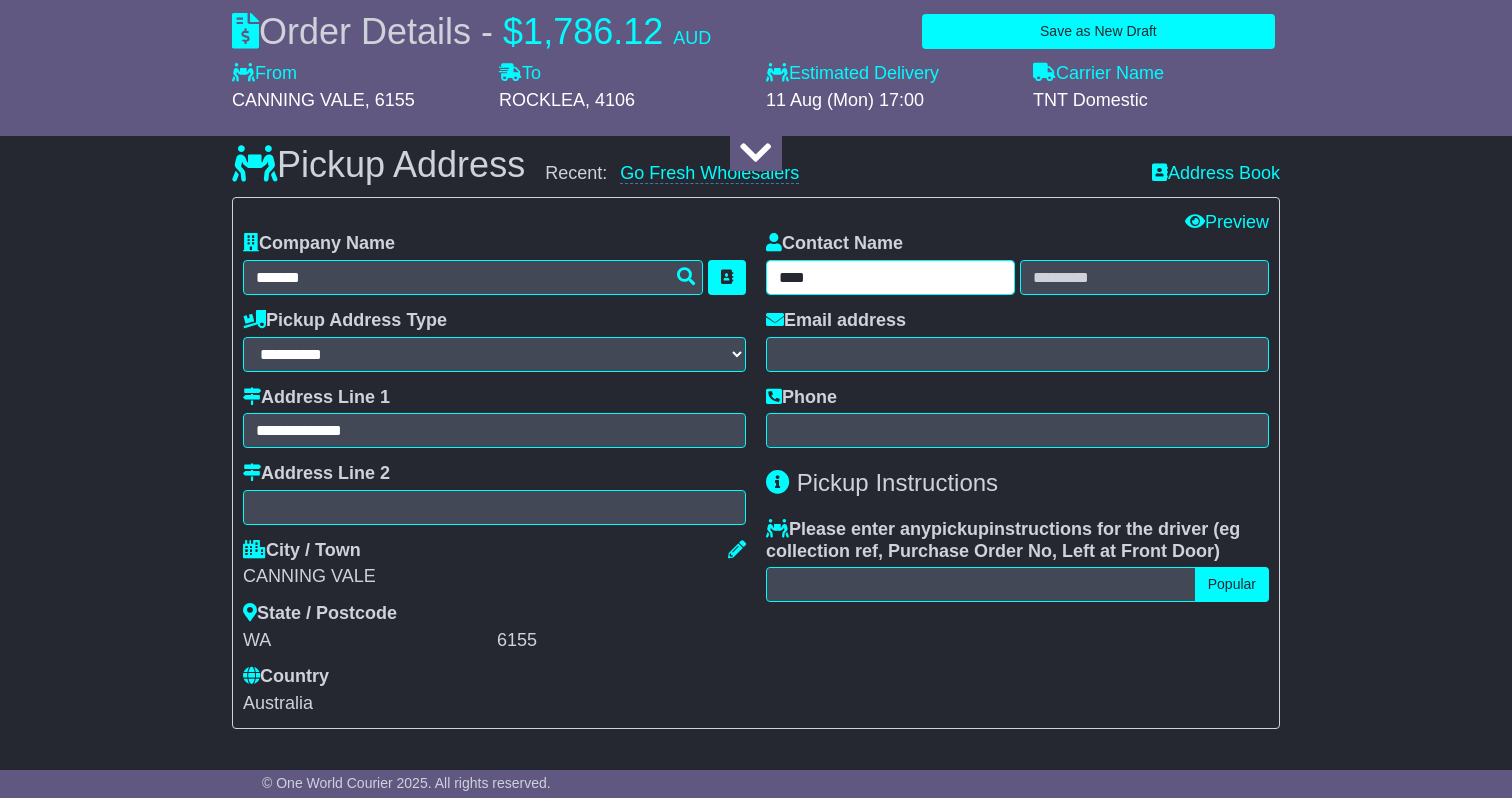 type on "****" 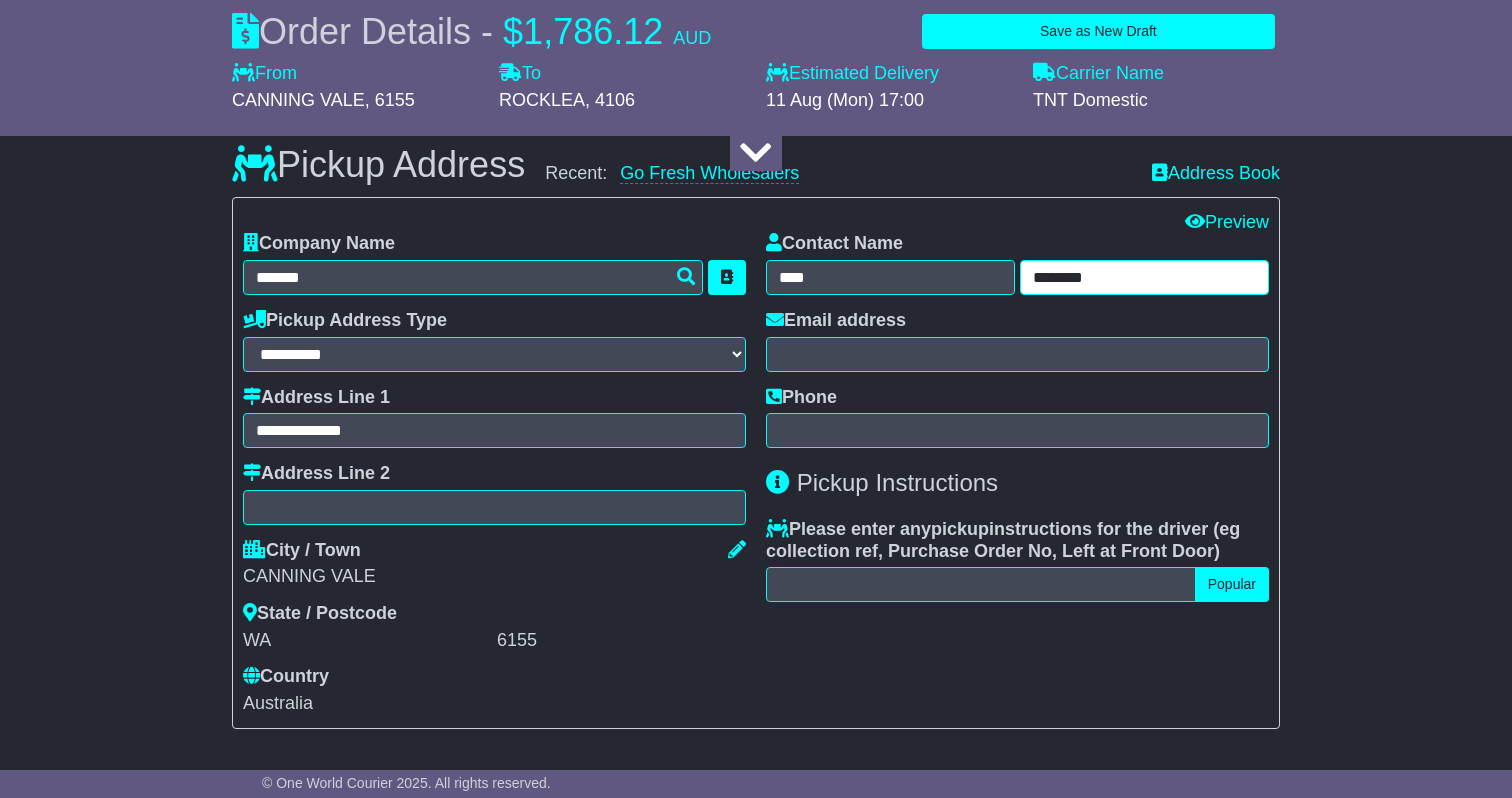 type on "********" 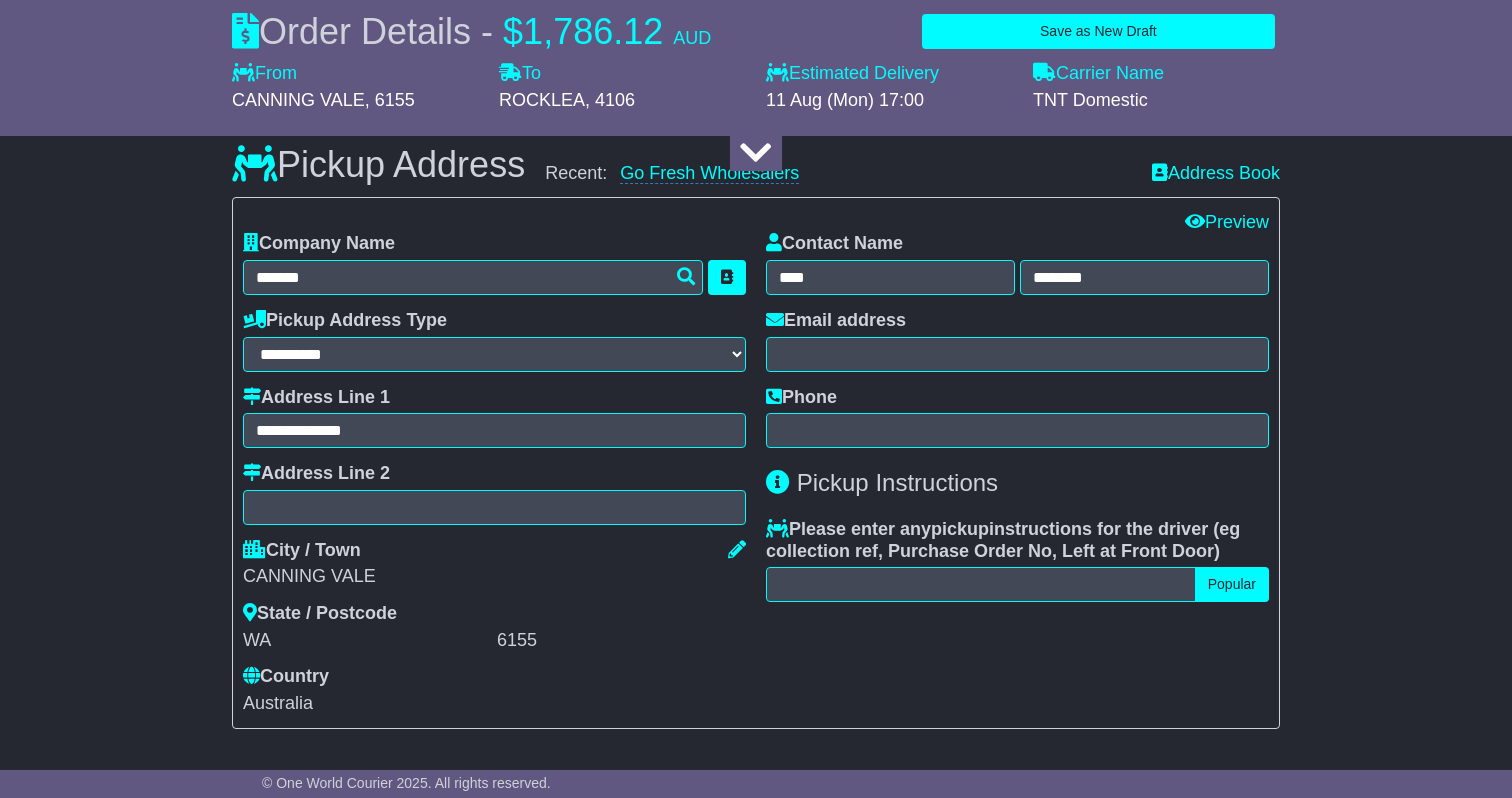 click on "About your package
What is your Package
Documents
Non-Documents
What are the Incoterms?
***
***
***
***
***
***
Description of Goods
*********
Attention: dangerous goods are not allowed by service.
Your Internal Reference (required)
*****
Any Dangerous Goods?
No  Other" at bounding box center (756, 1200) 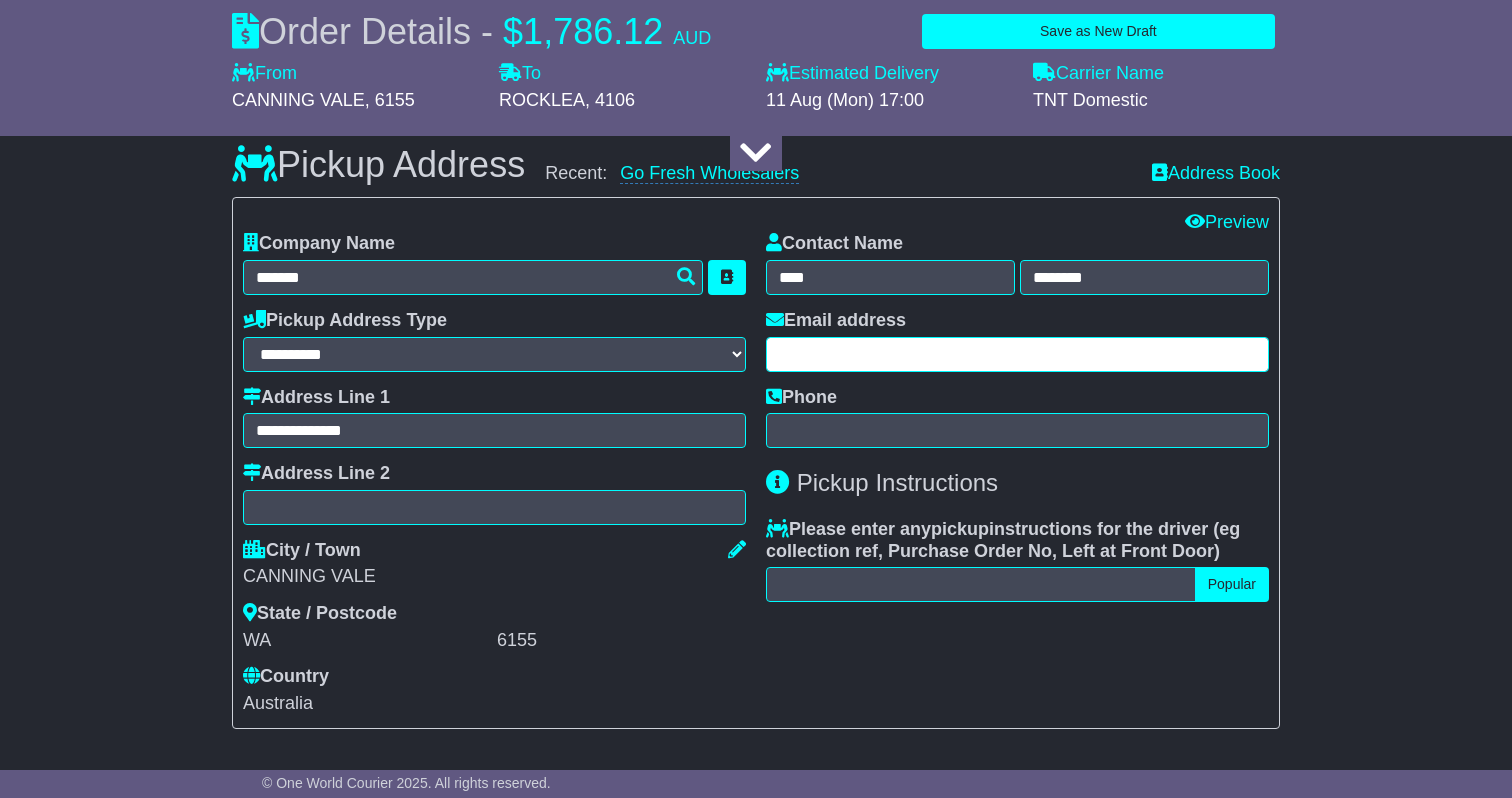 click at bounding box center (1017, 354) 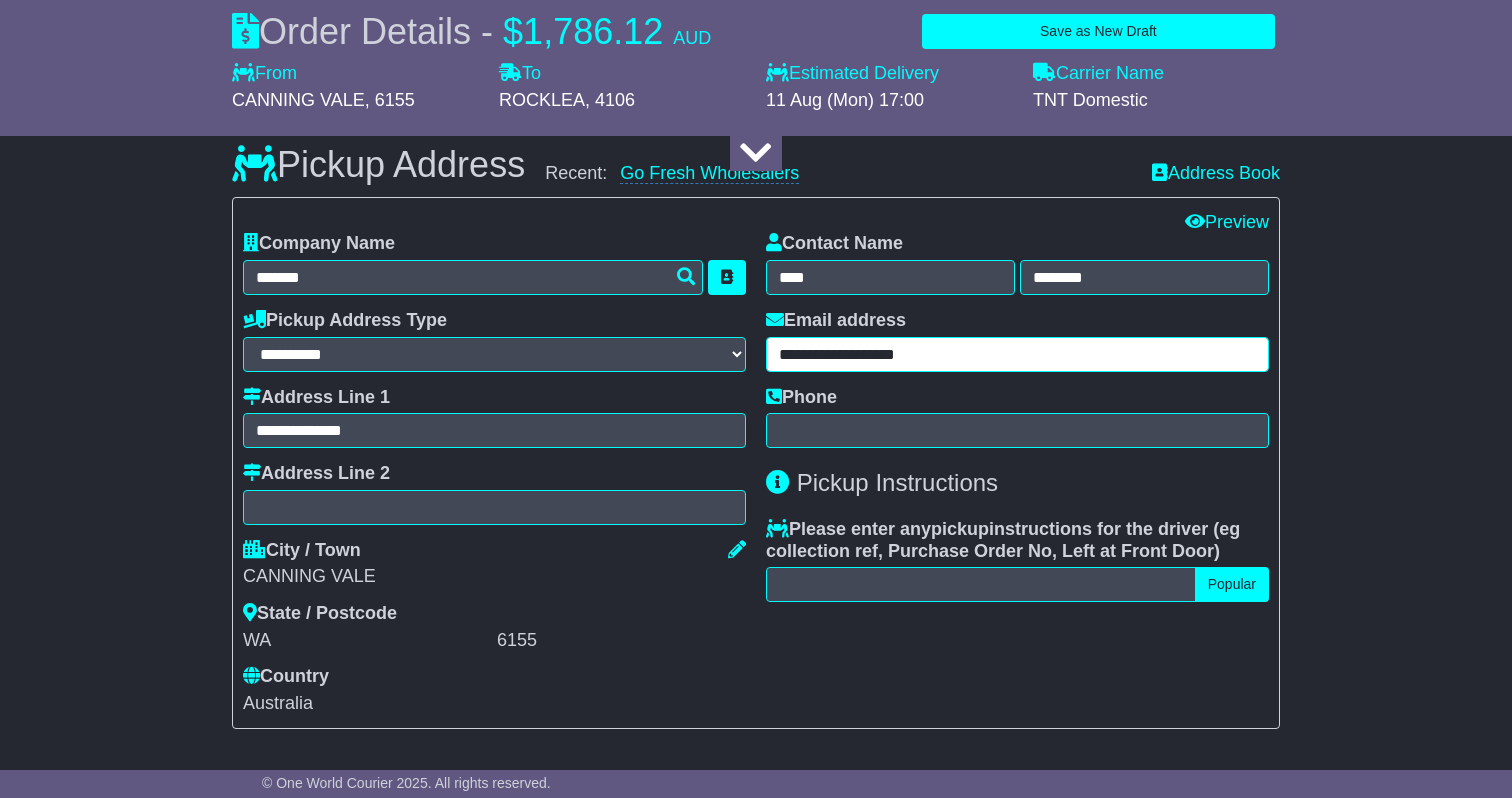 type on "**********" 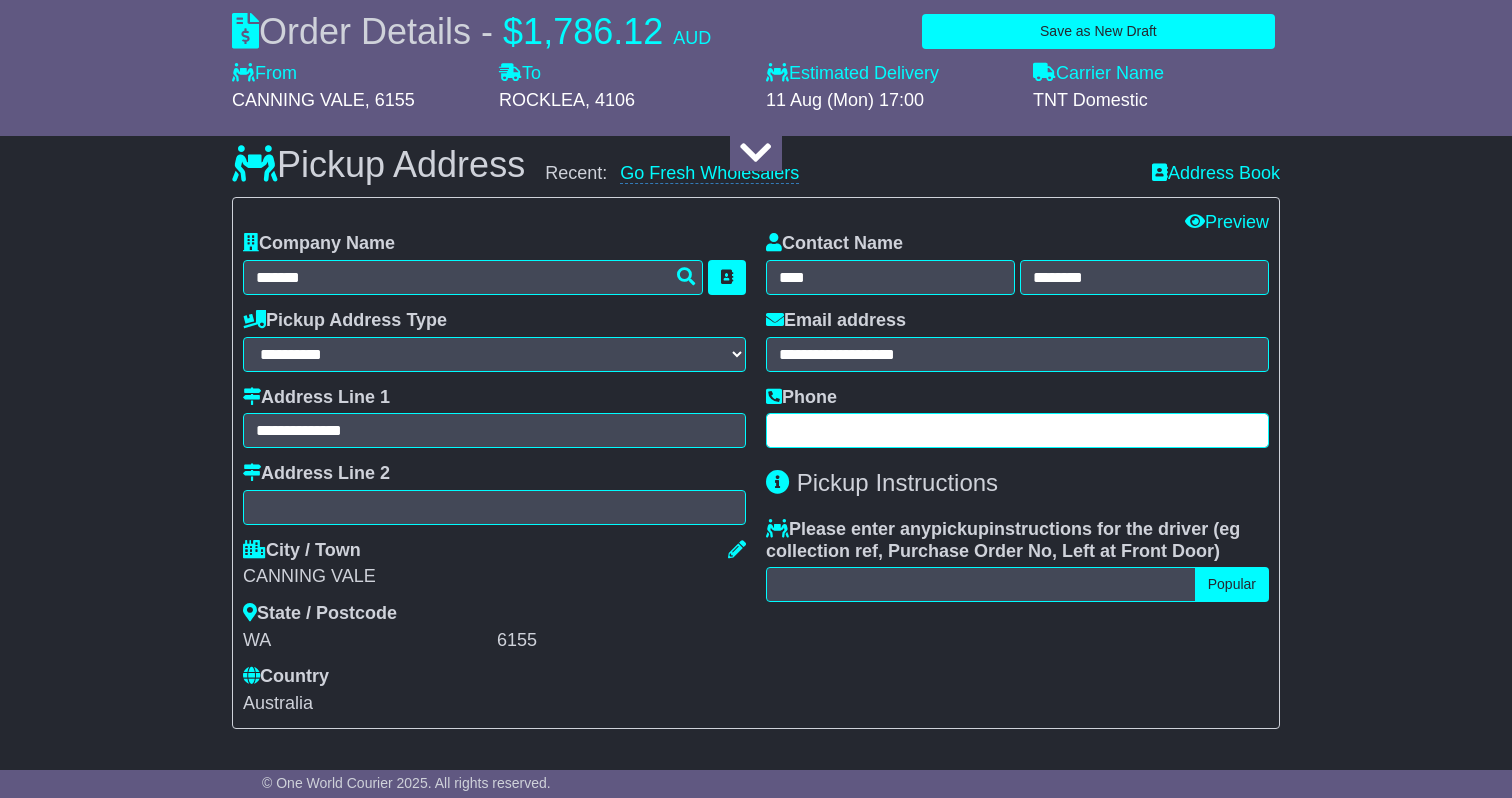 click at bounding box center (1017, 430) 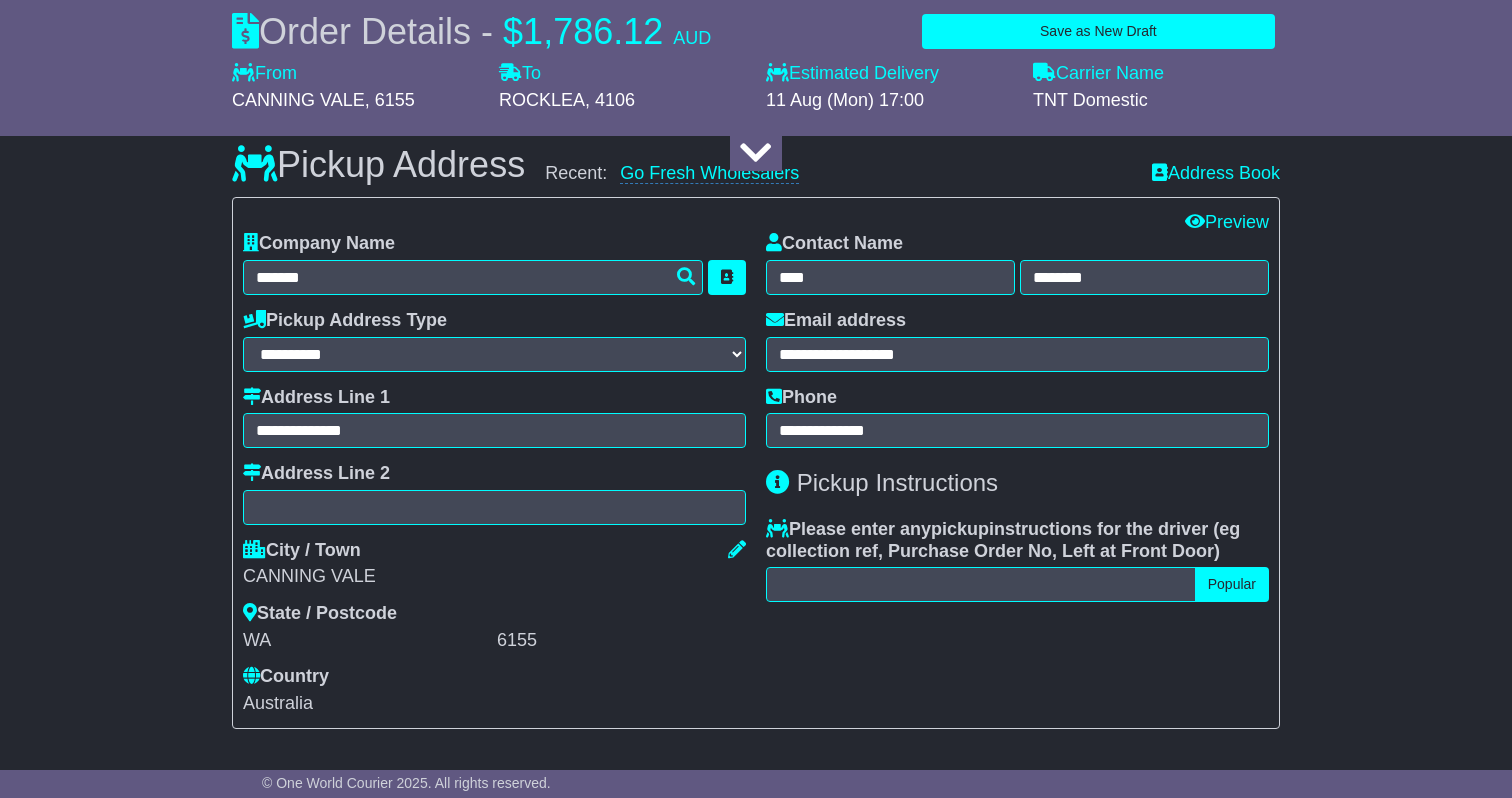 click on "**********" at bounding box center (1017, 473) 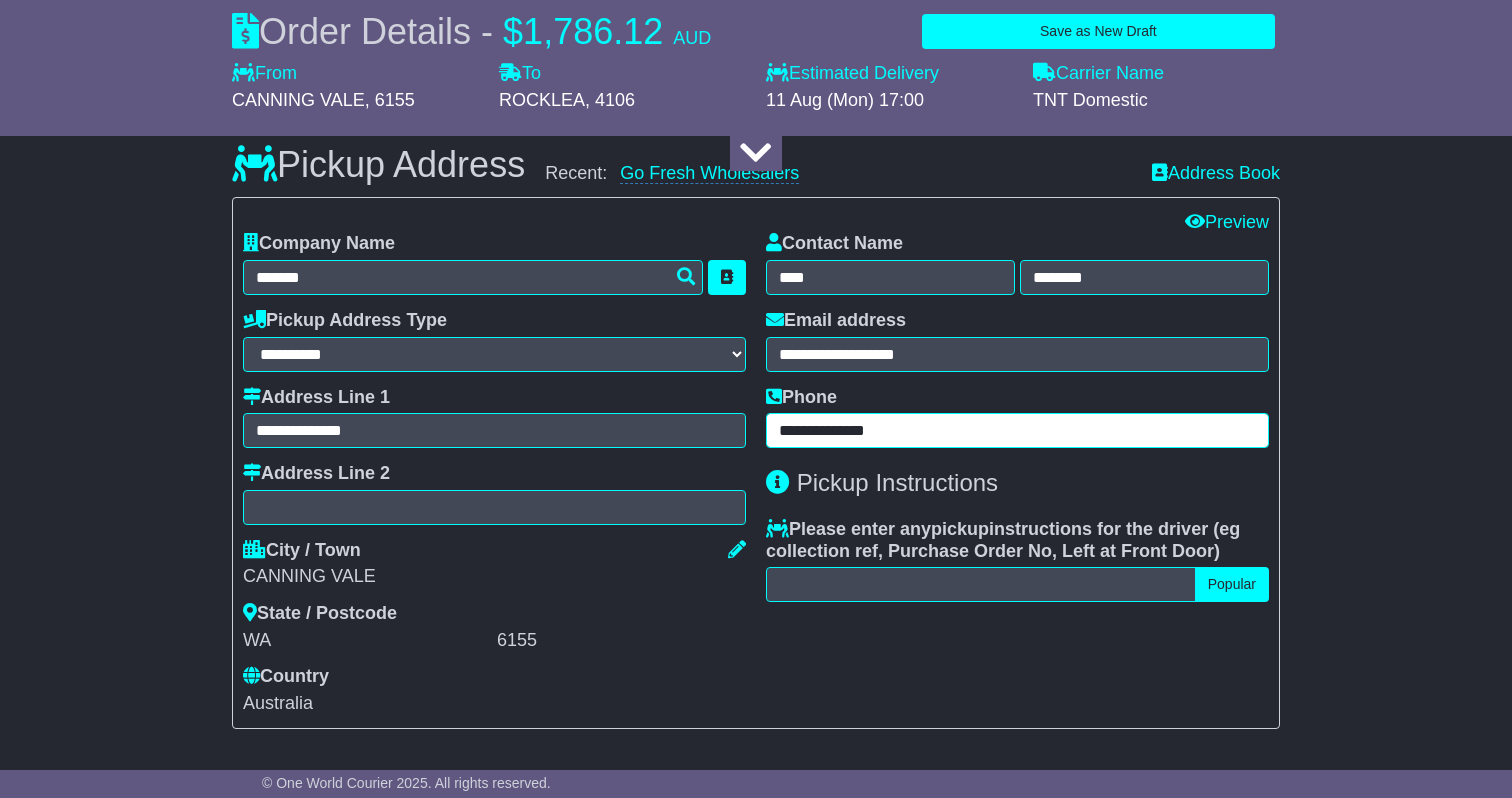 click on "**********" at bounding box center [1017, 430] 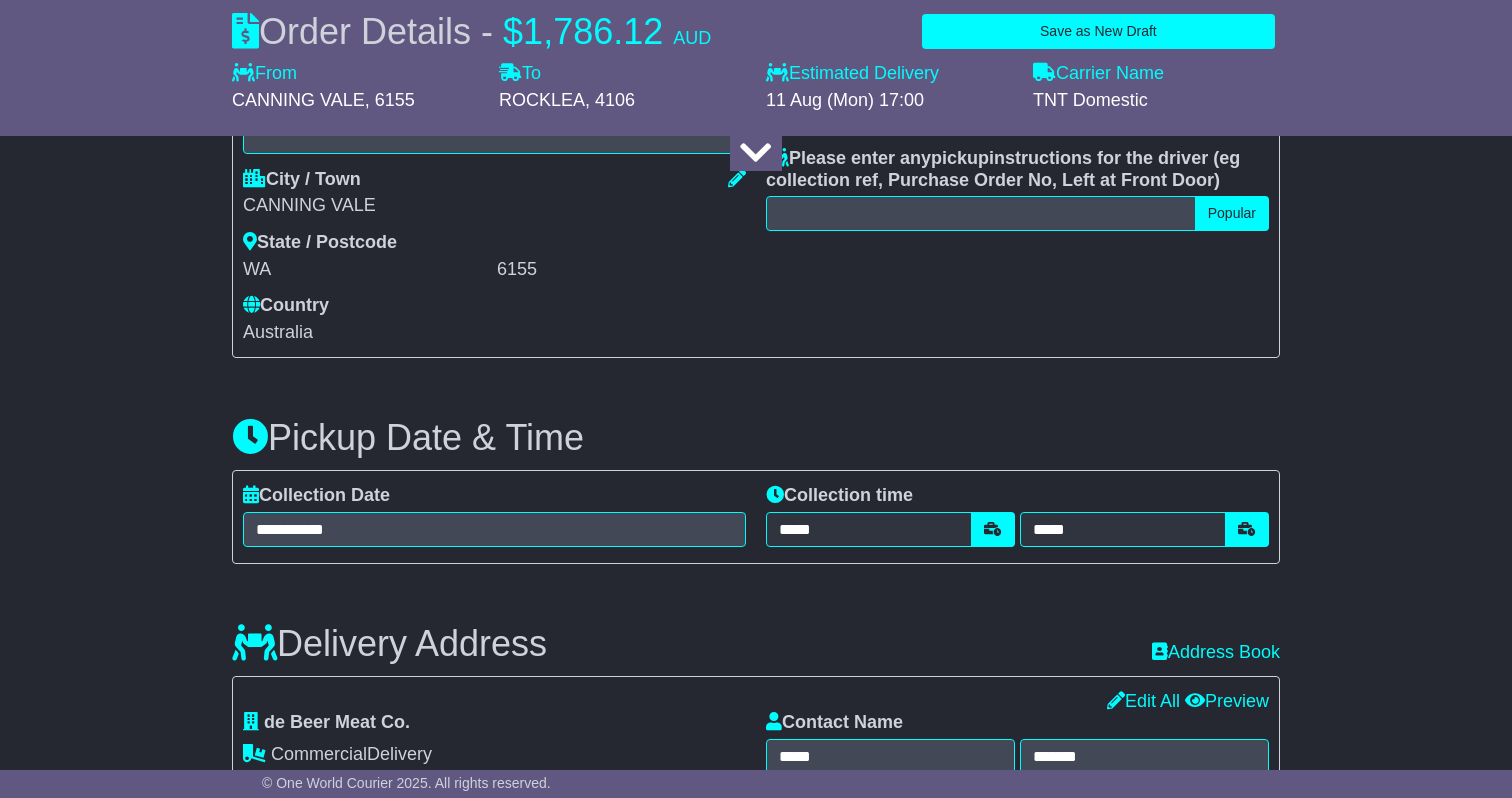 scroll, scrollTop: 900, scrollLeft: 0, axis: vertical 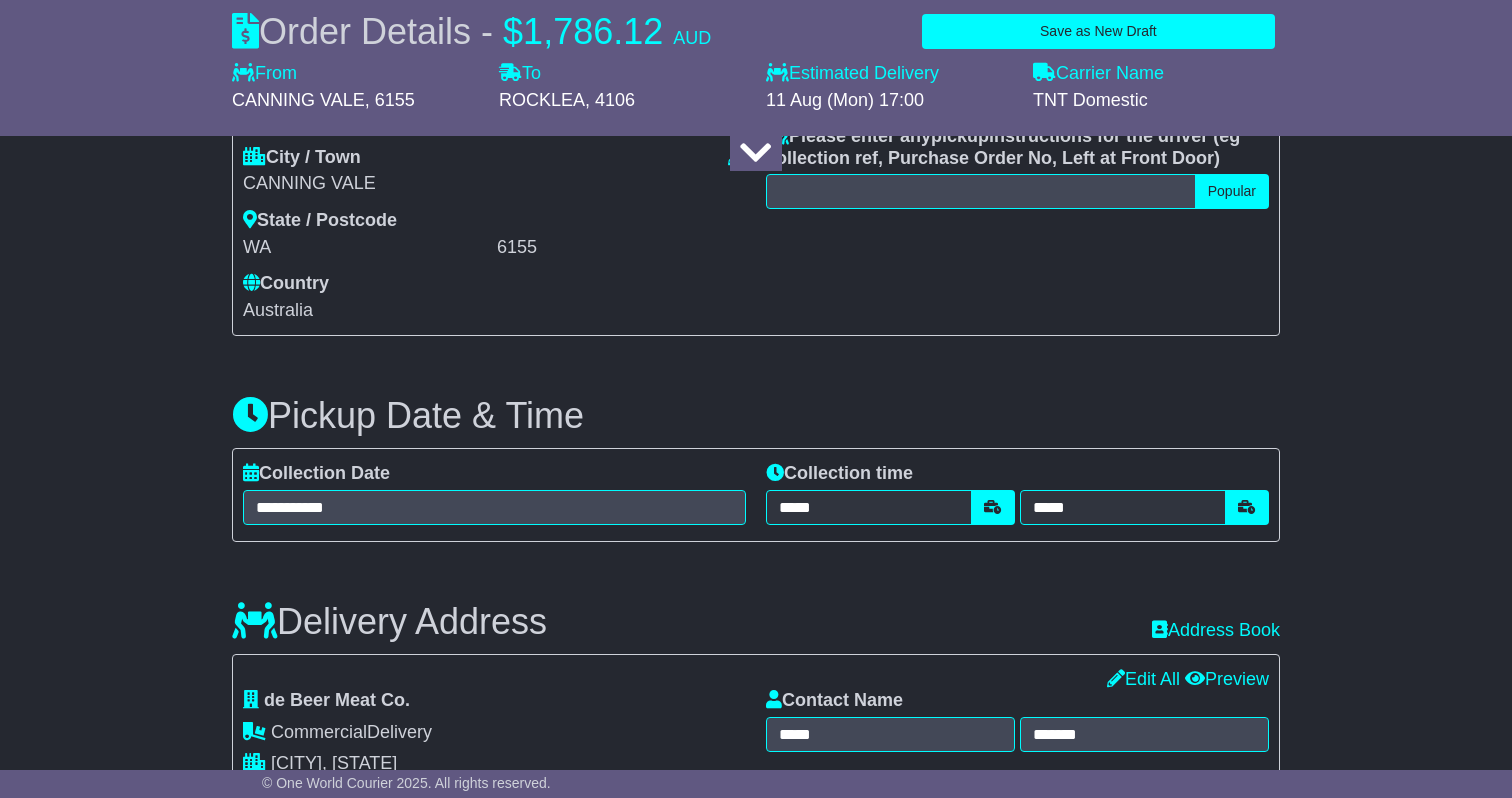 type on "**********" 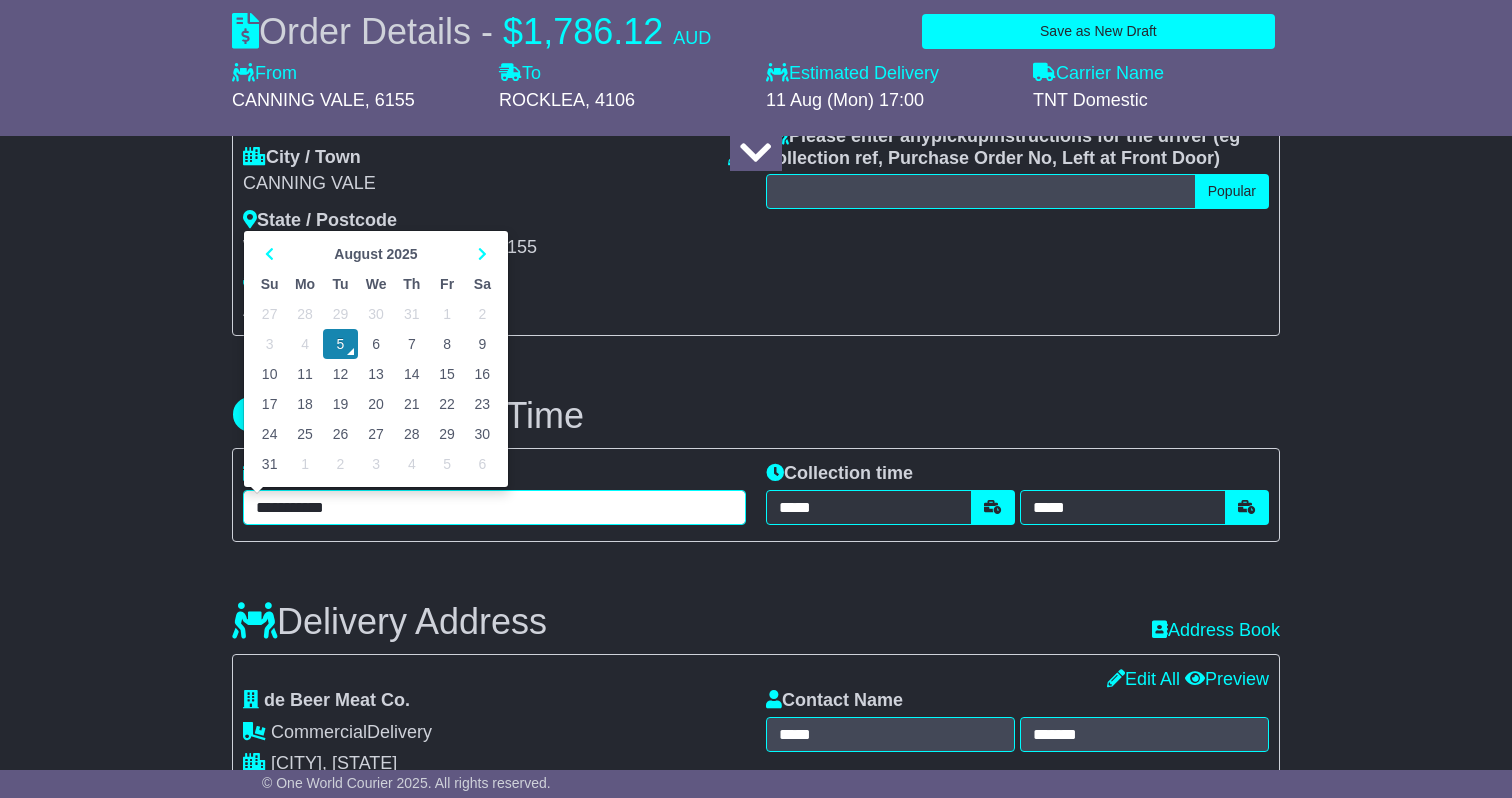 click on "**********" at bounding box center [494, 507] 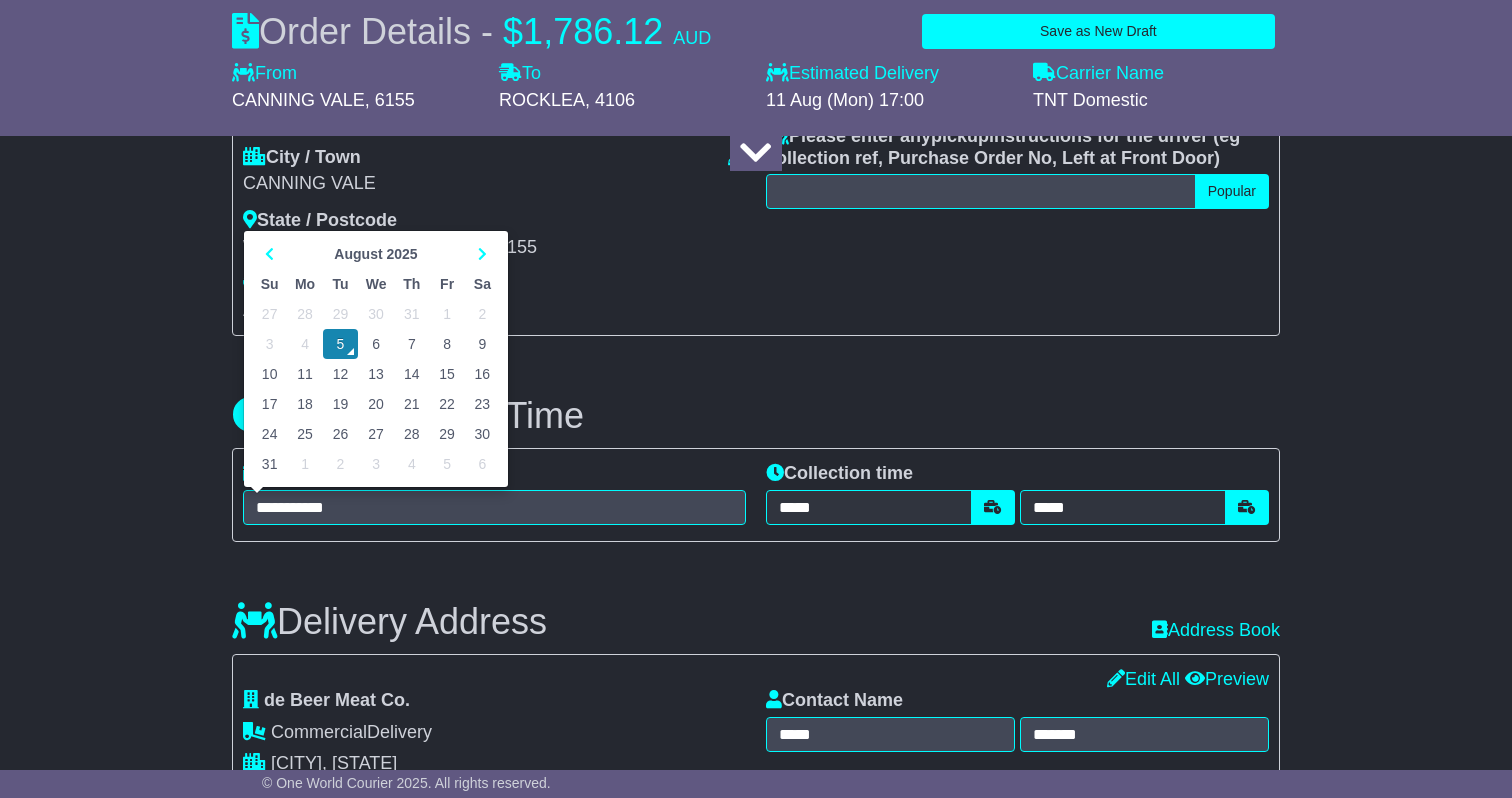 type on "**********" 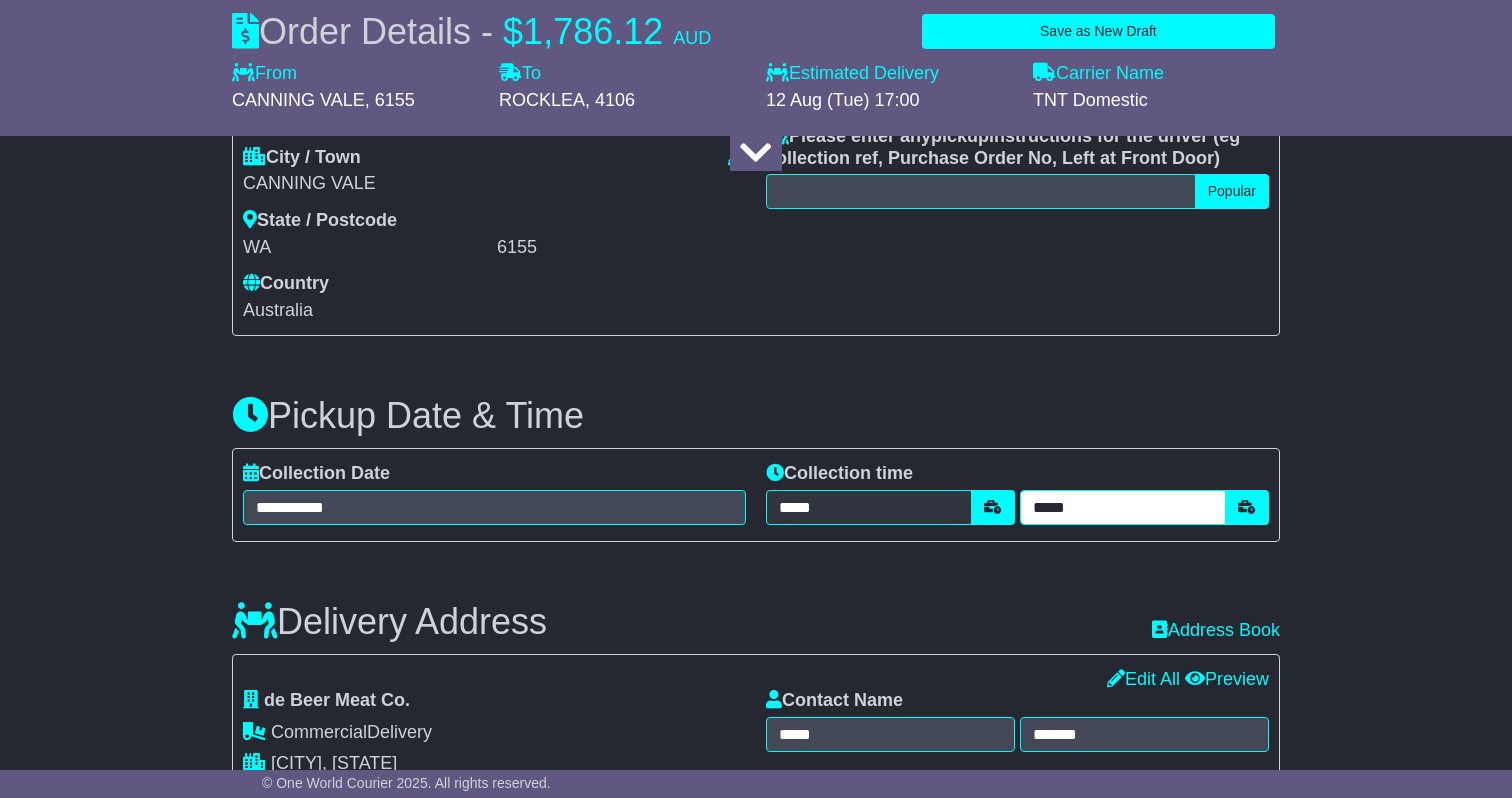 click on "*****" at bounding box center (1123, 507) 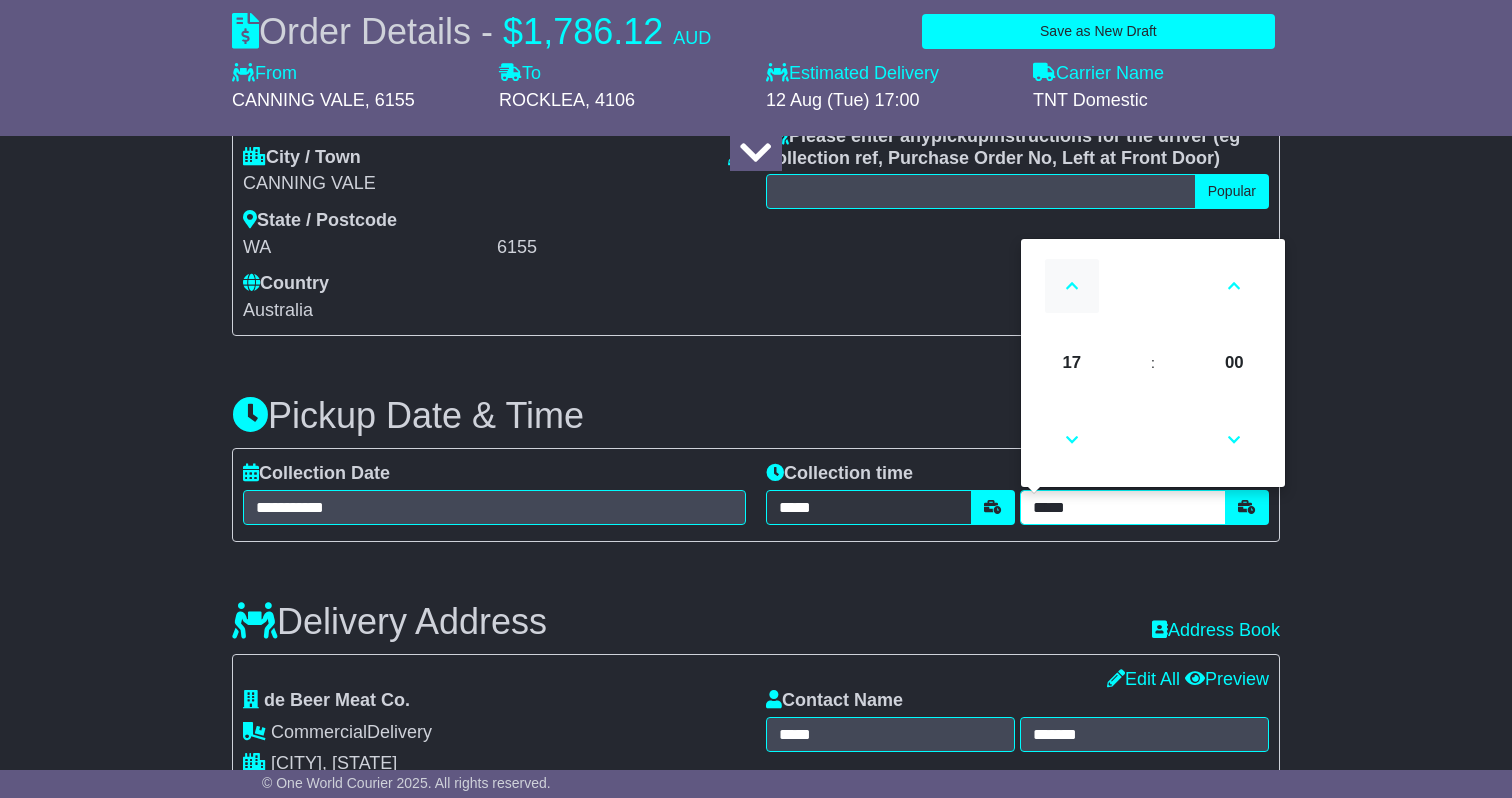click at bounding box center (1072, 286) 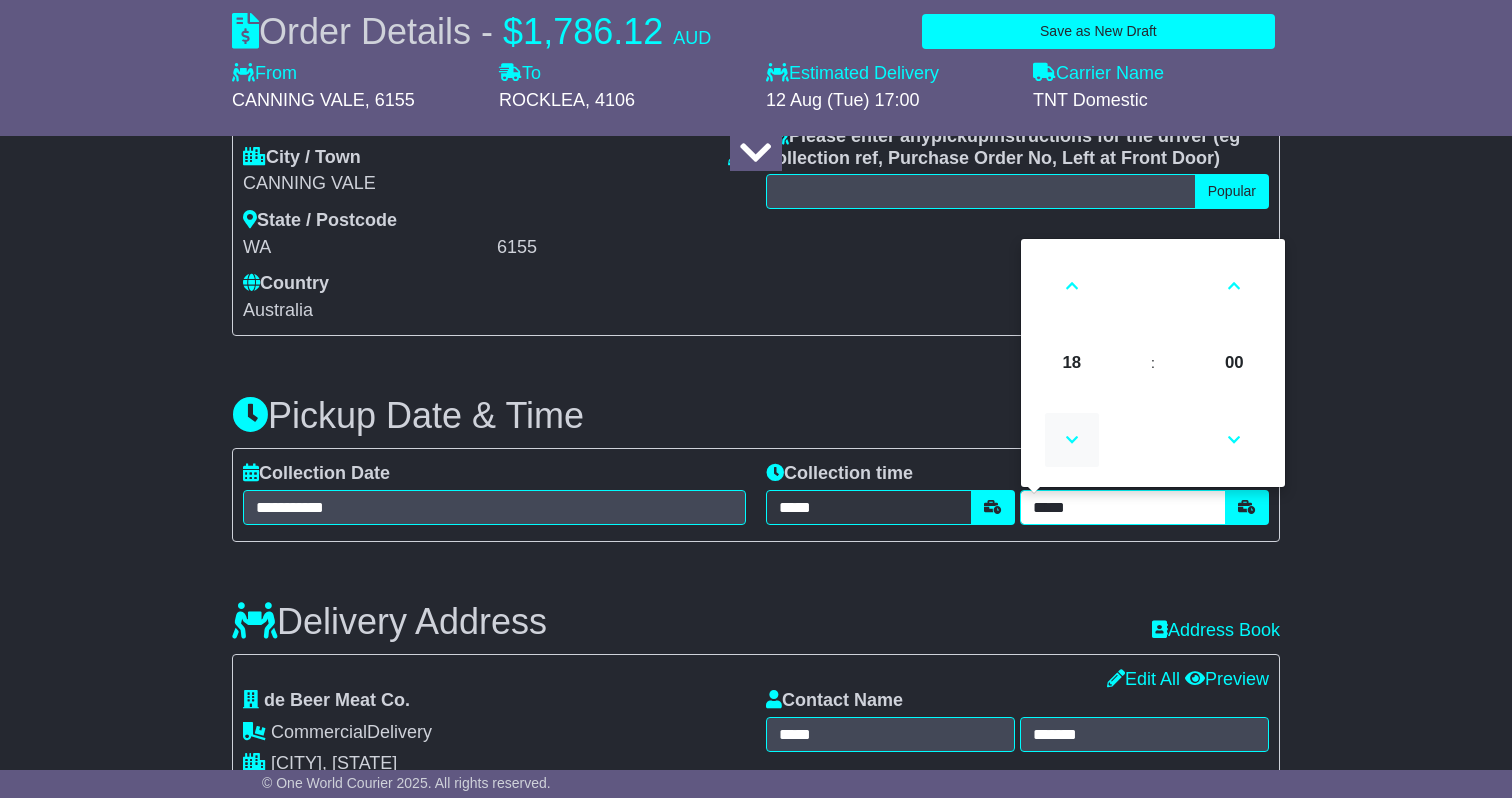 click at bounding box center (1072, 440) 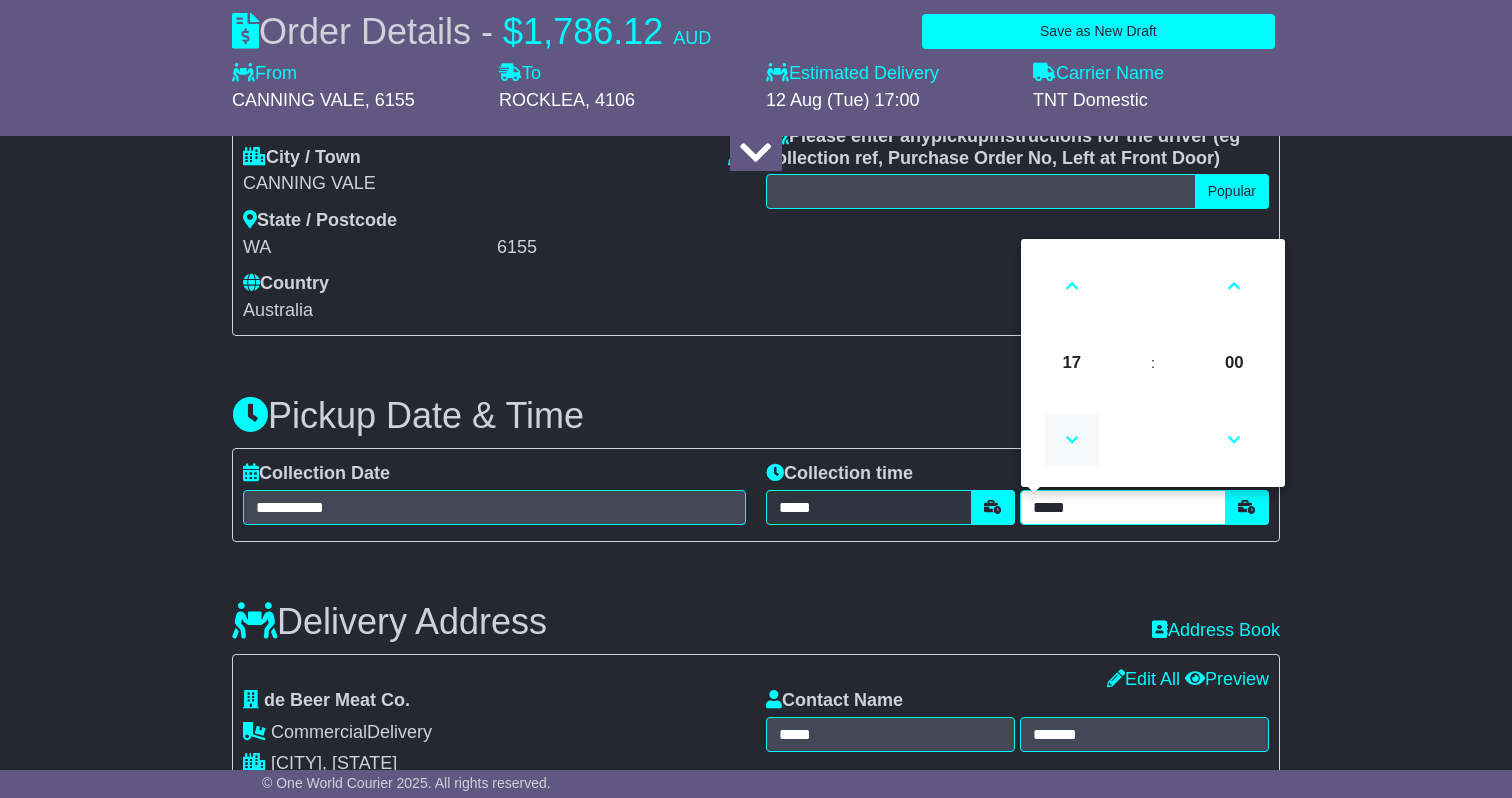 click at bounding box center [1072, 440] 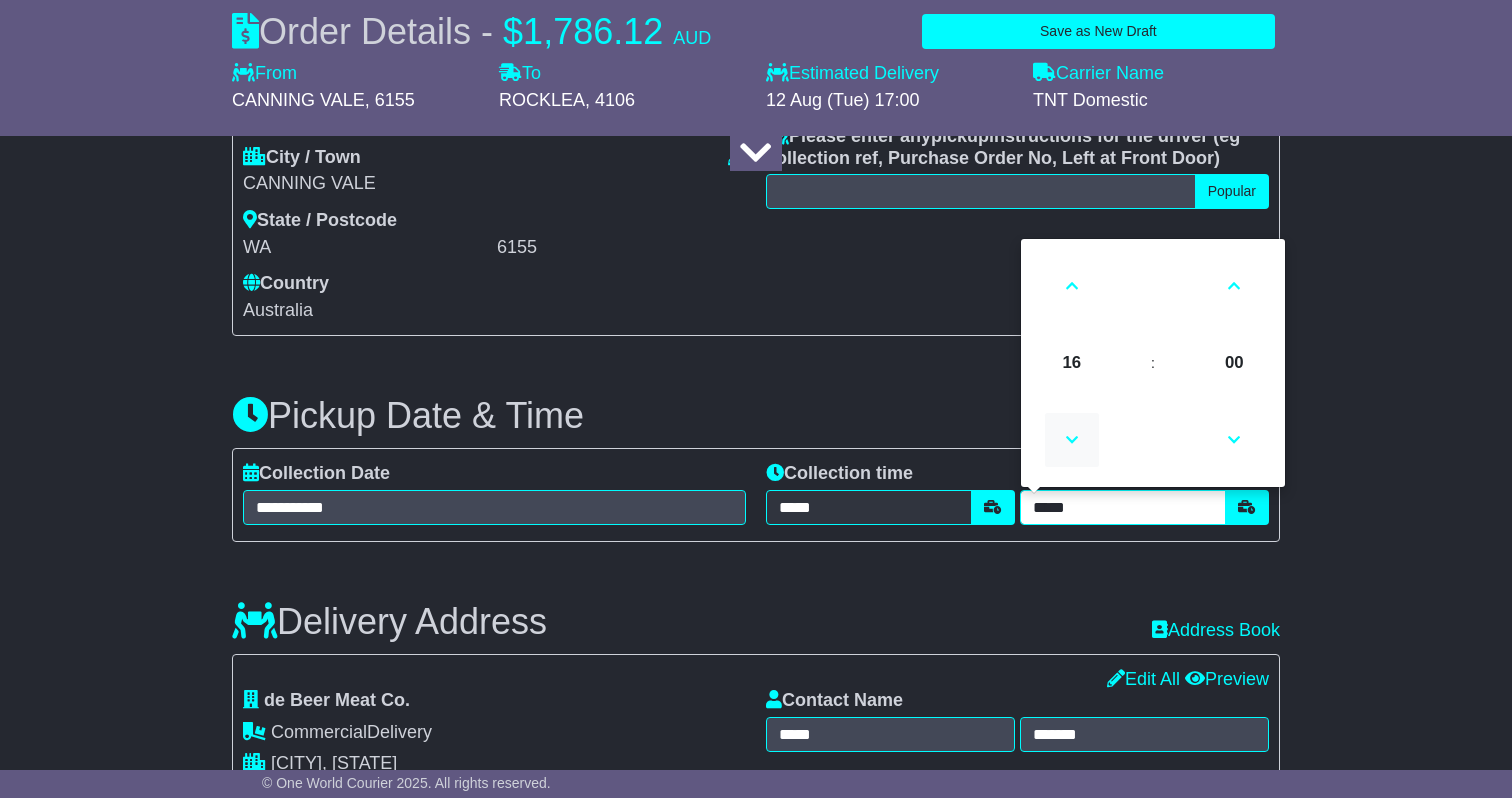 click at bounding box center [1072, 440] 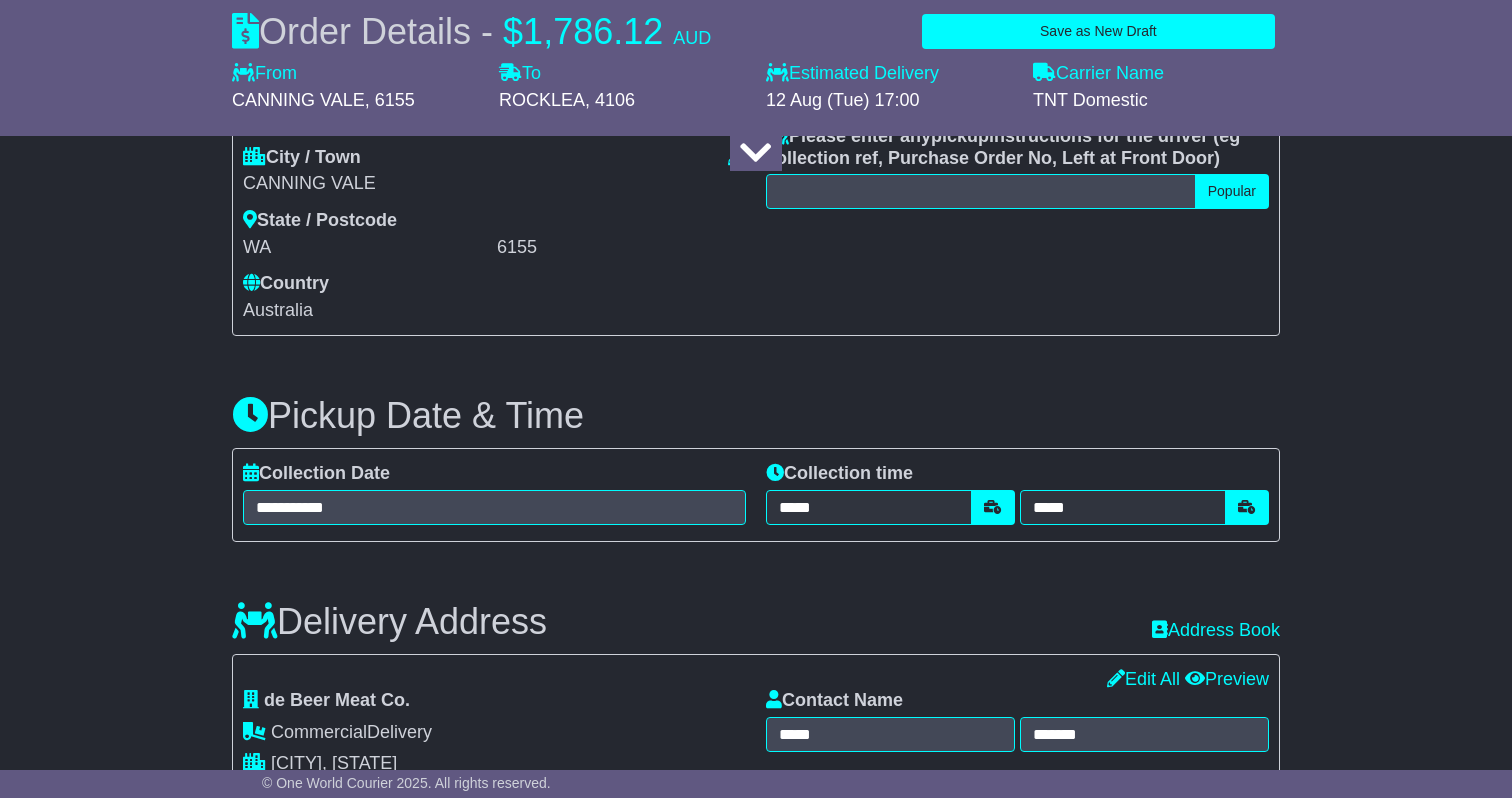 click on "About your package
What is your Package
Documents
Non-Documents
What are the Incoterms?
***
***
***
***
***
***
Description of Goods
*********
Attention: dangerous goods are not allowed by service.
Your Internal Reference (required)
*****
Any Dangerous Goods?
No  Other" at bounding box center (756, 807) 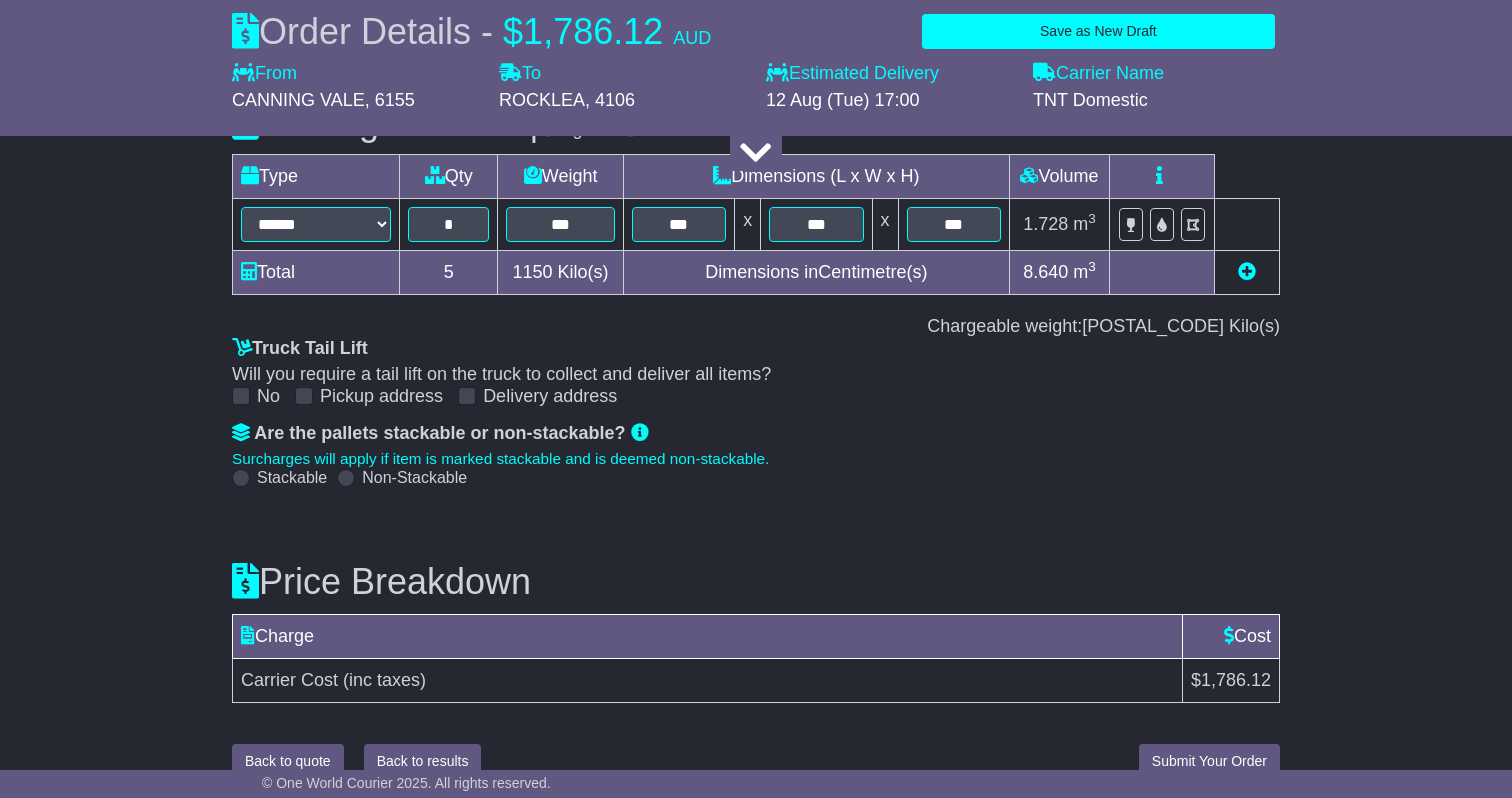 scroll, scrollTop: 2371, scrollLeft: 0, axis: vertical 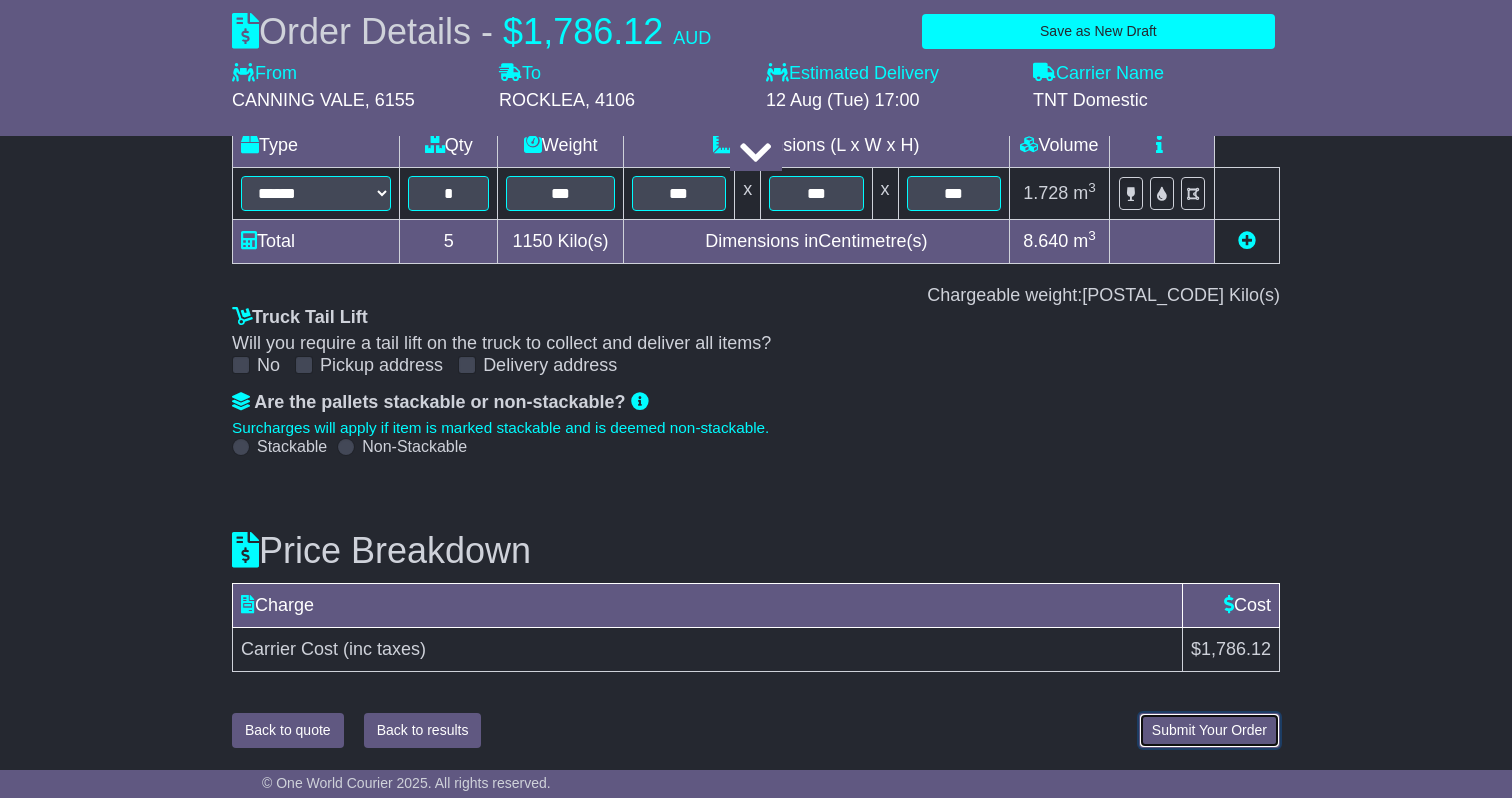 click on "Submit Your Order" at bounding box center (1209, 730) 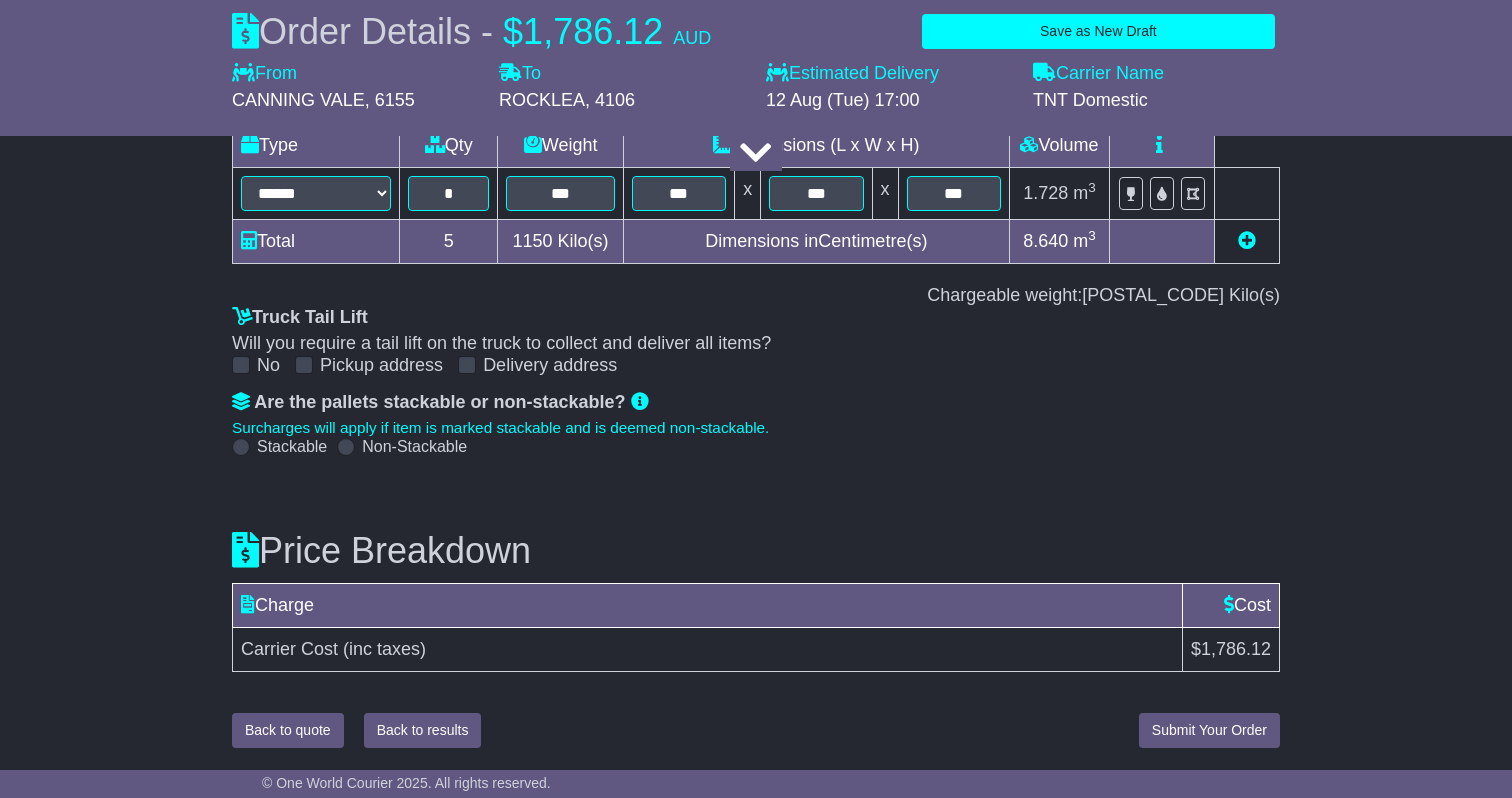 scroll, scrollTop: 2255, scrollLeft: 0, axis: vertical 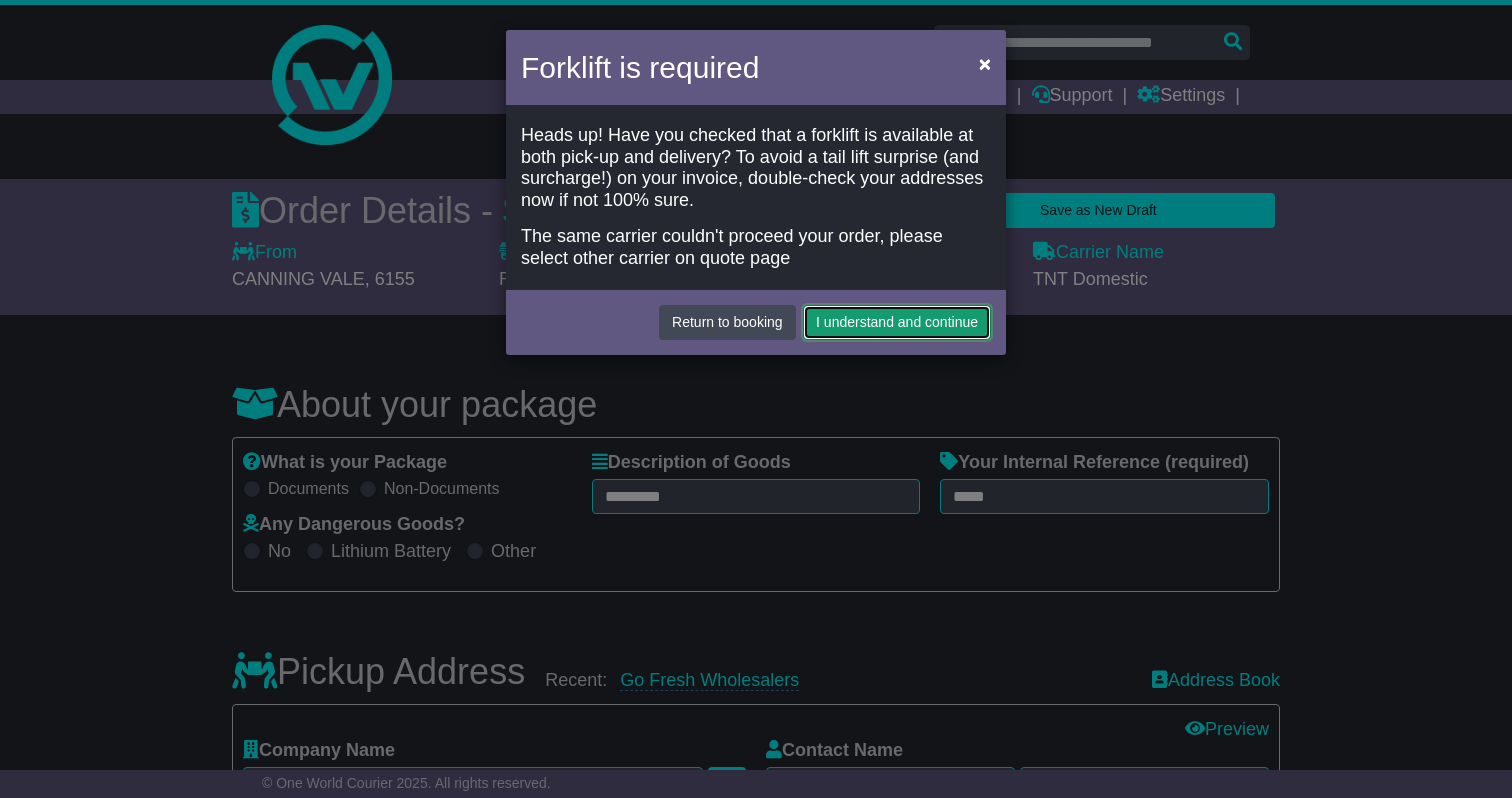 click on "I understand and continue" at bounding box center [897, 322] 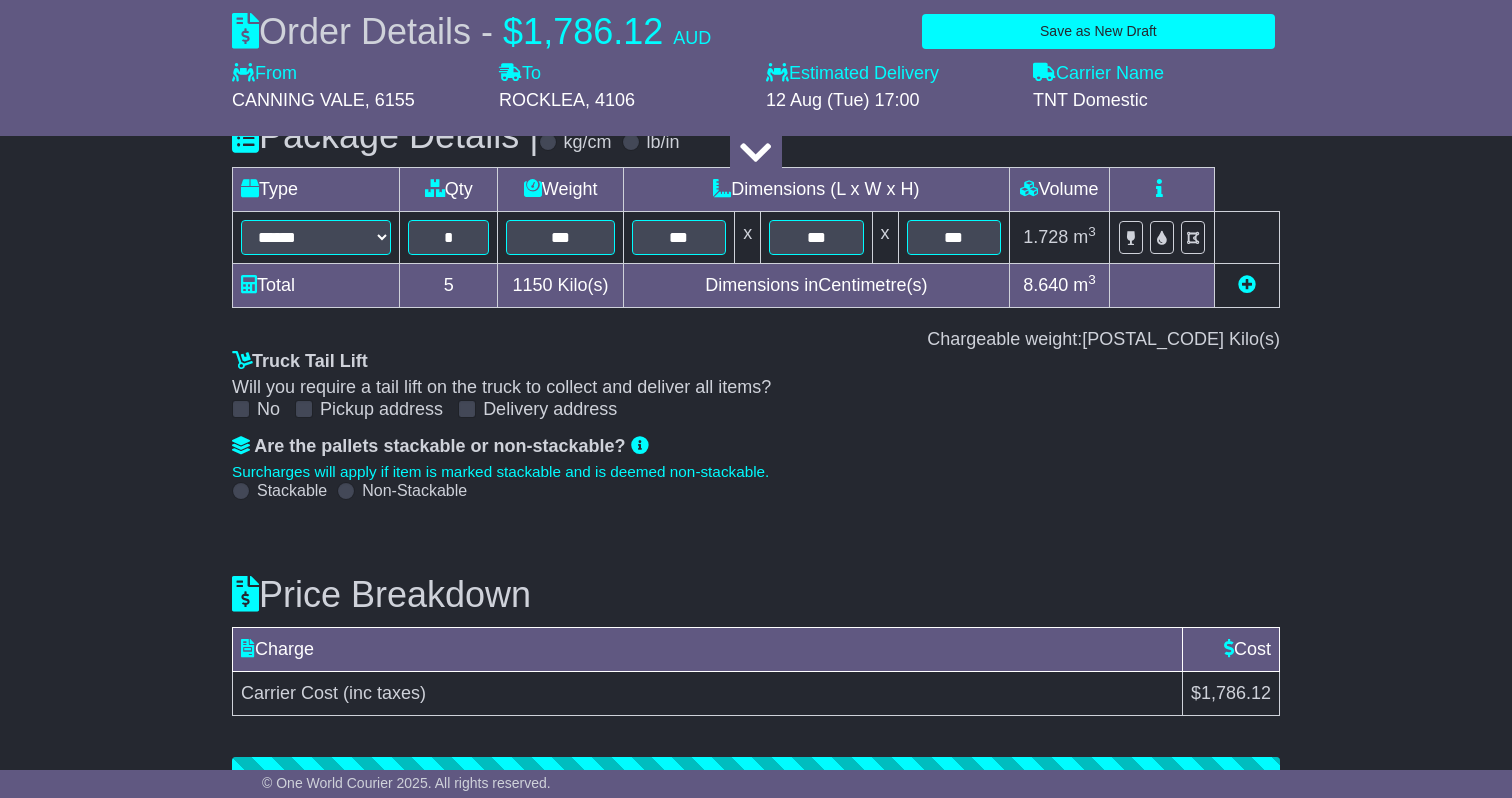 scroll, scrollTop: 2446, scrollLeft: 0, axis: vertical 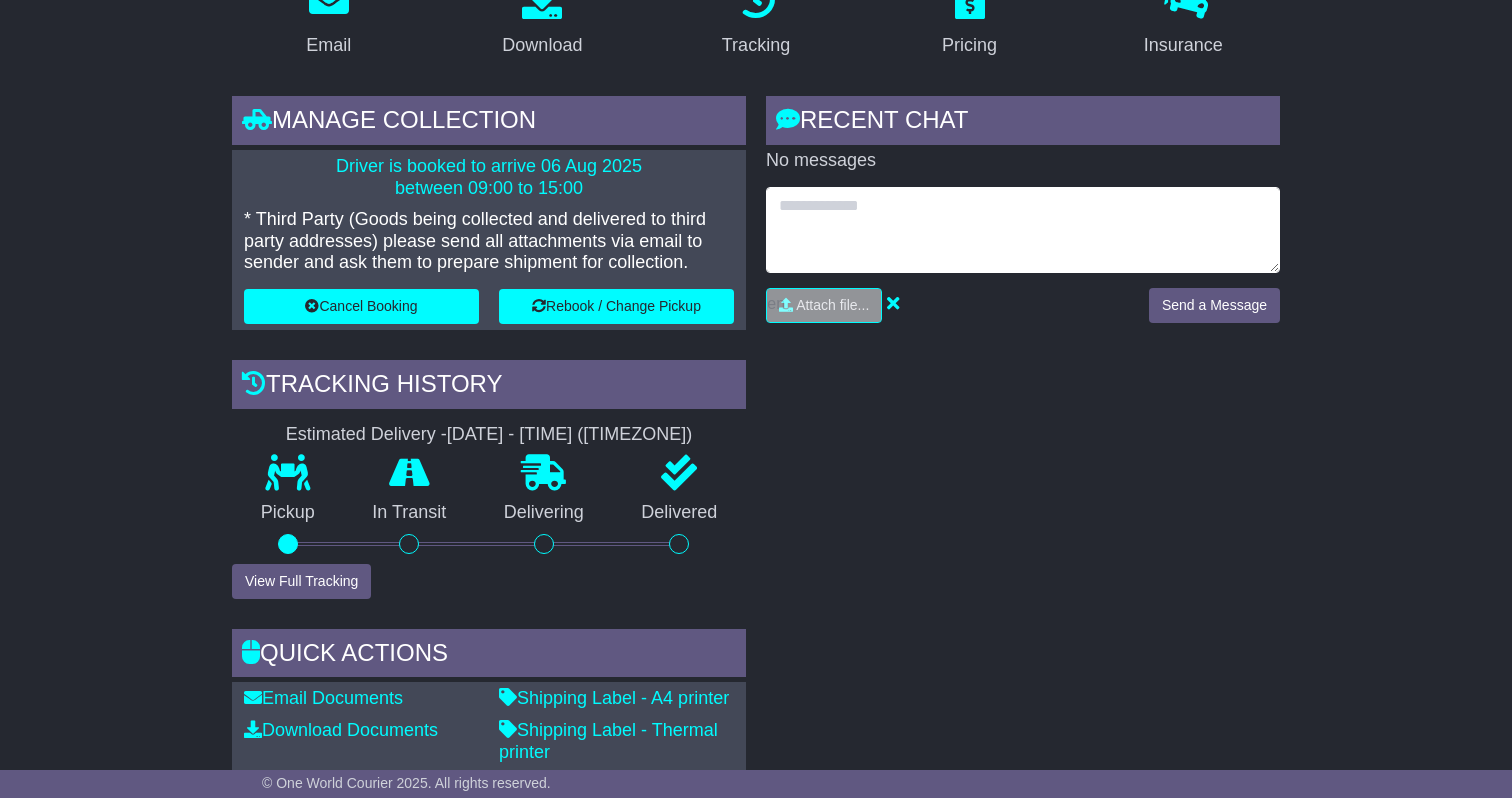 click at bounding box center (1023, 230) 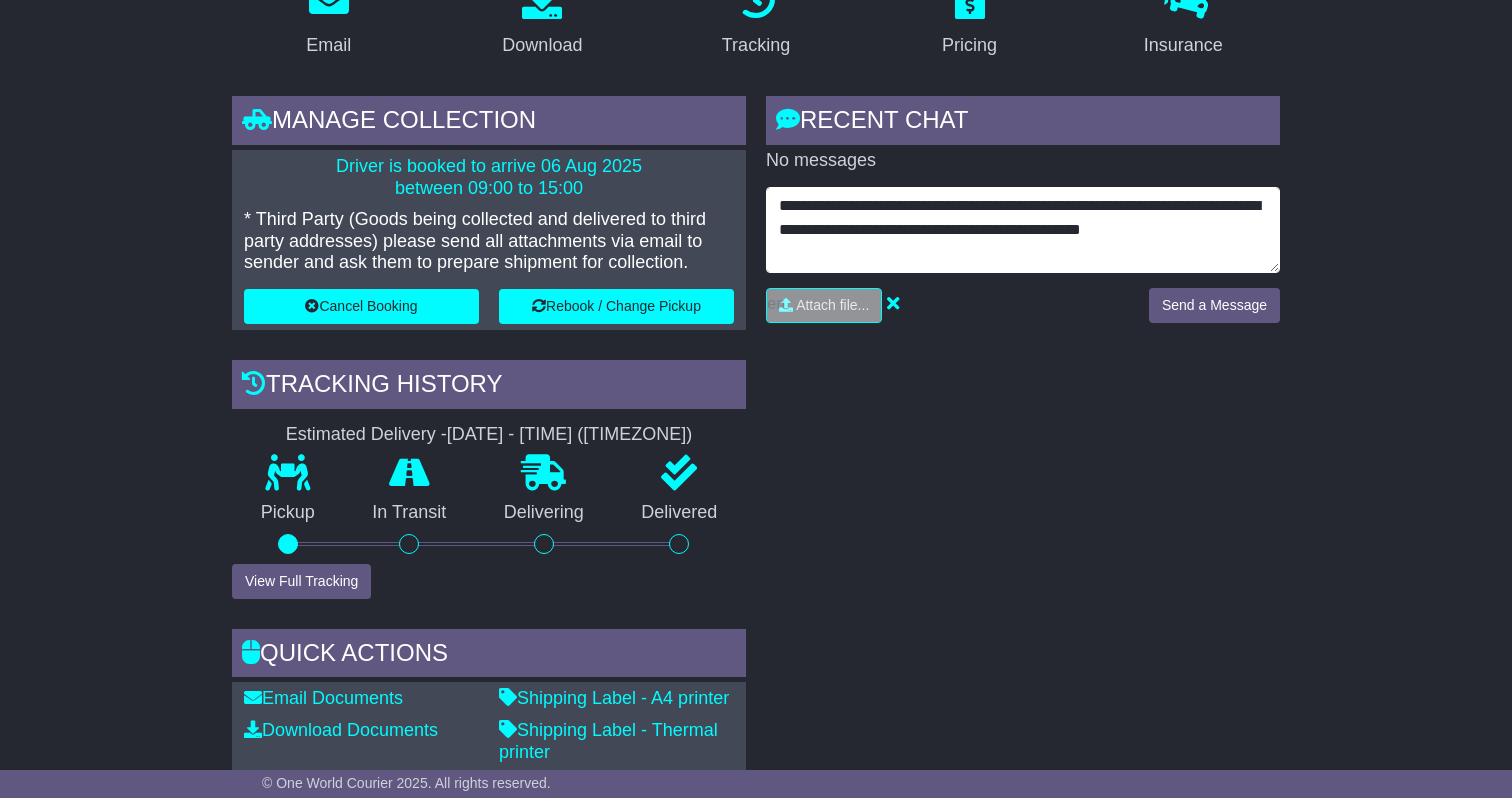 type on "**********" 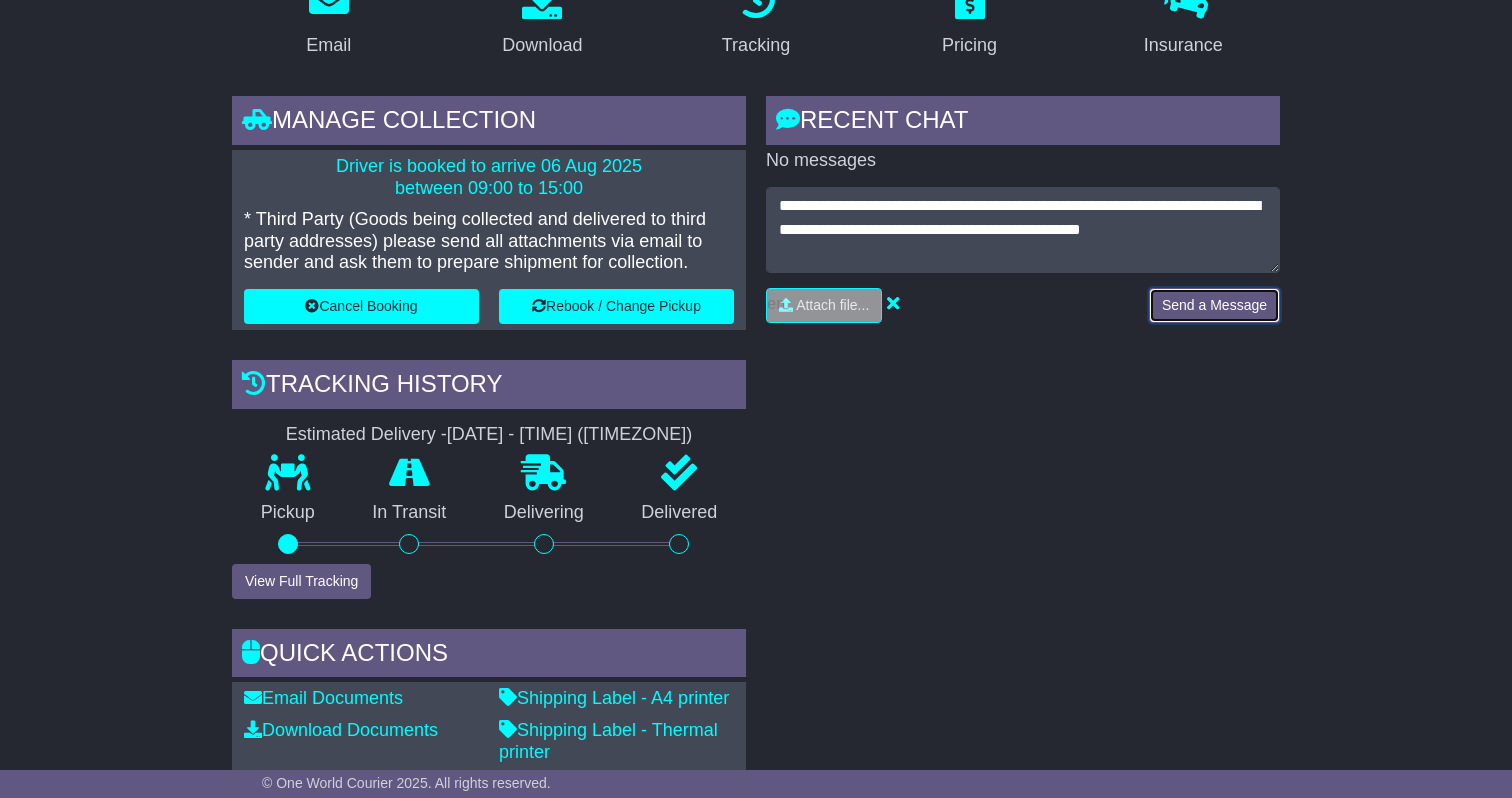 click on "Send a Message" at bounding box center (1214, 305) 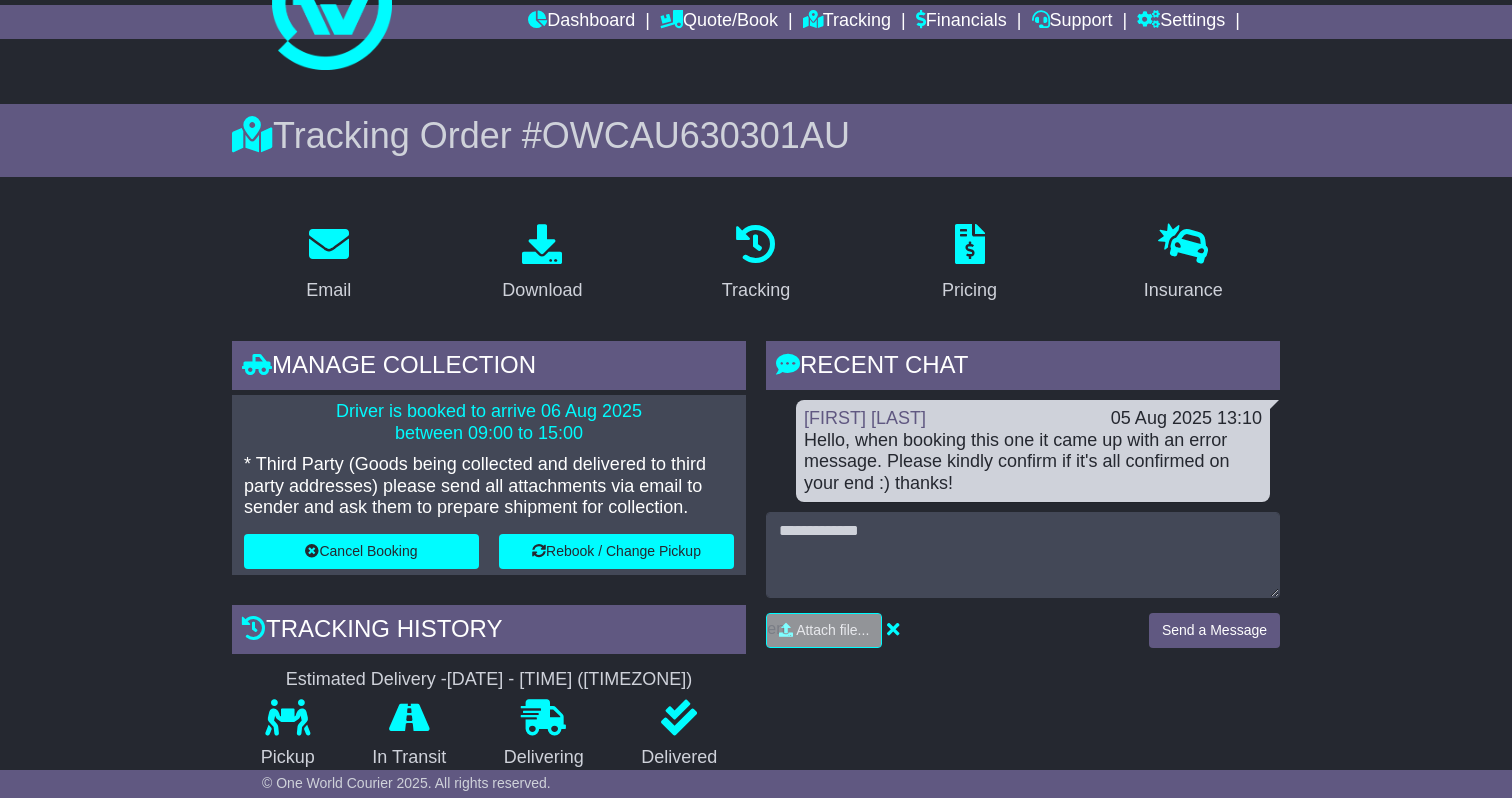 scroll, scrollTop: 0, scrollLeft: 0, axis: both 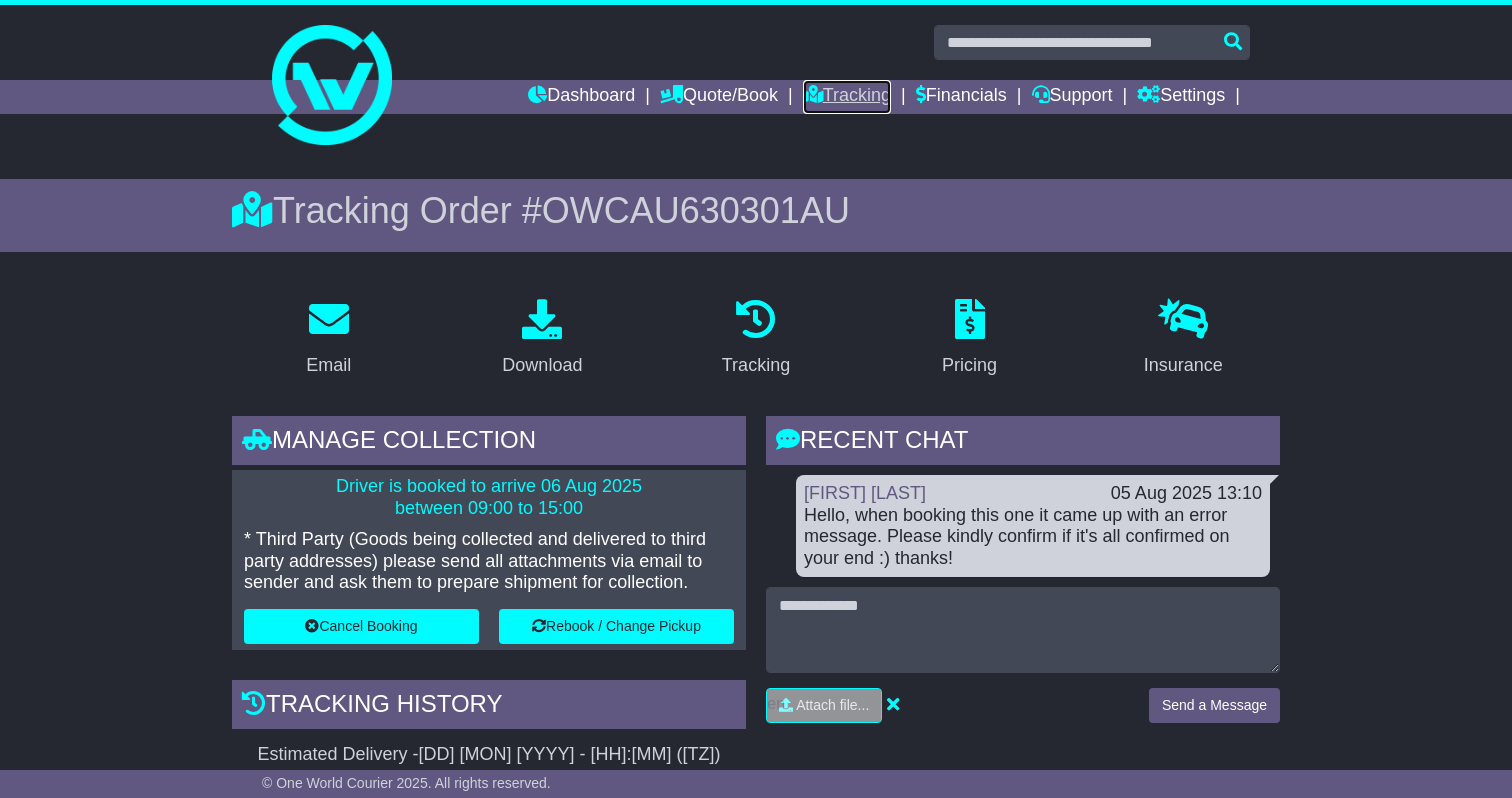 click on "Tracking" at bounding box center [847, 97] 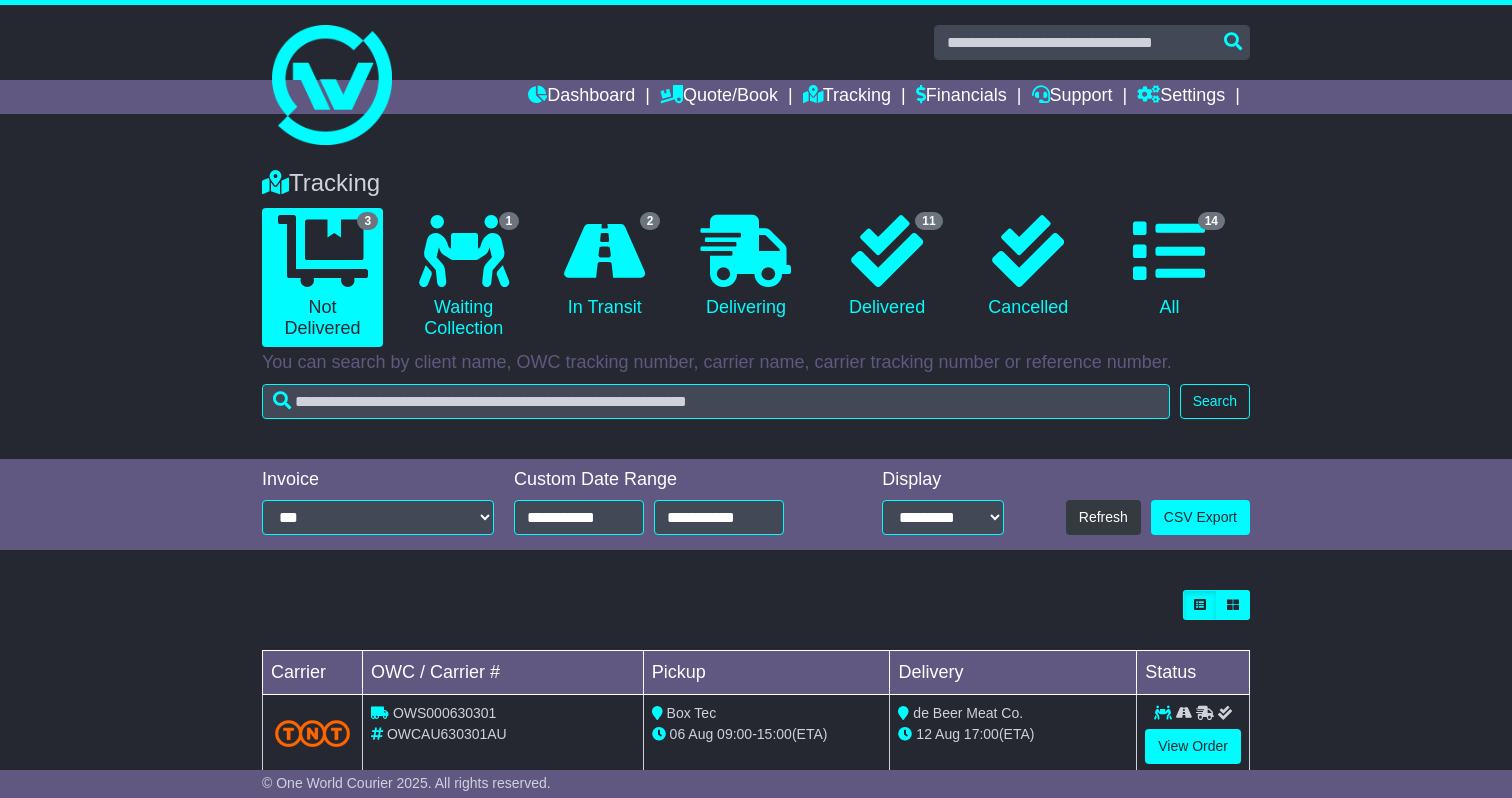scroll, scrollTop: 0, scrollLeft: 0, axis: both 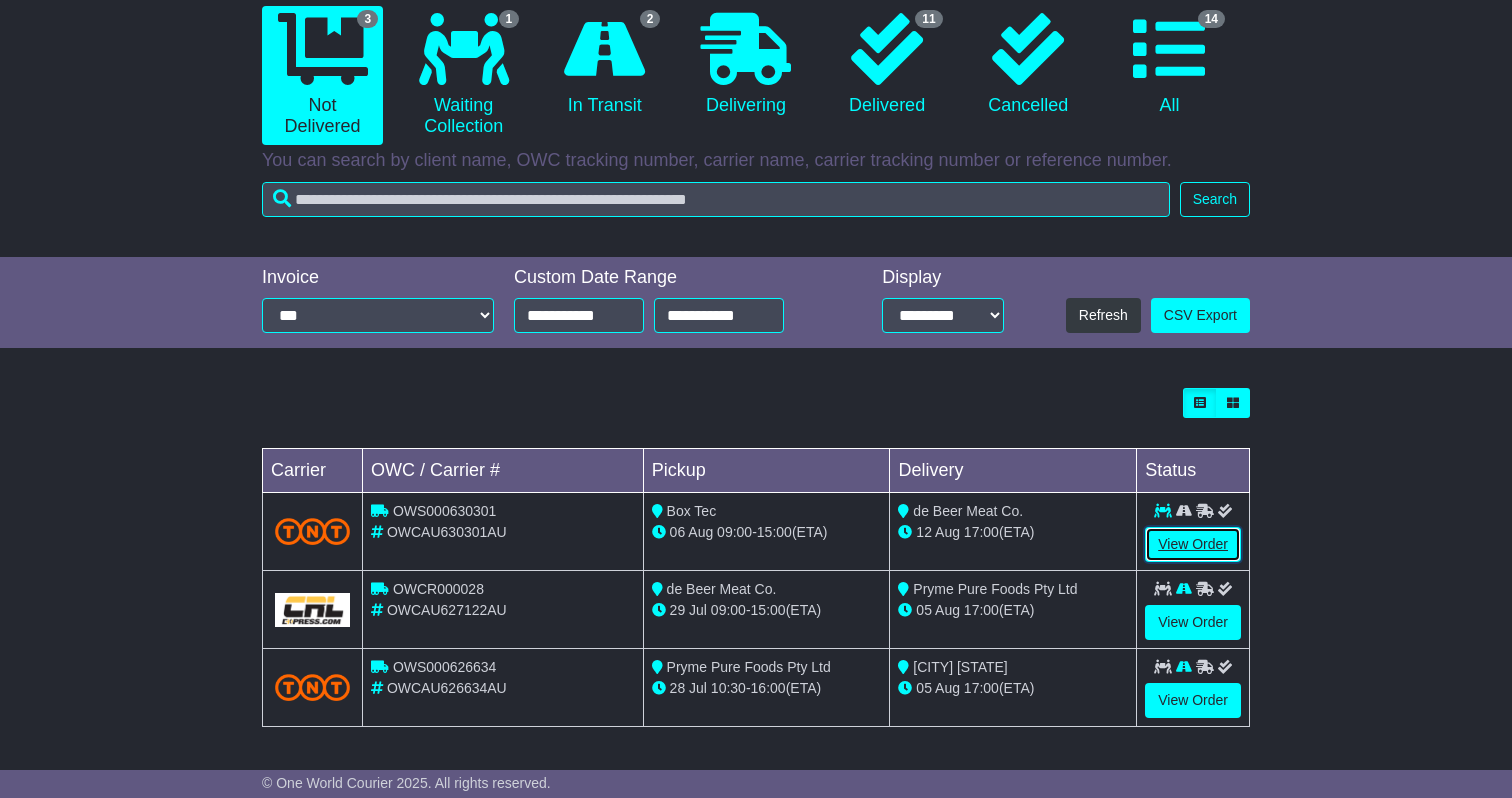 click on "View Order" at bounding box center (1193, 544) 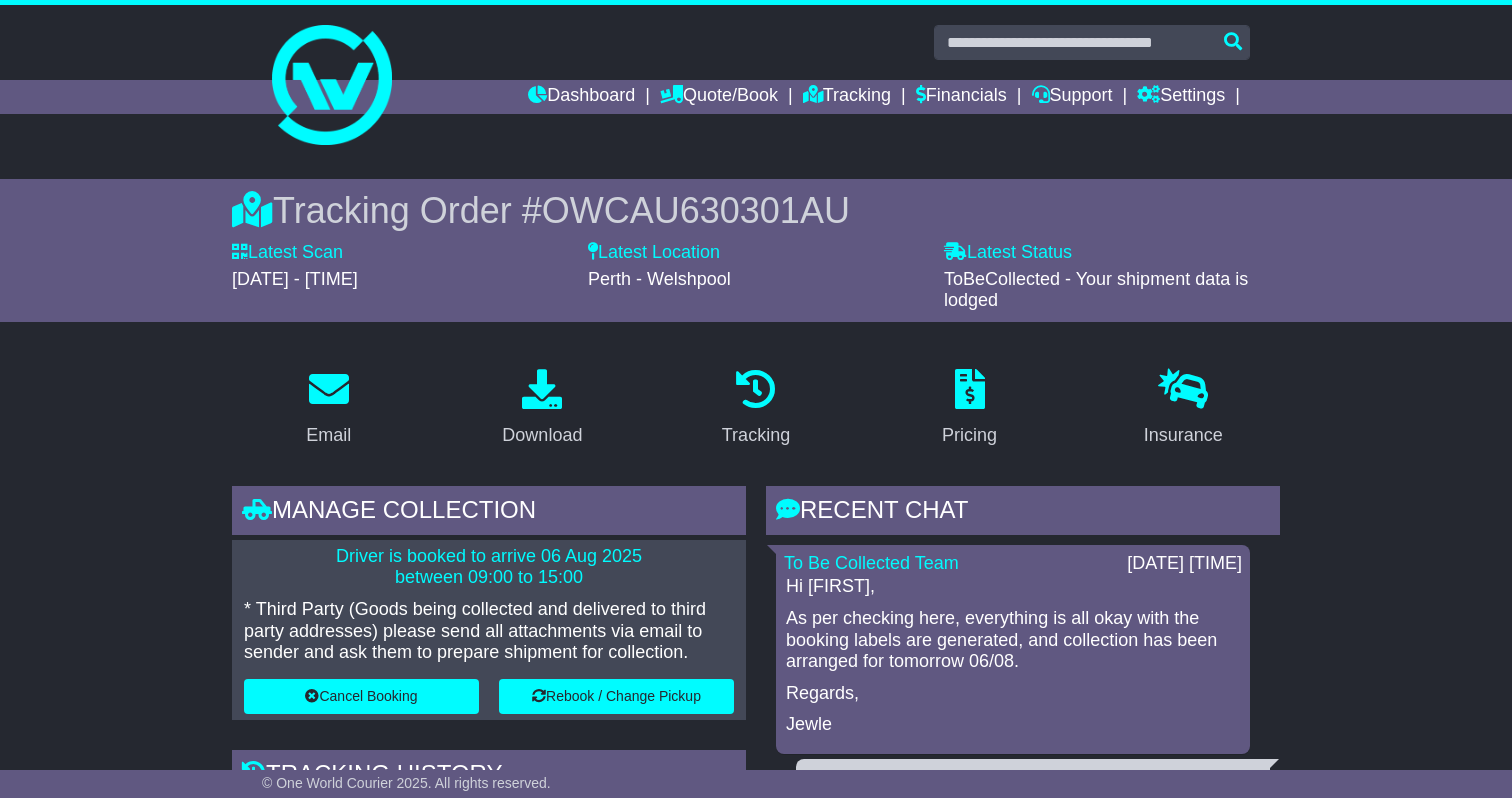 scroll, scrollTop: 0, scrollLeft: 0, axis: both 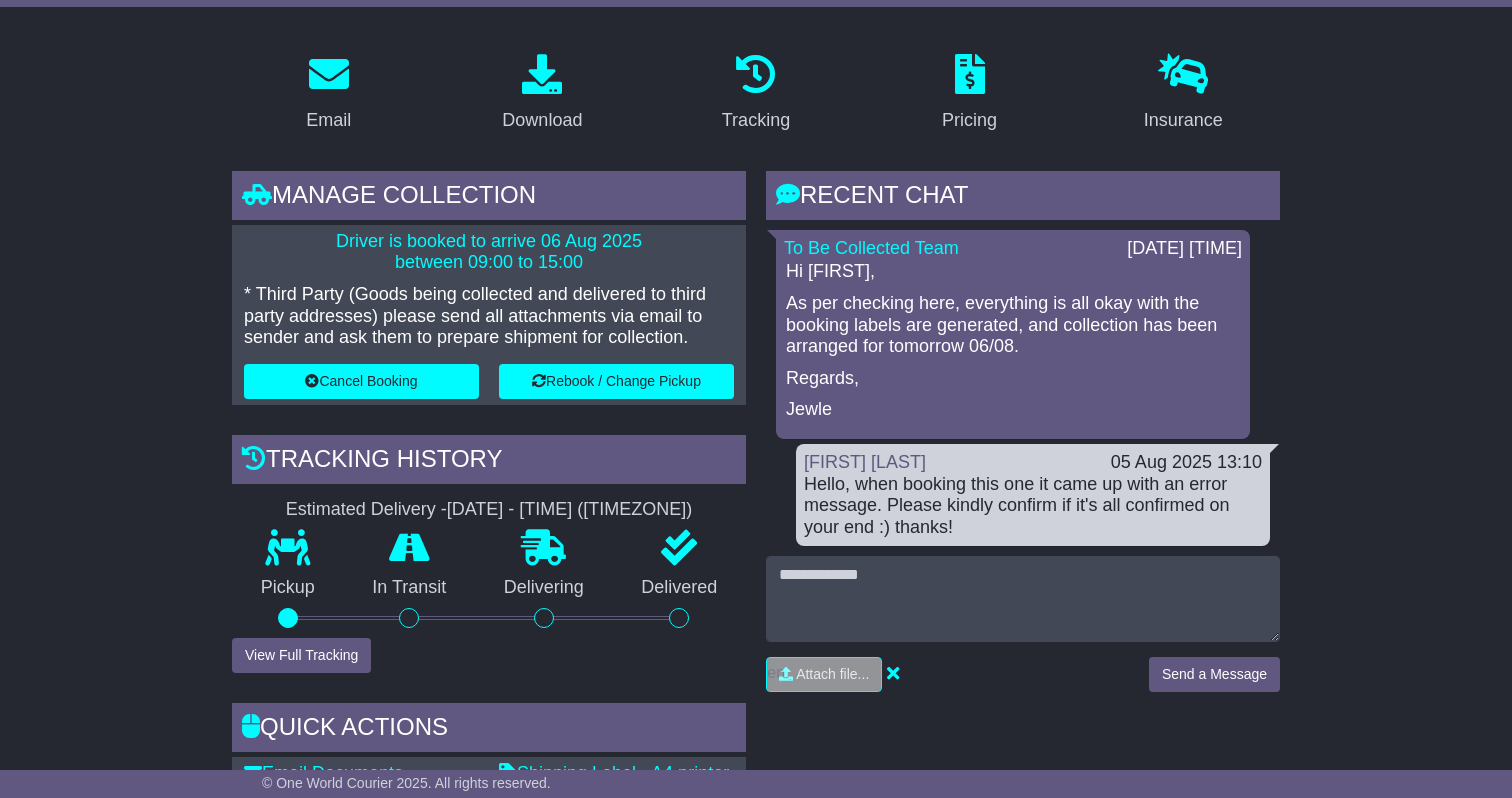 click on "RECENT CHAT
Loading...
No messages
To Be Collected Team
[DATE] [TIME]
Hi [FIRST],
As per checking here, everything is all okay with the booking labels are generated, and collection has been arranged for tomorrow 06/08.
Regards,
[PERSON]
[FIRST] [LAST]
[DATE] [TIME]" at bounding box center (1023, 439) 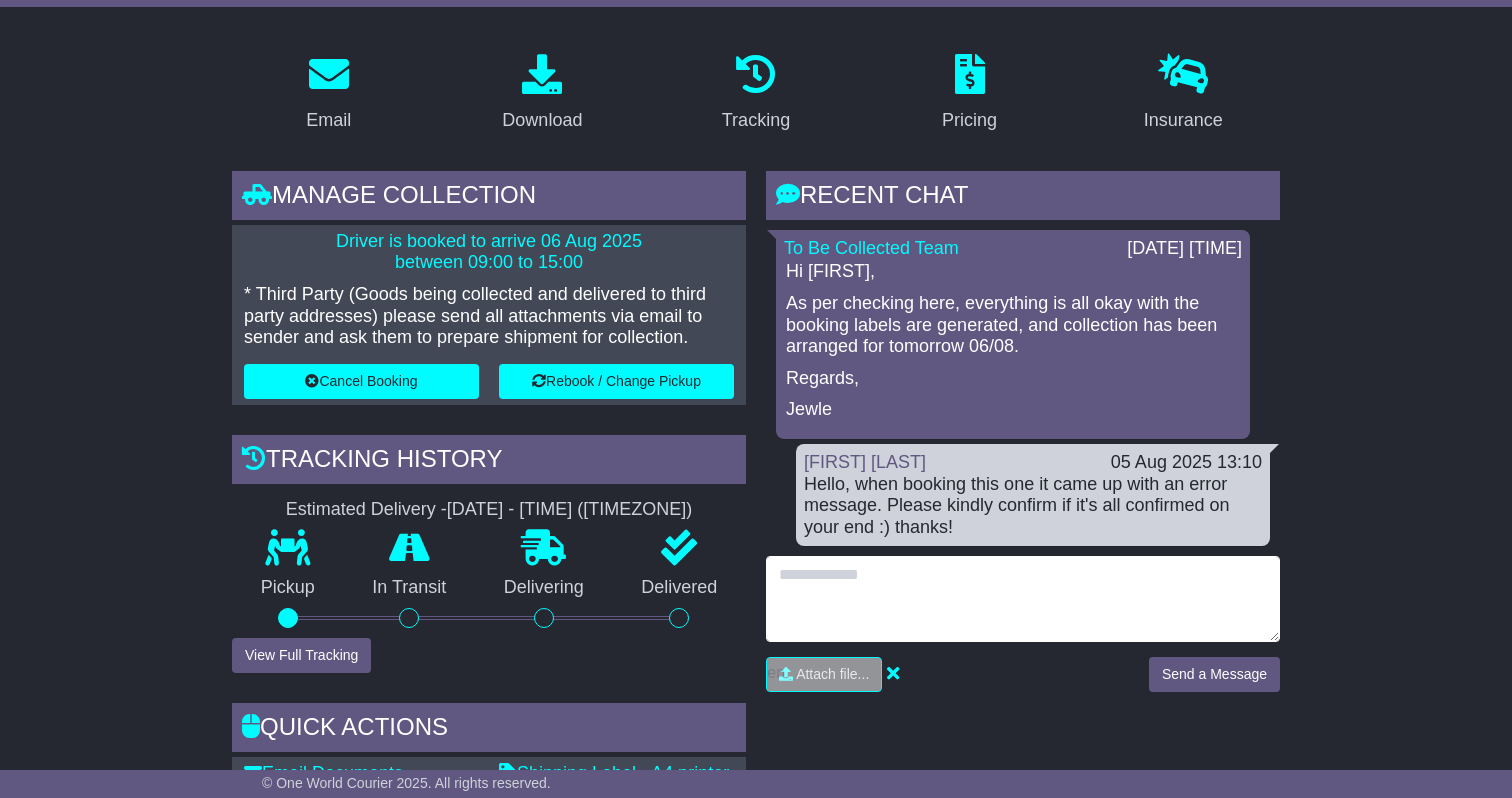 click at bounding box center [1023, 599] 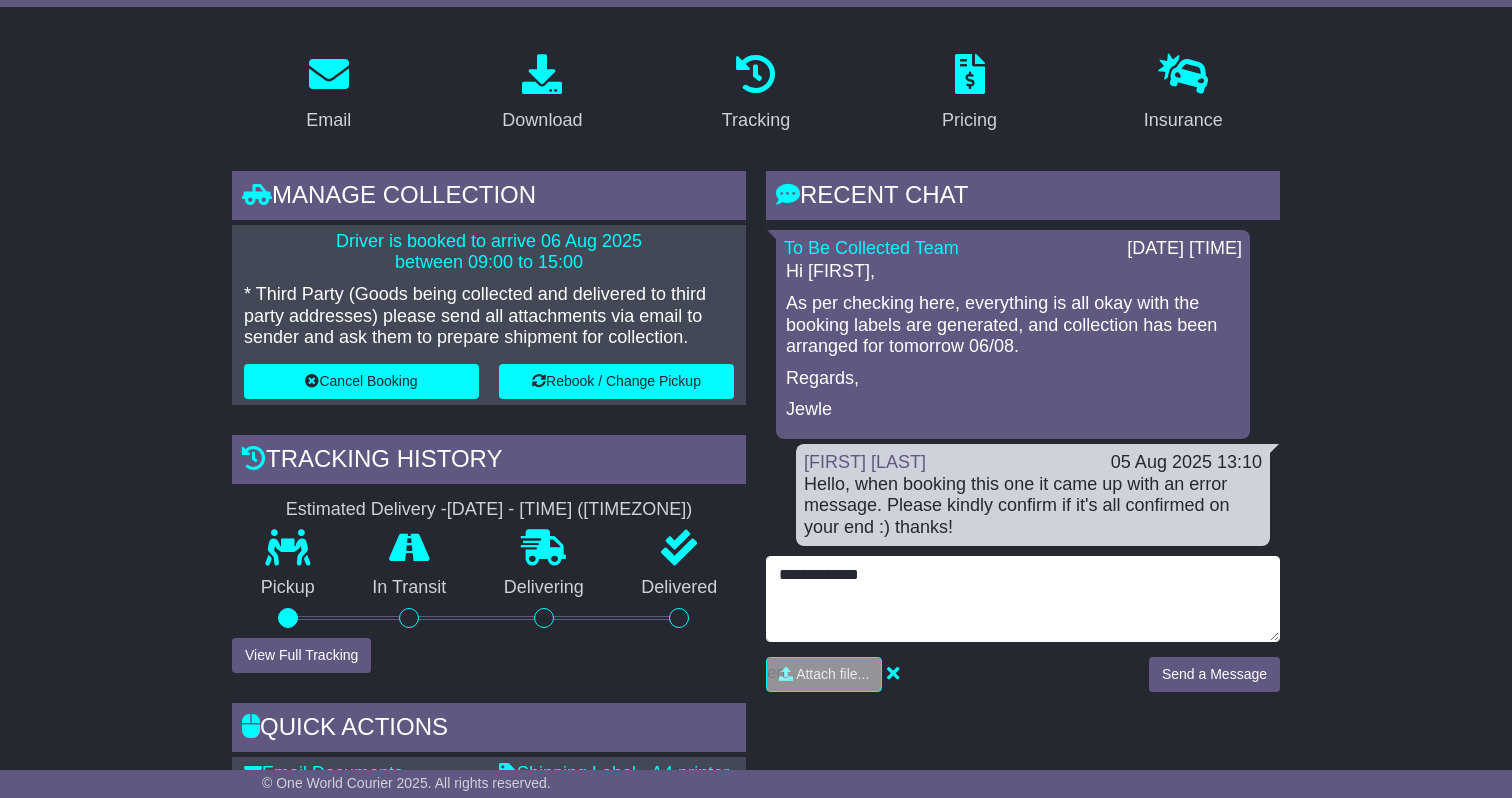 type on "**********" 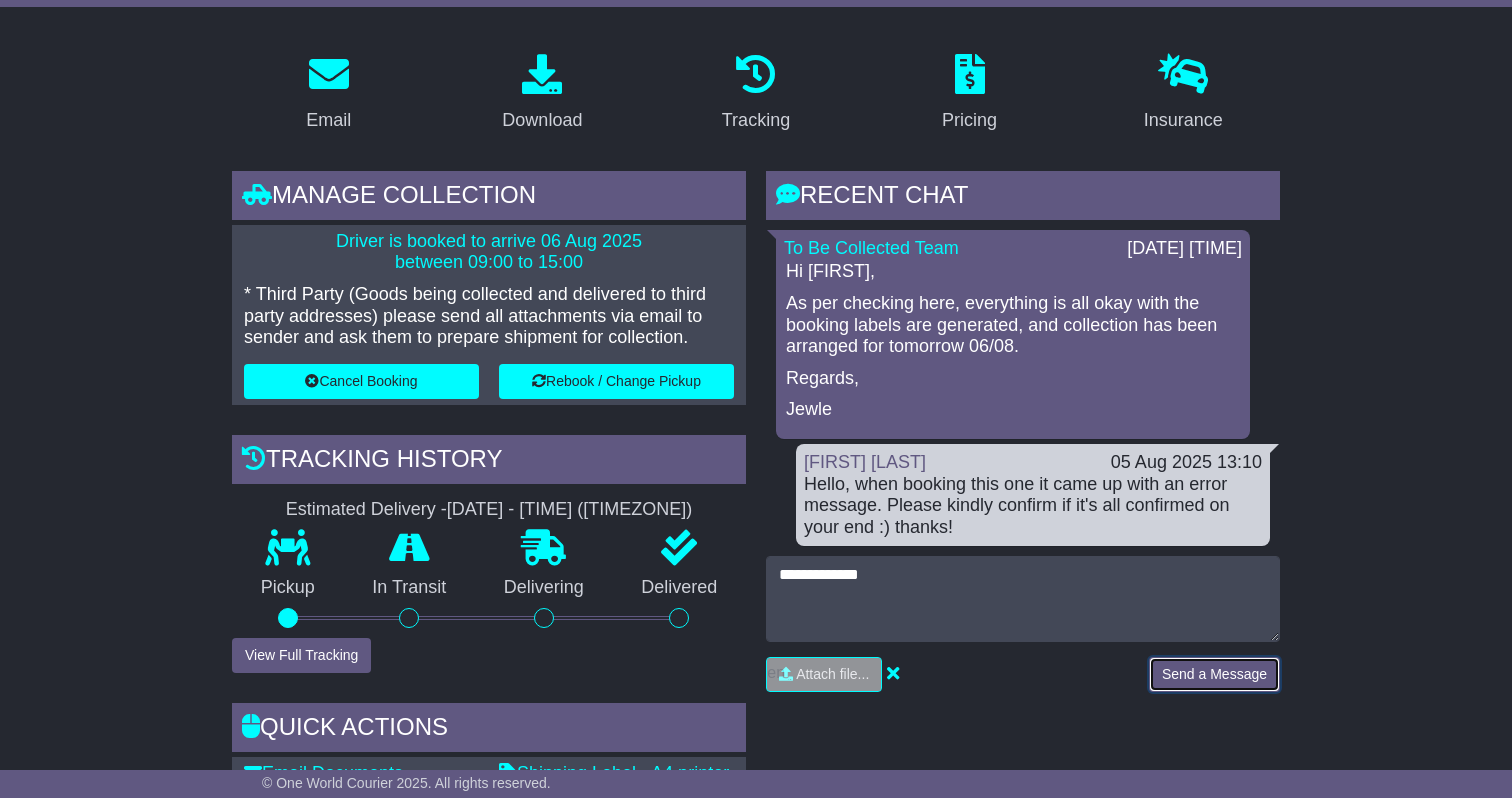 click on "Send a Message" at bounding box center (1214, 674) 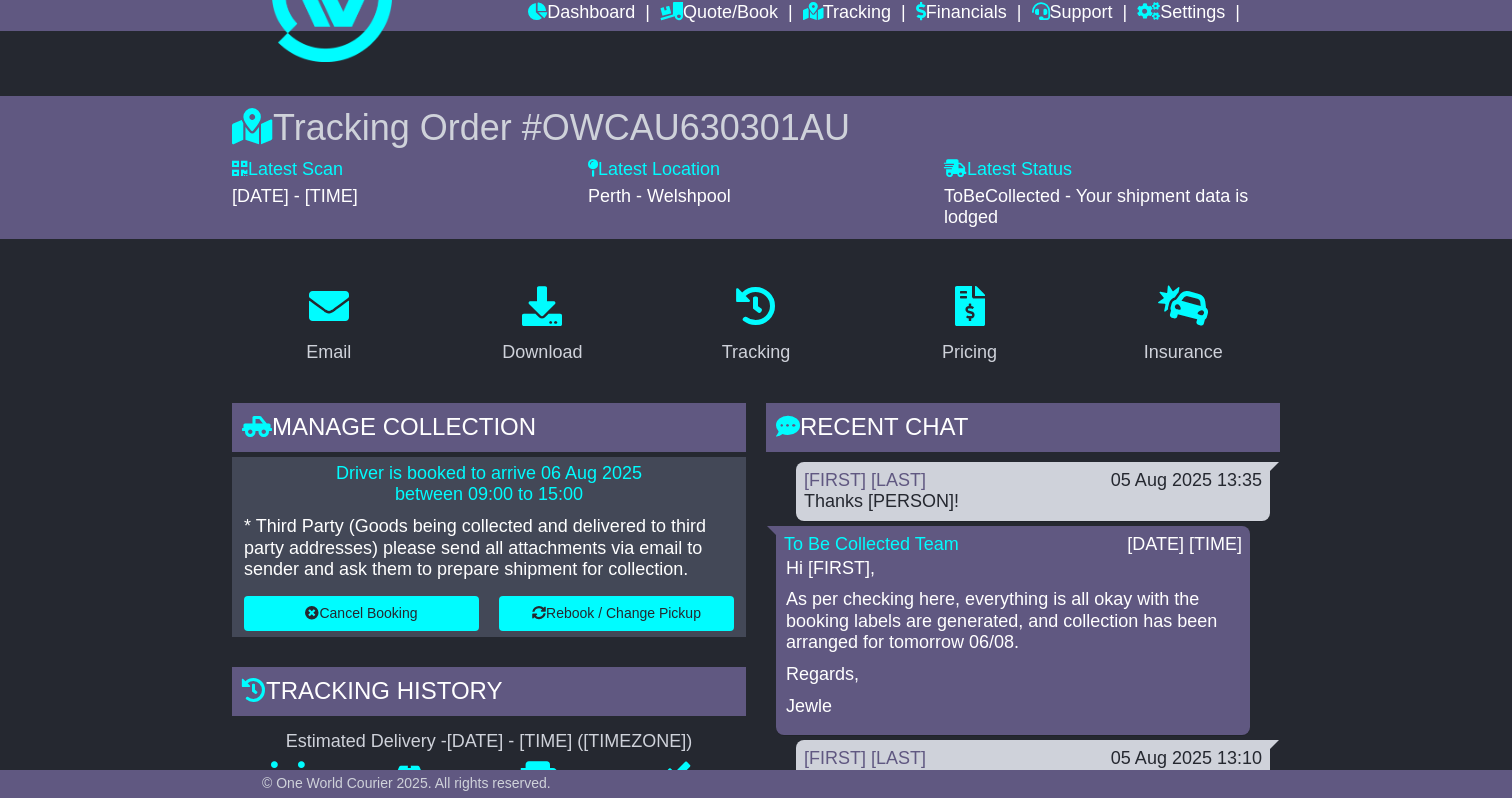 scroll, scrollTop: 0, scrollLeft: 0, axis: both 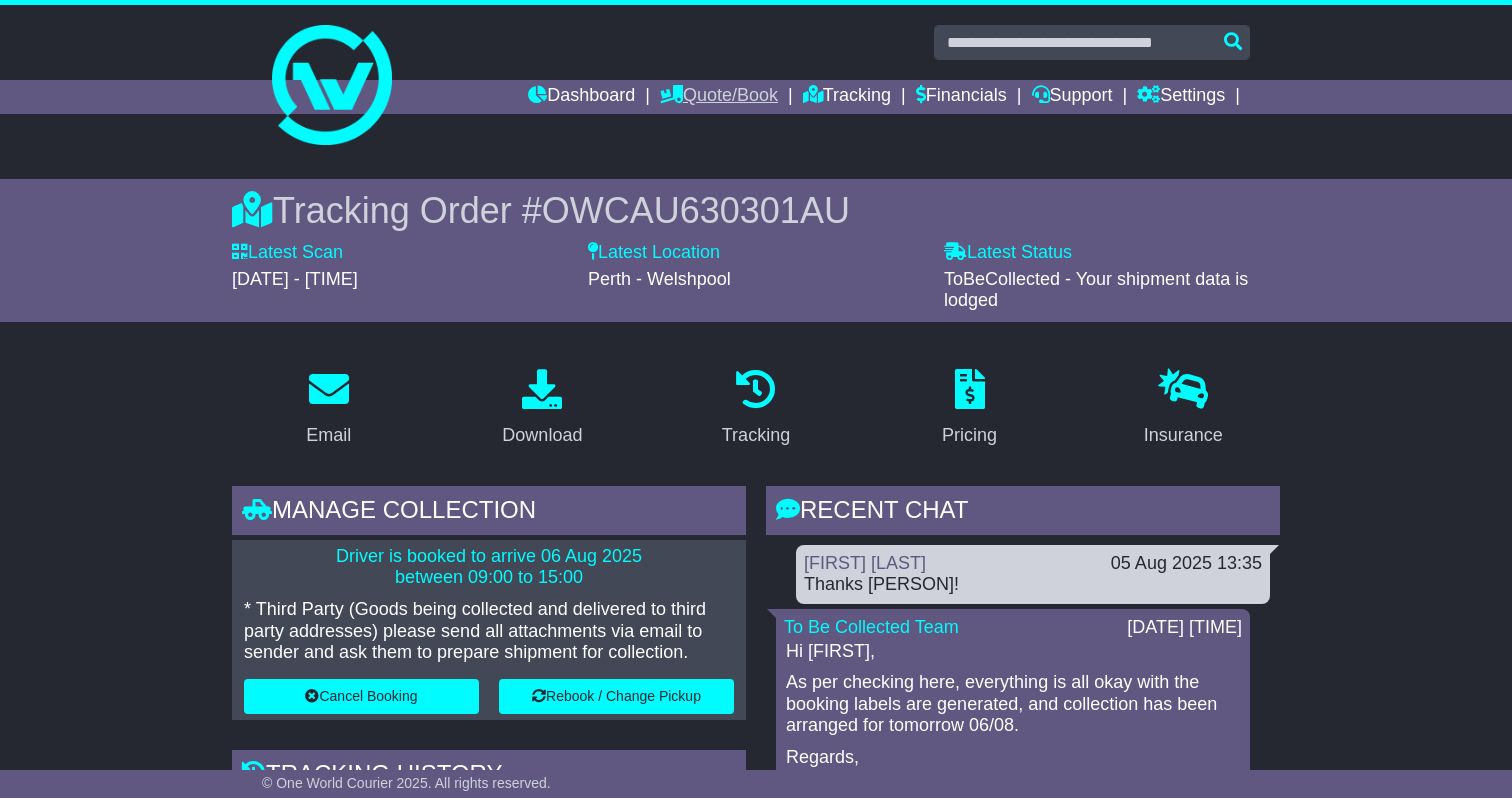 click on "Quote/Book" at bounding box center (719, 97) 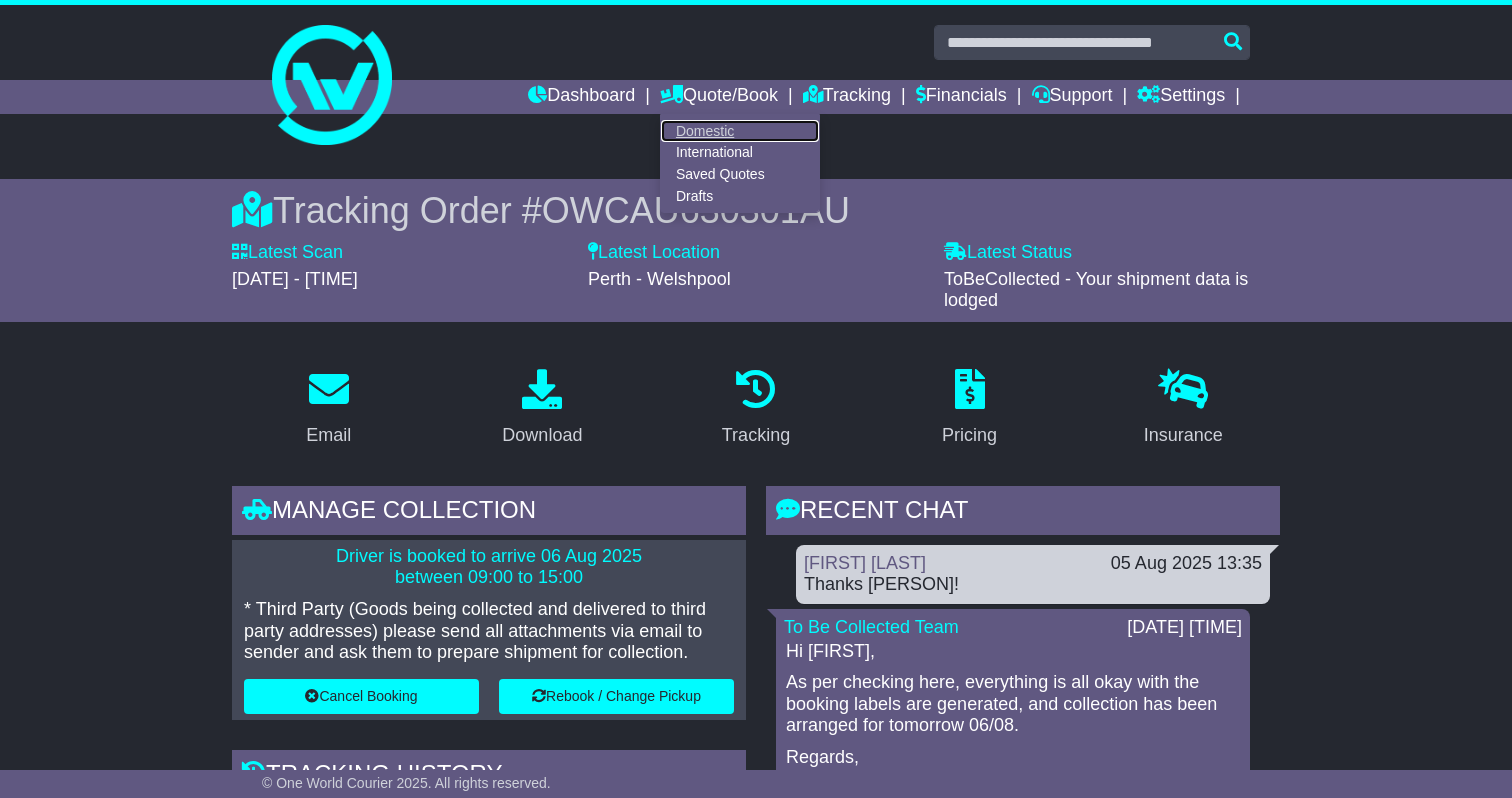 click on "Domestic" at bounding box center (740, 131) 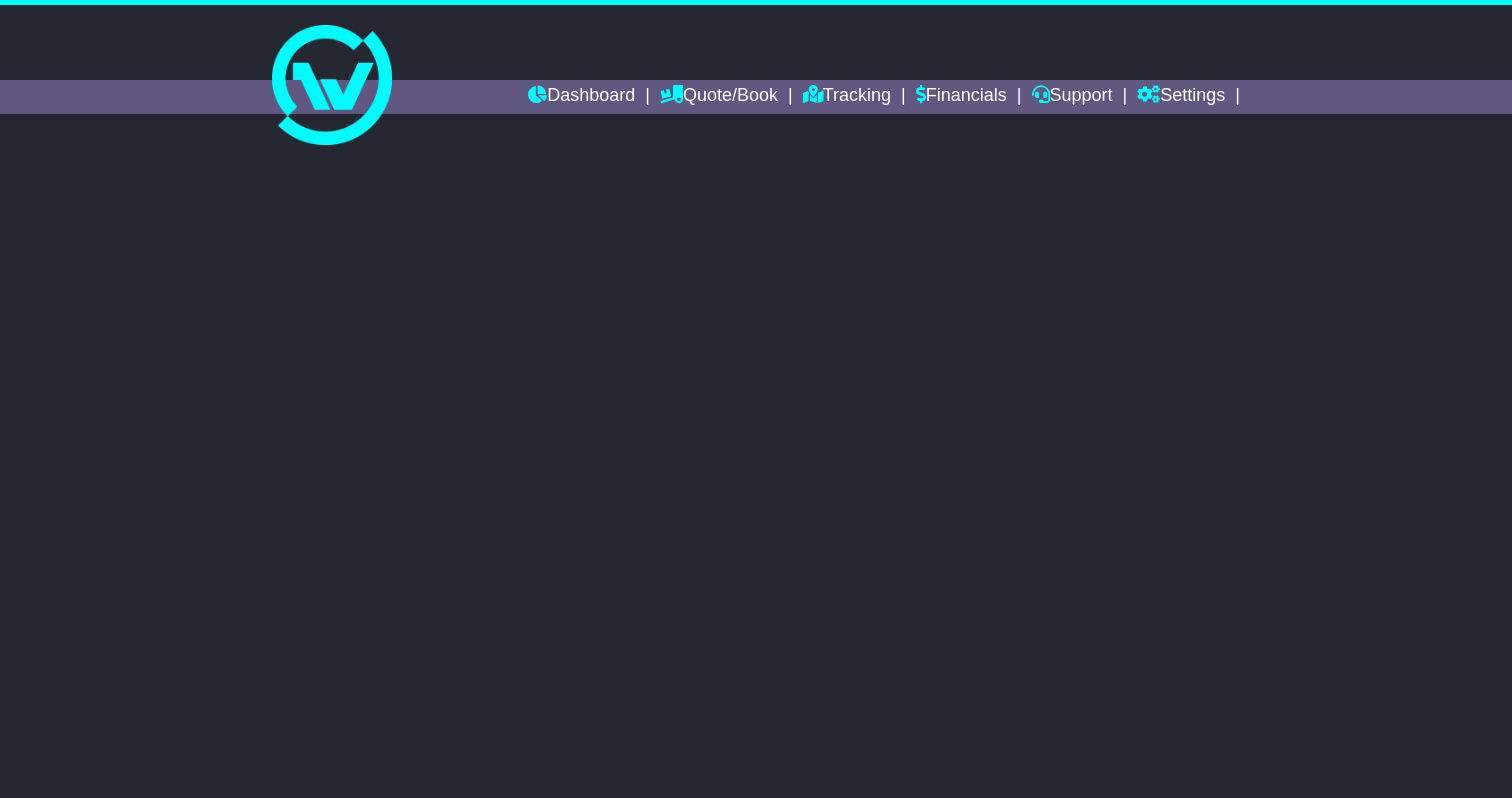 scroll, scrollTop: 0, scrollLeft: 0, axis: both 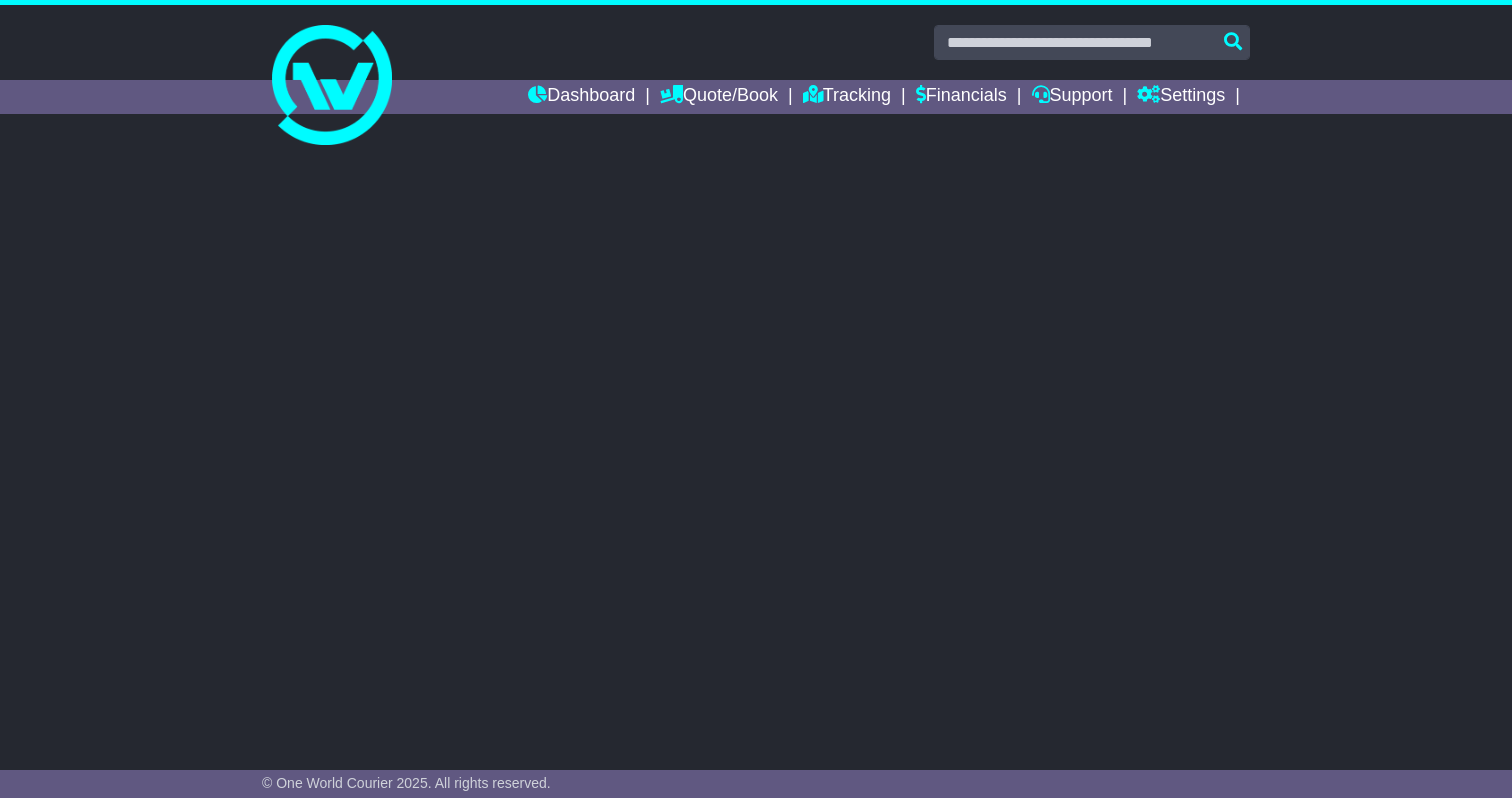 select 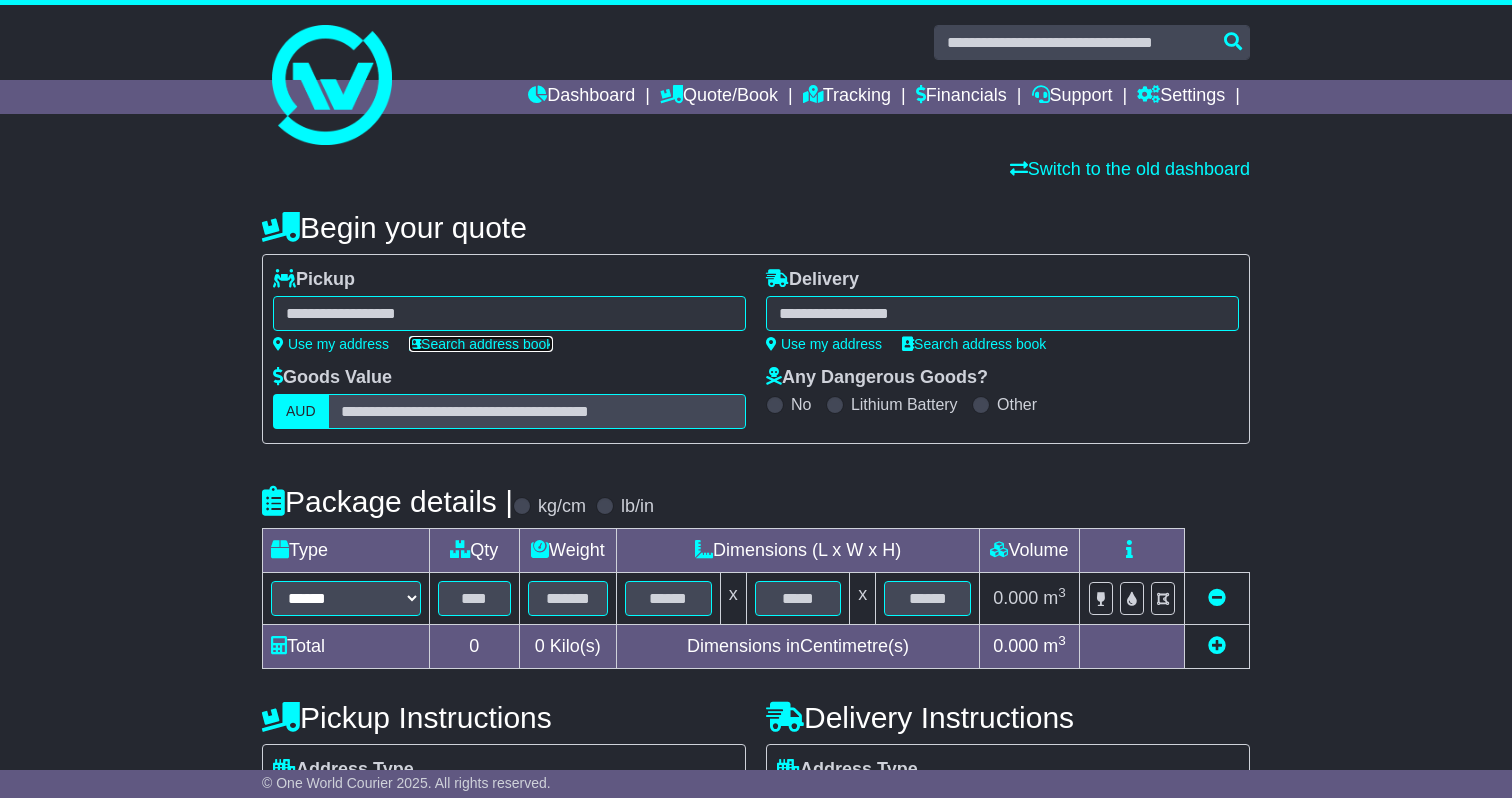click on "Search address book" at bounding box center (481, 344) 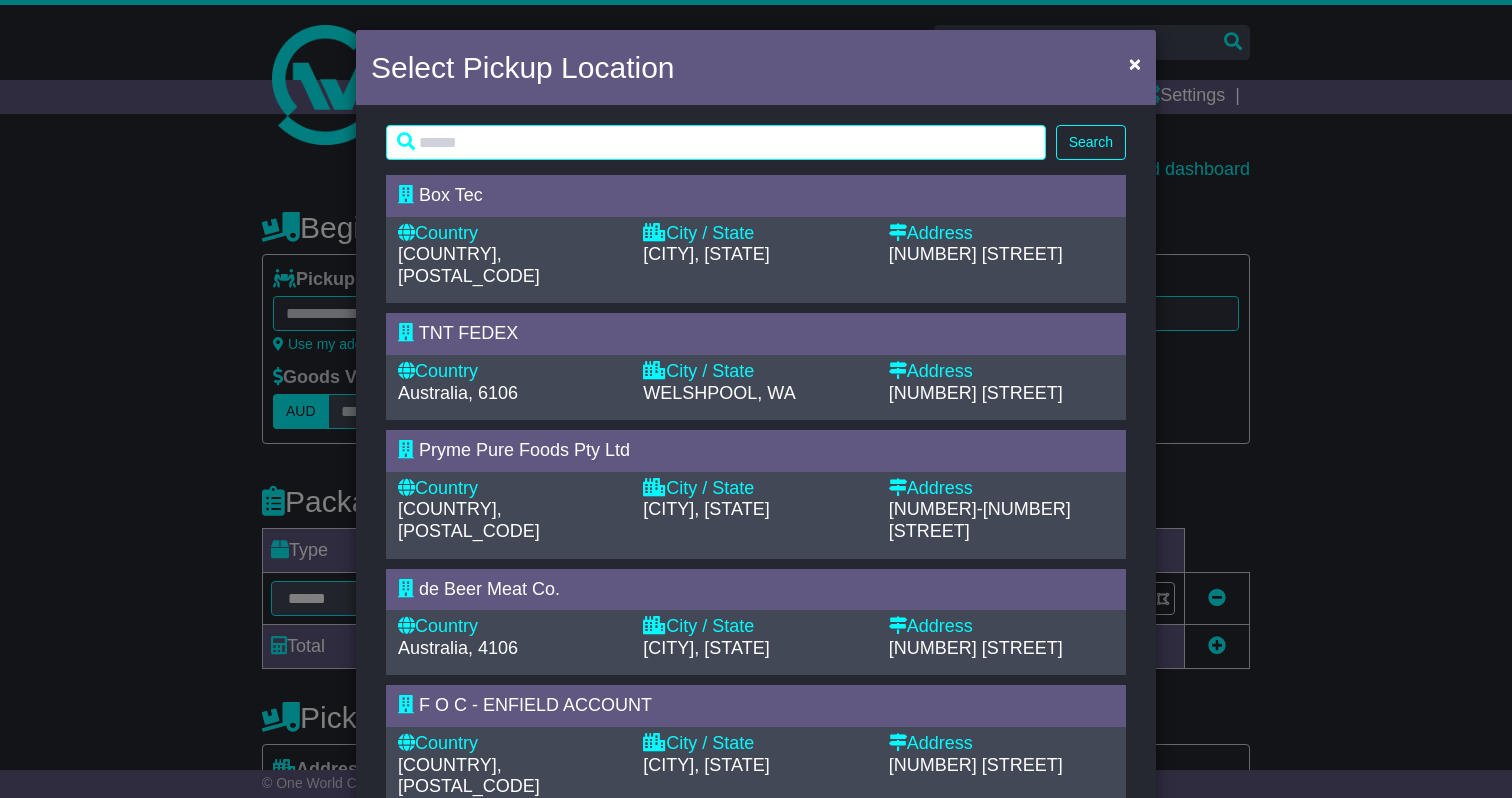 click on "City / State" at bounding box center (755, 627) 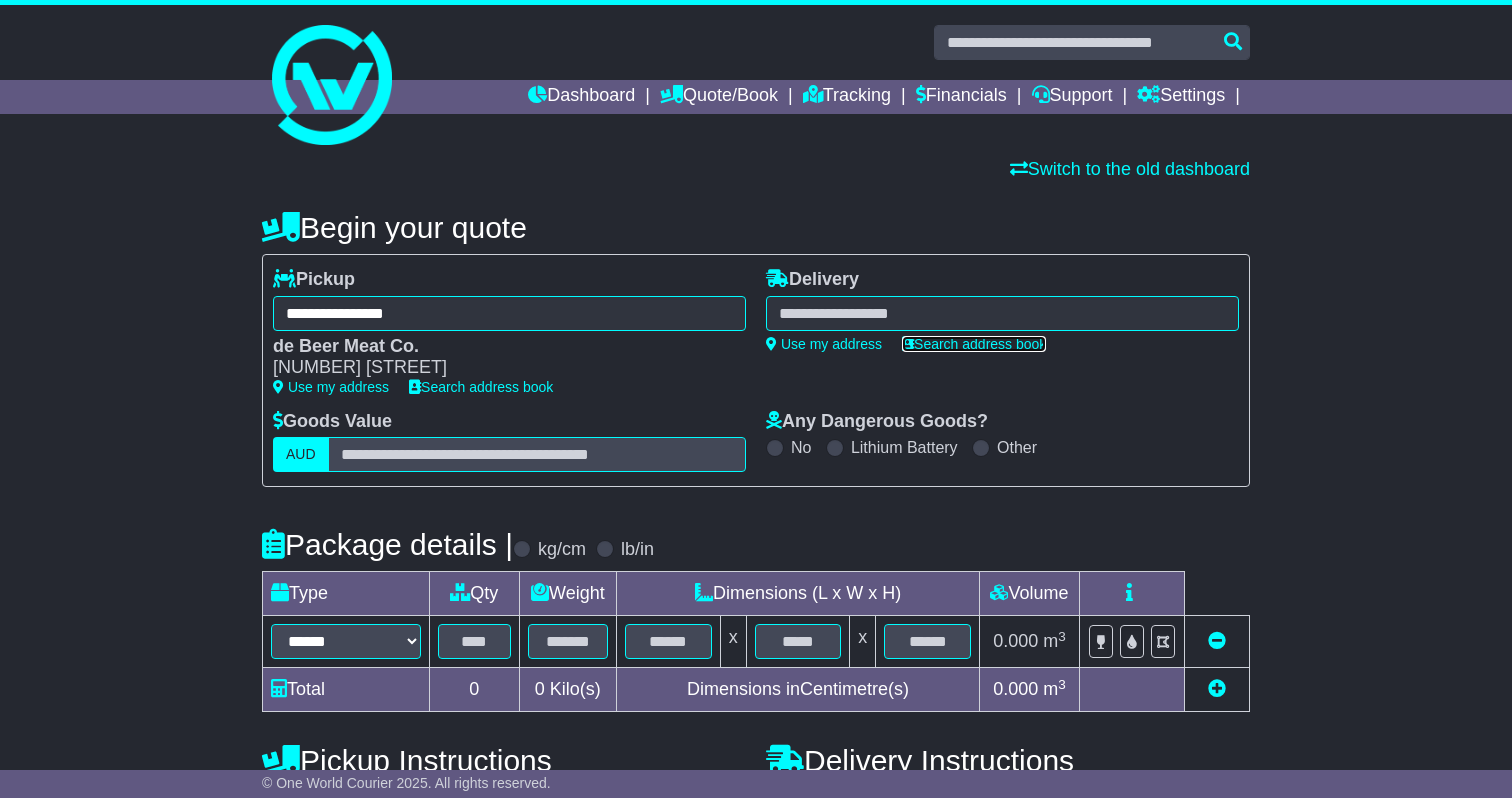 click on "Search address book" at bounding box center (974, 344) 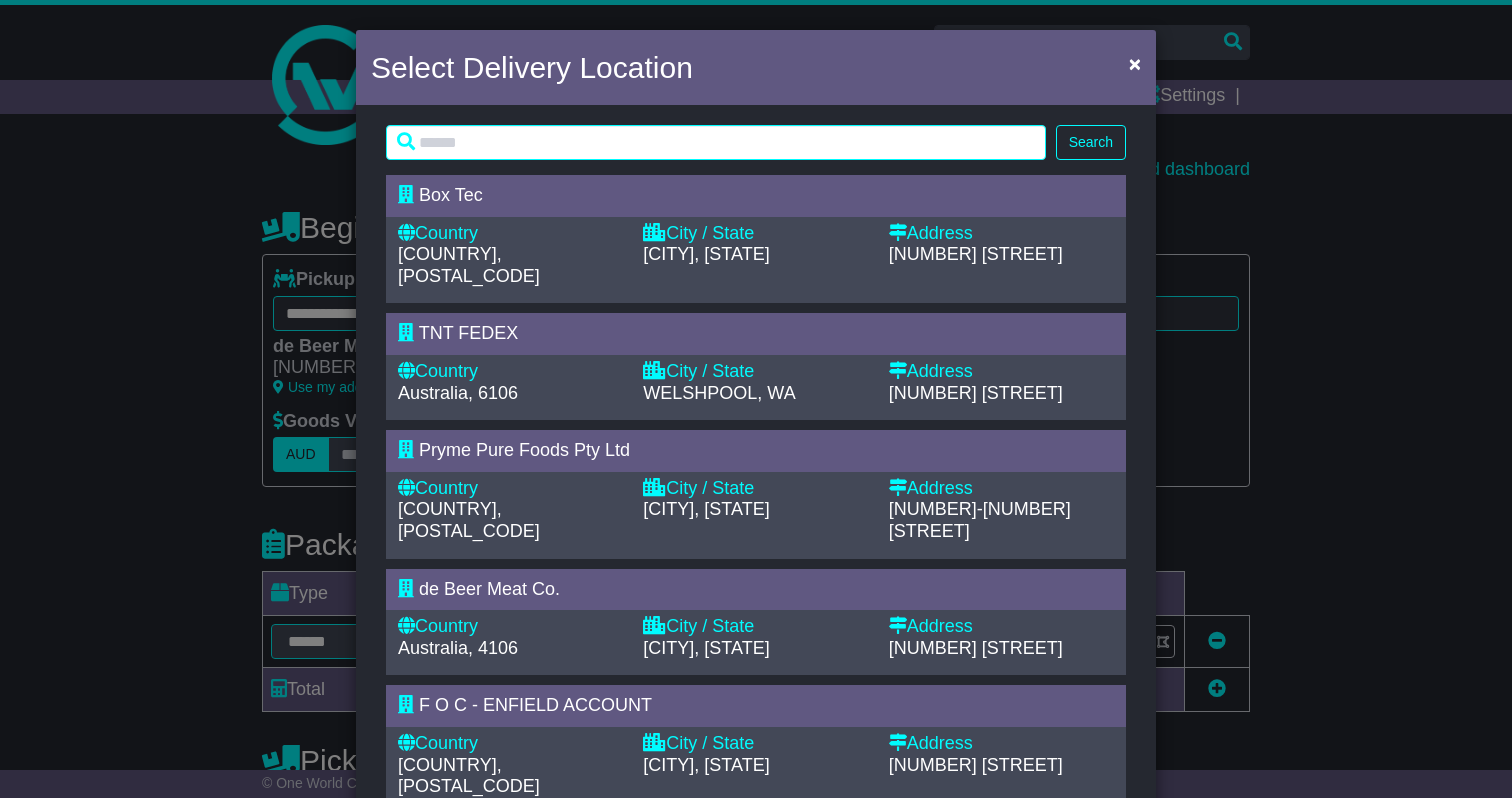 click on "City / State" at bounding box center [755, 489] 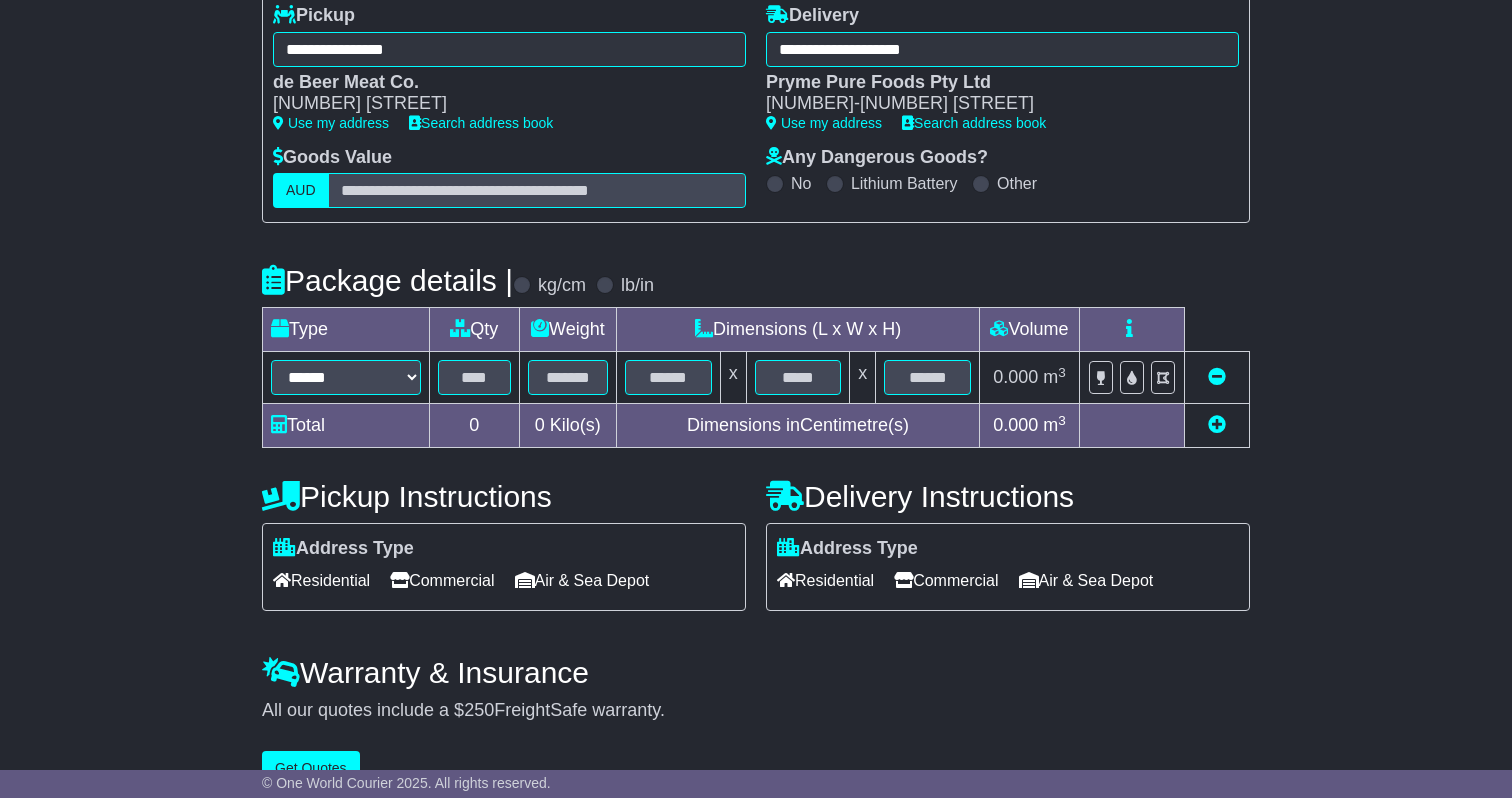scroll, scrollTop: 268, scrollLeft: 0, axis: vertical 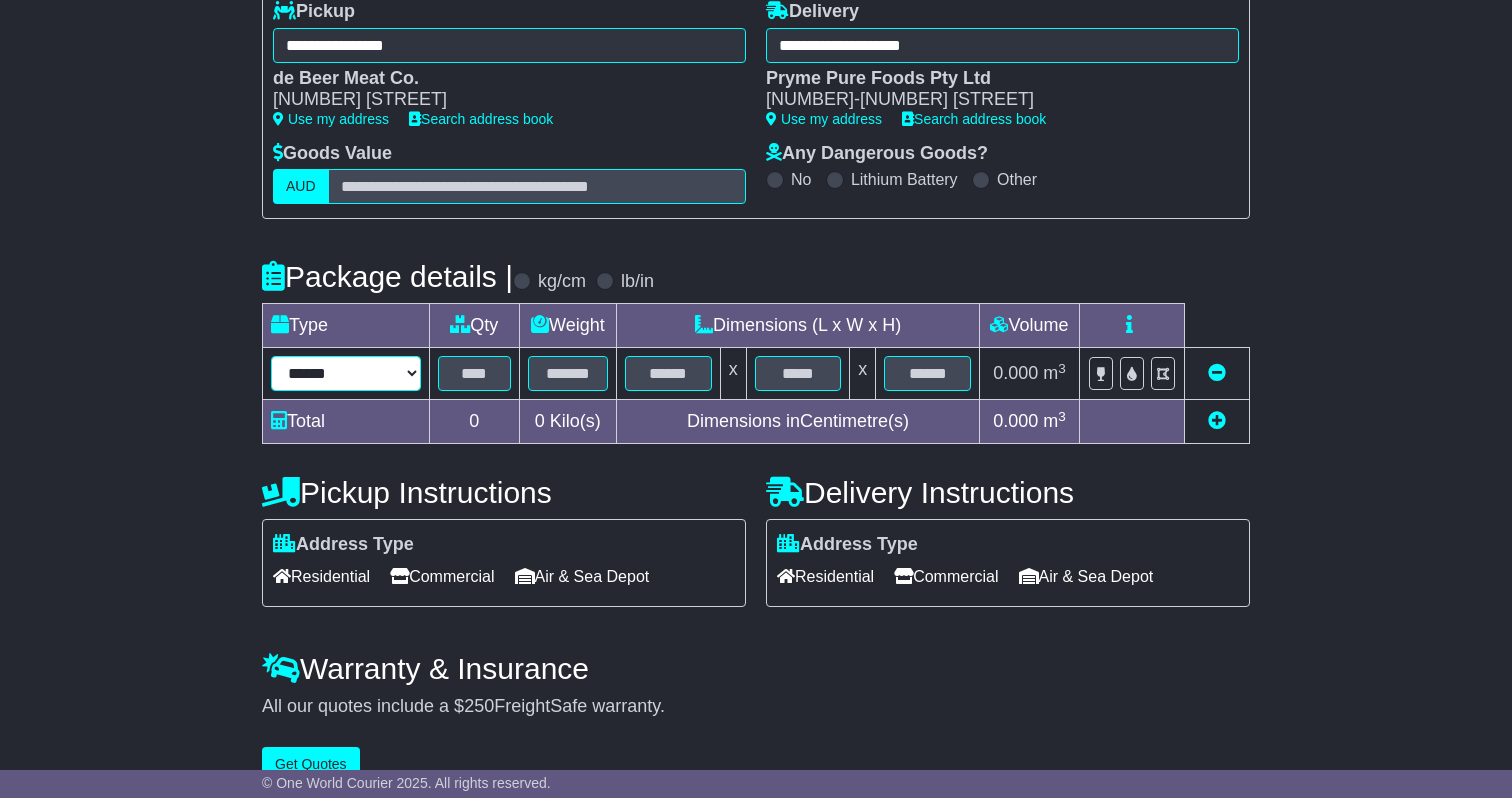 click on "****** ****** *** ******** ***** **** **** ****** *** *******" at bounding box center [346, 373] 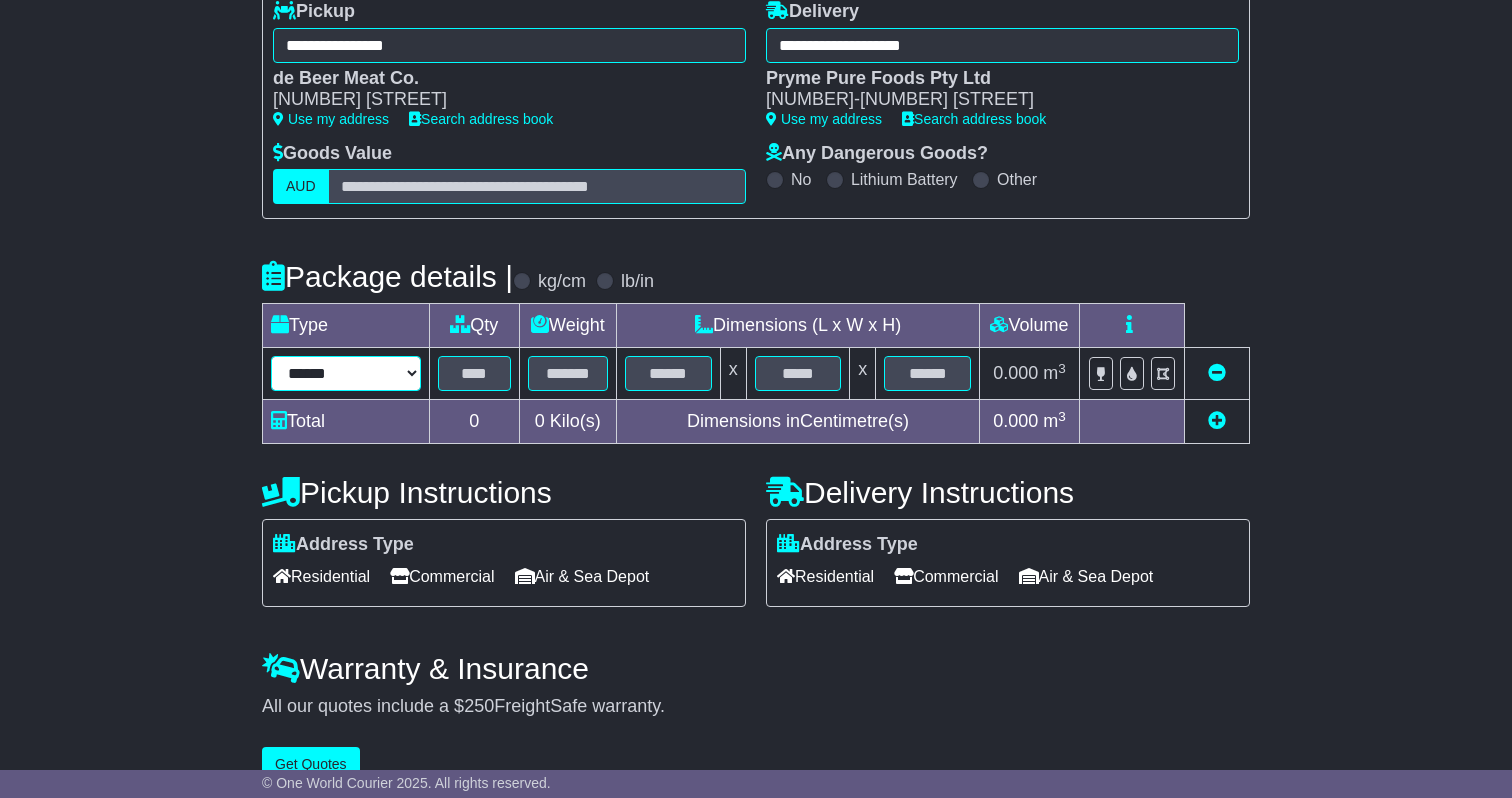 select on "*****" 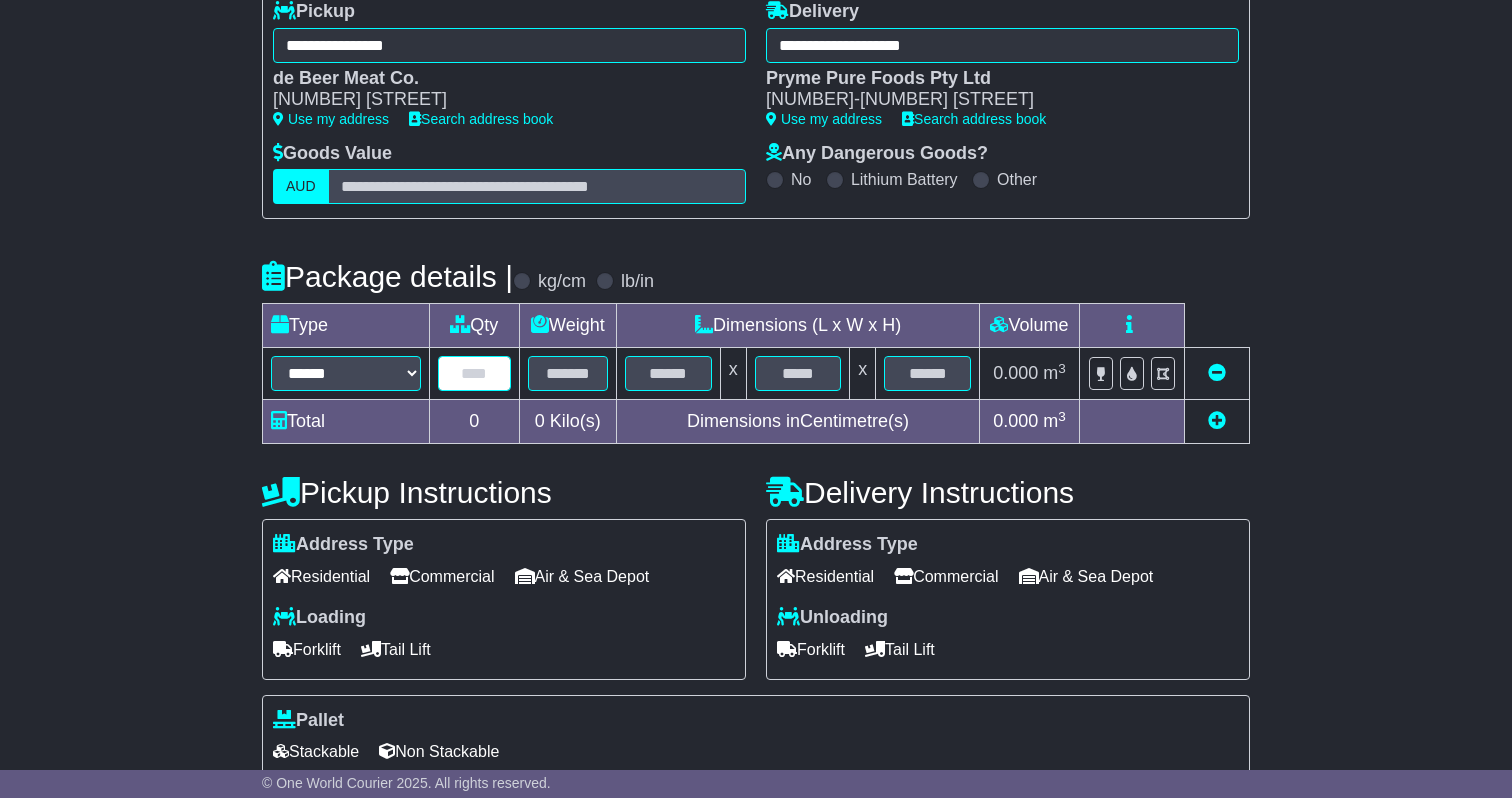 click at bounding box center [474, 373] 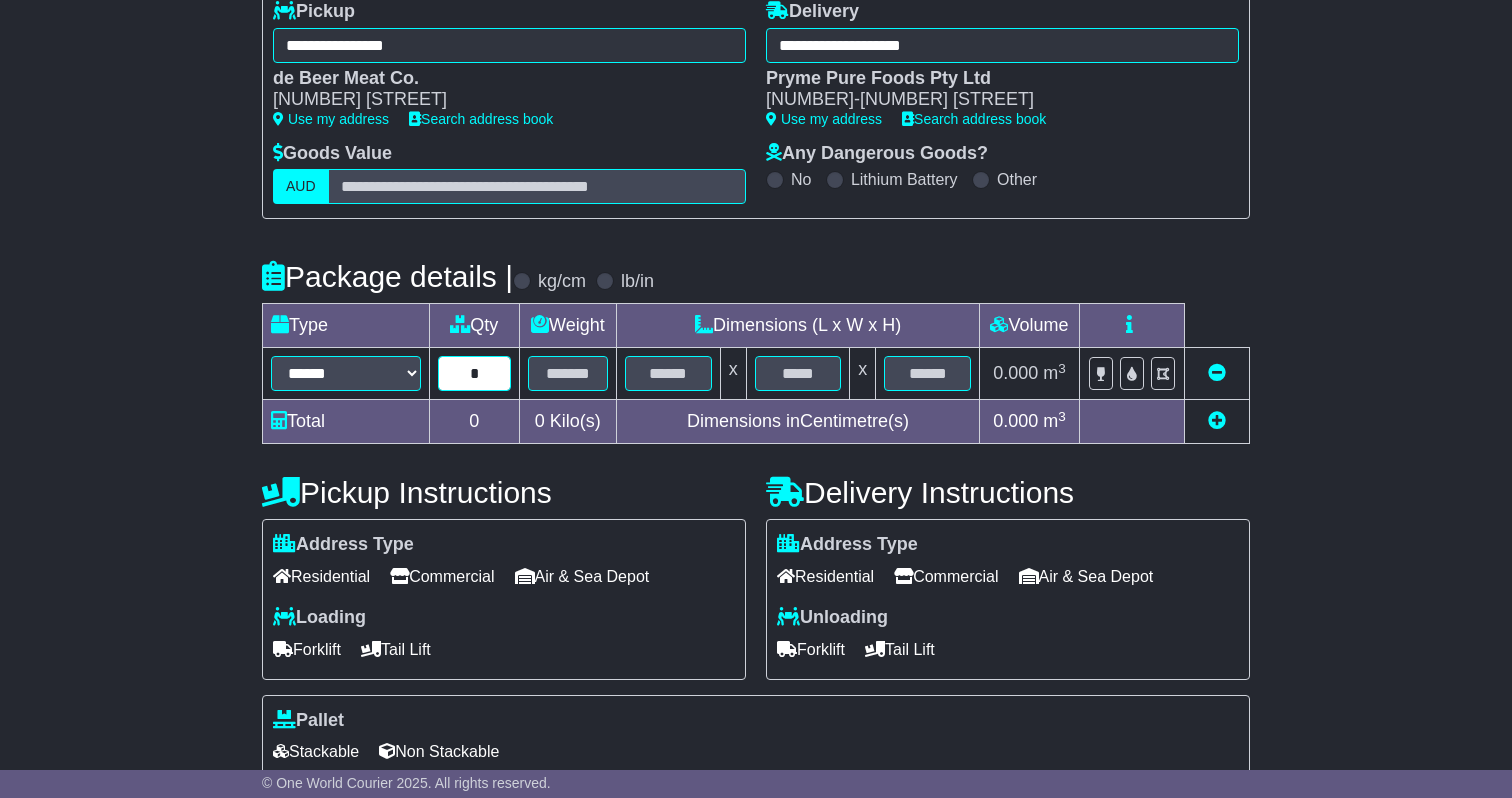 type on "*" 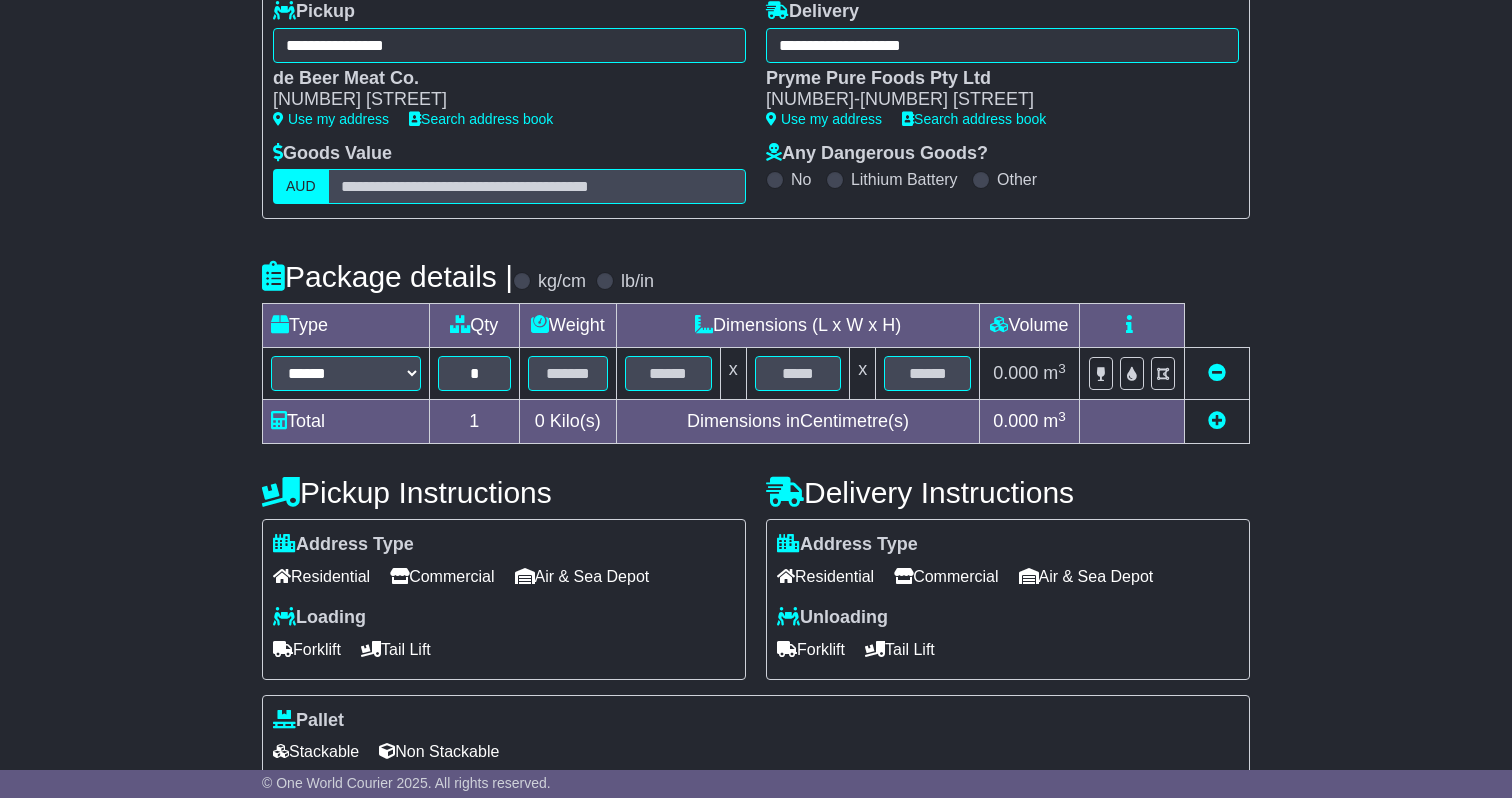 click at bounding box center [669, 374] 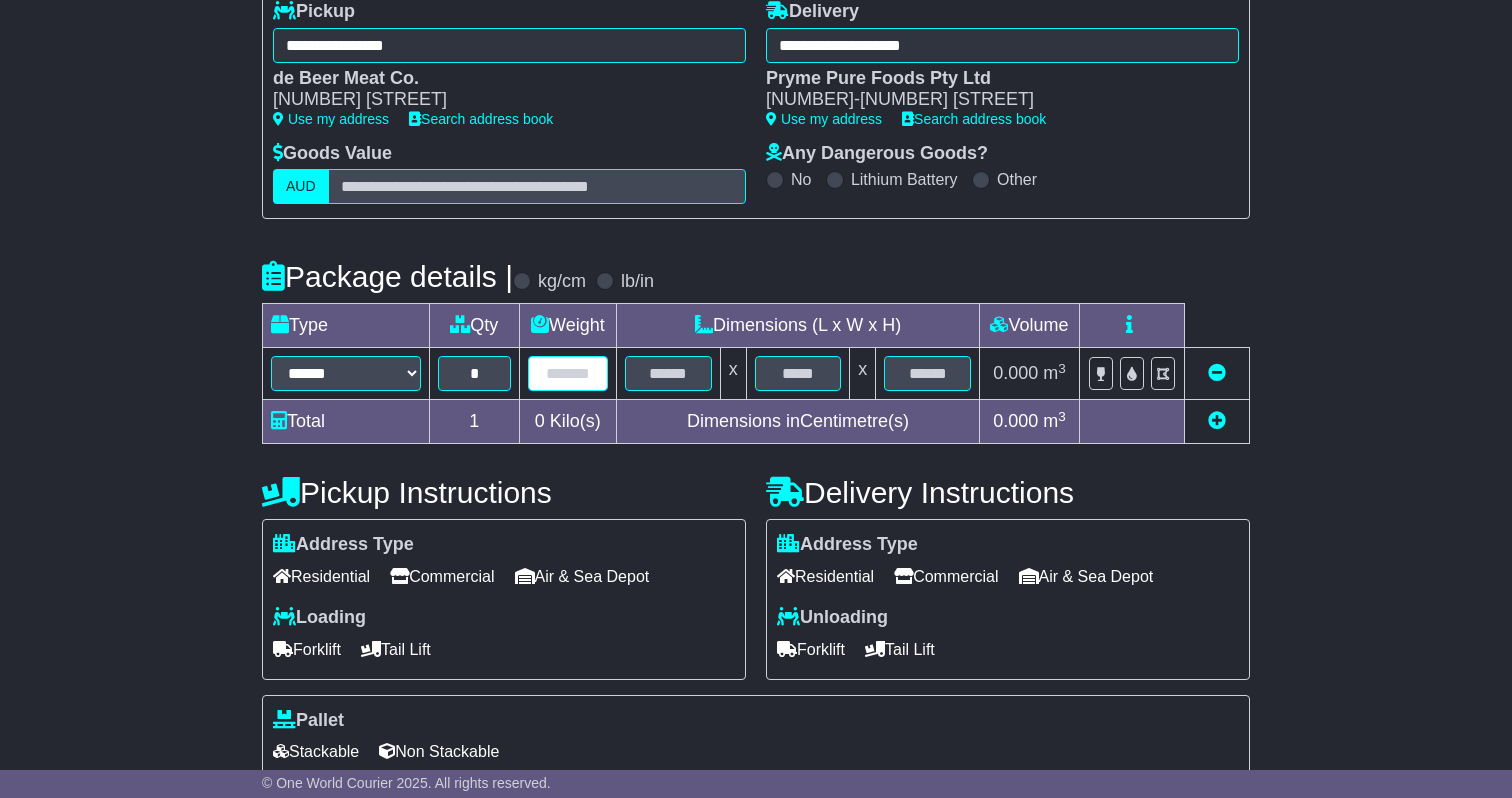 click at bounding box center (568, 373) 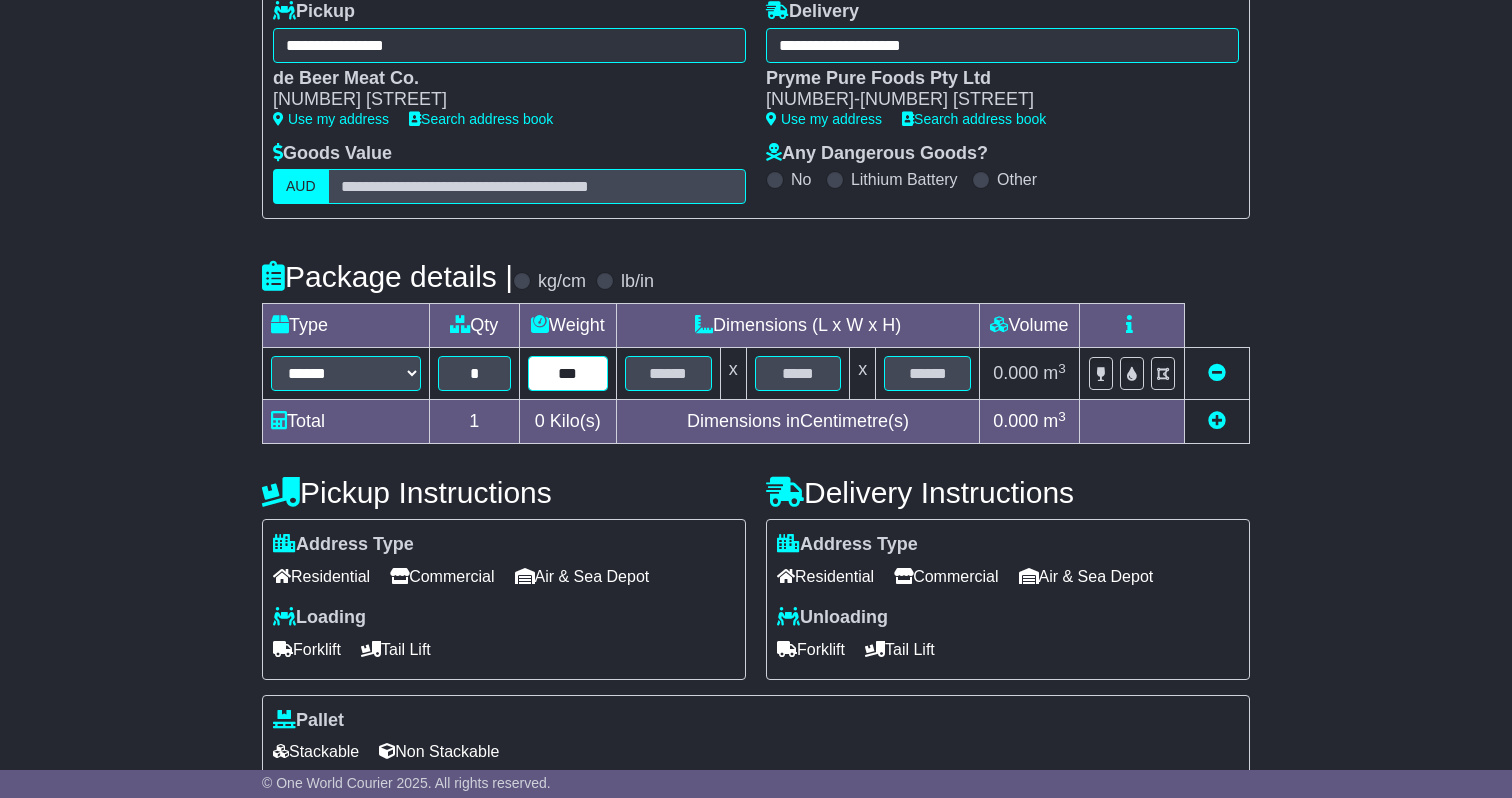 type on "***" 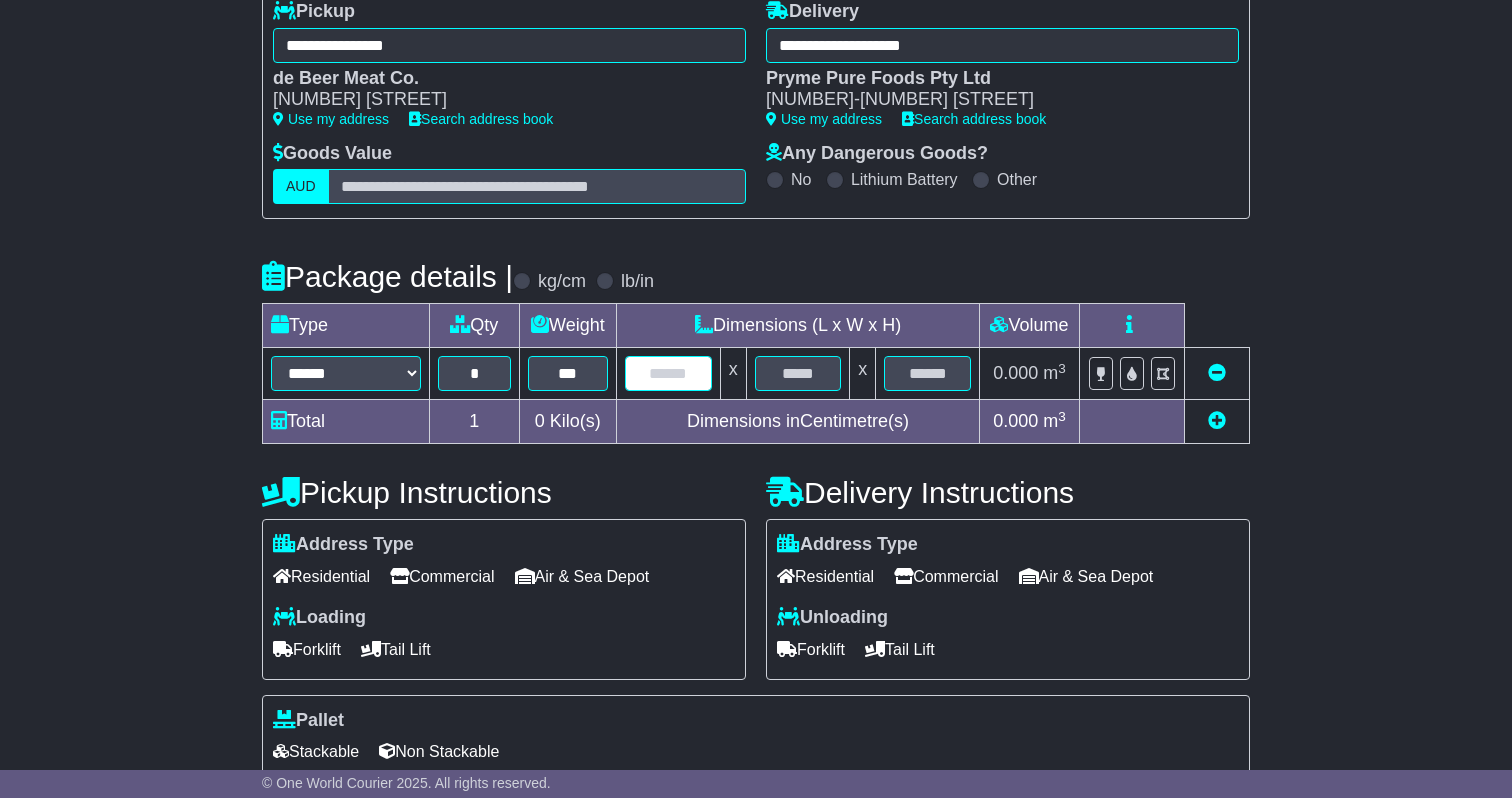 click at bounding box center [668, 373] 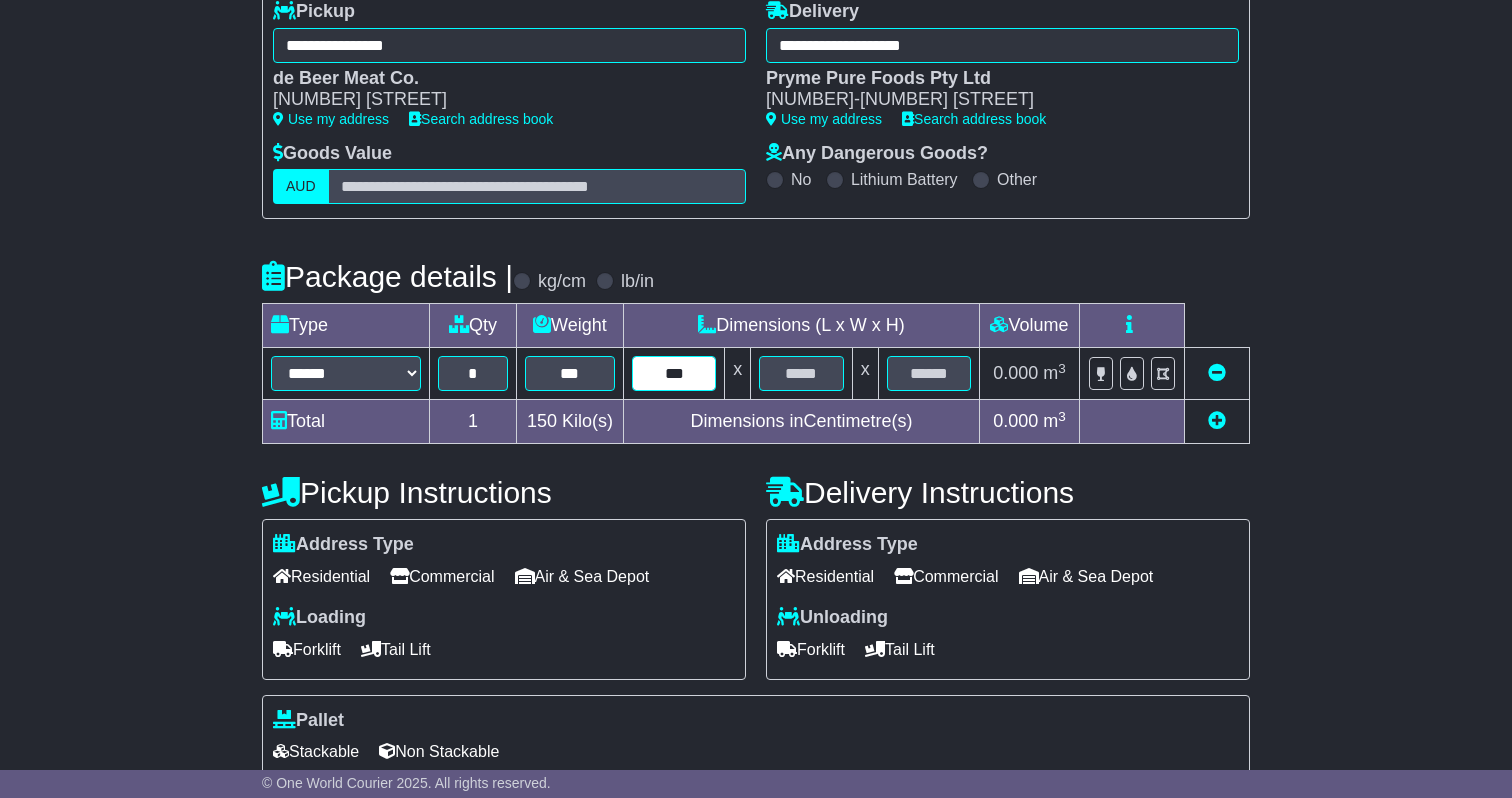 type on "***" 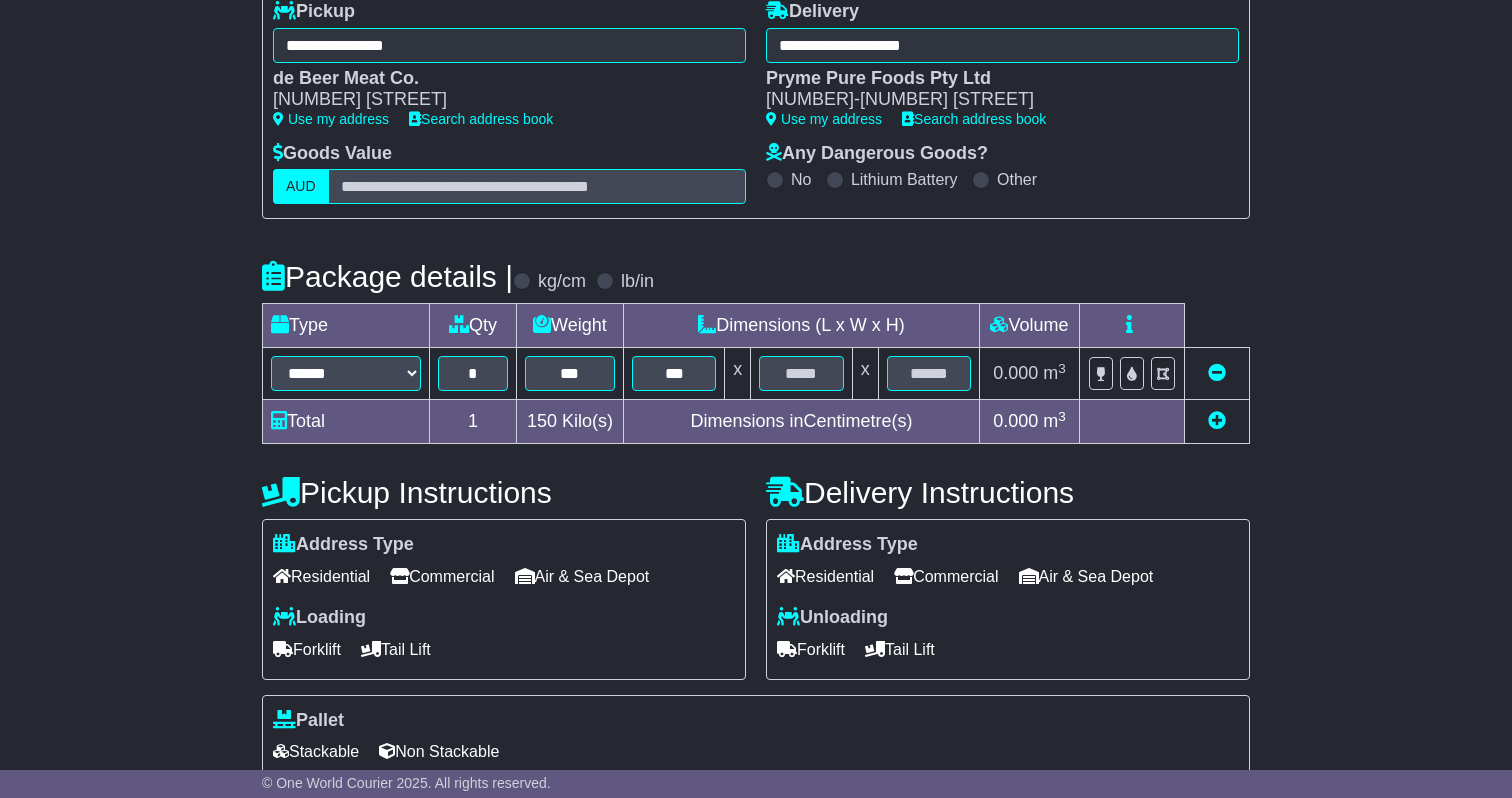 click on "x" at bounding box center [738, 374] 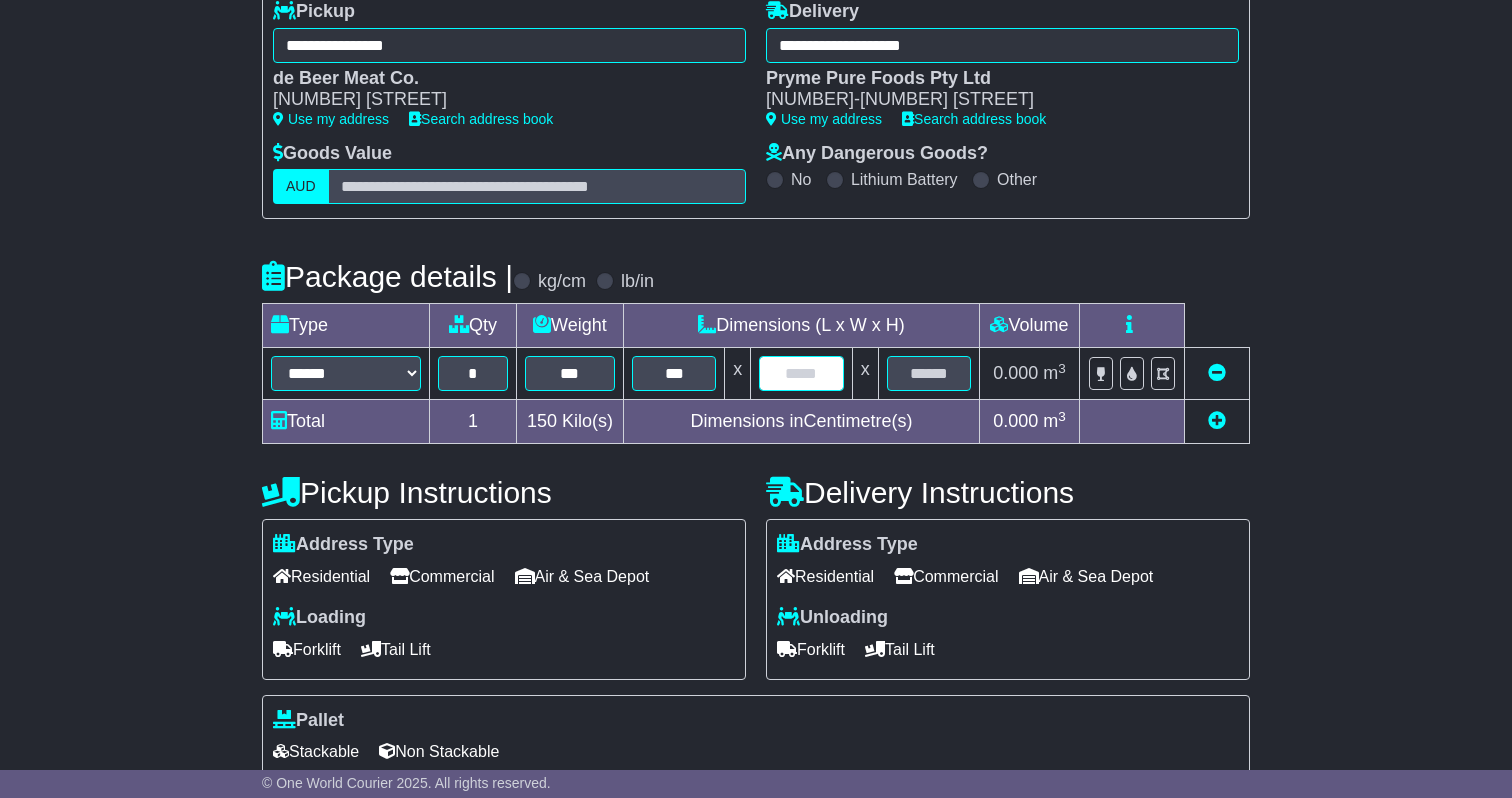 click at bounding box center (801, 373) 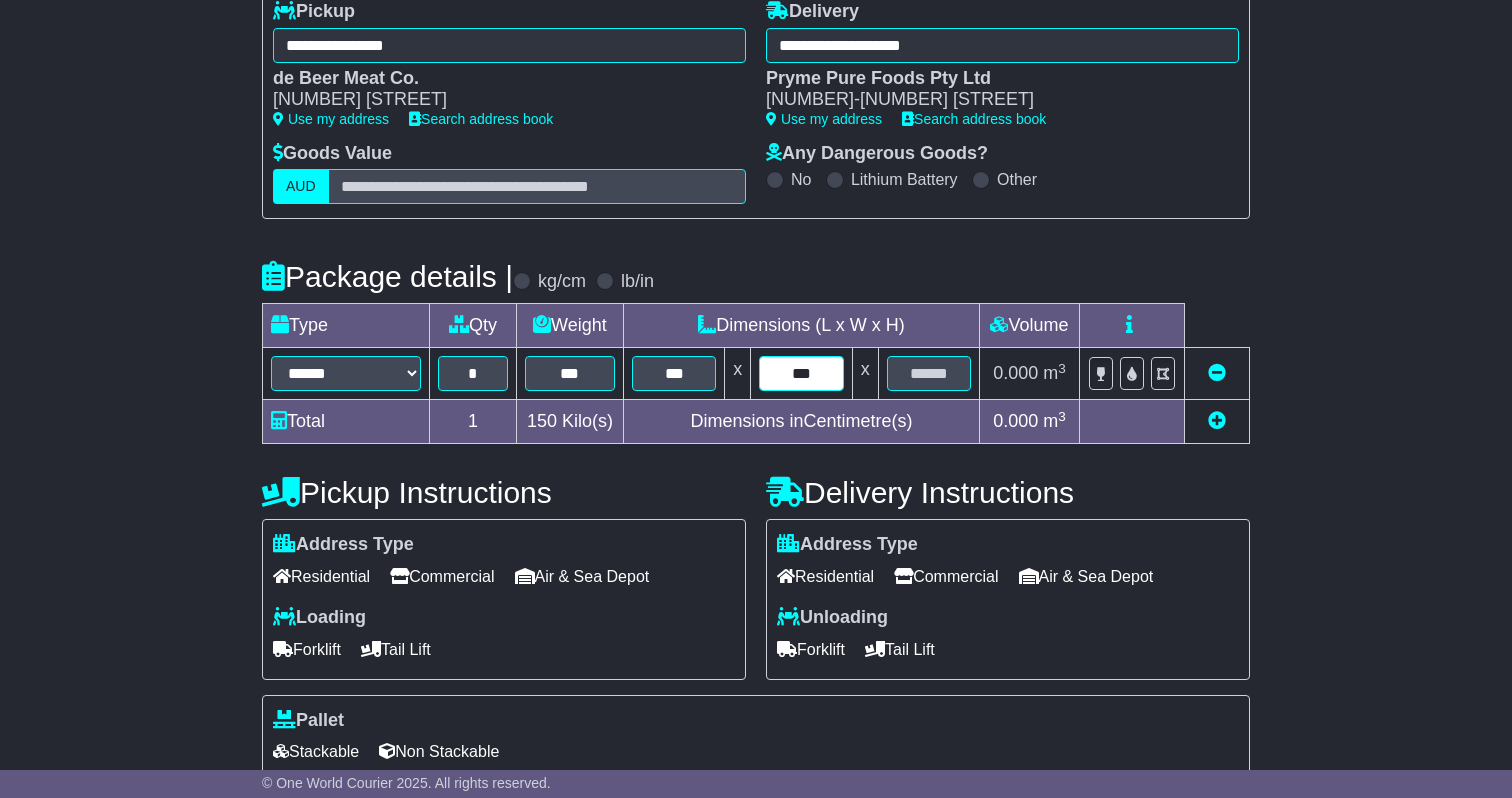 type on "***" 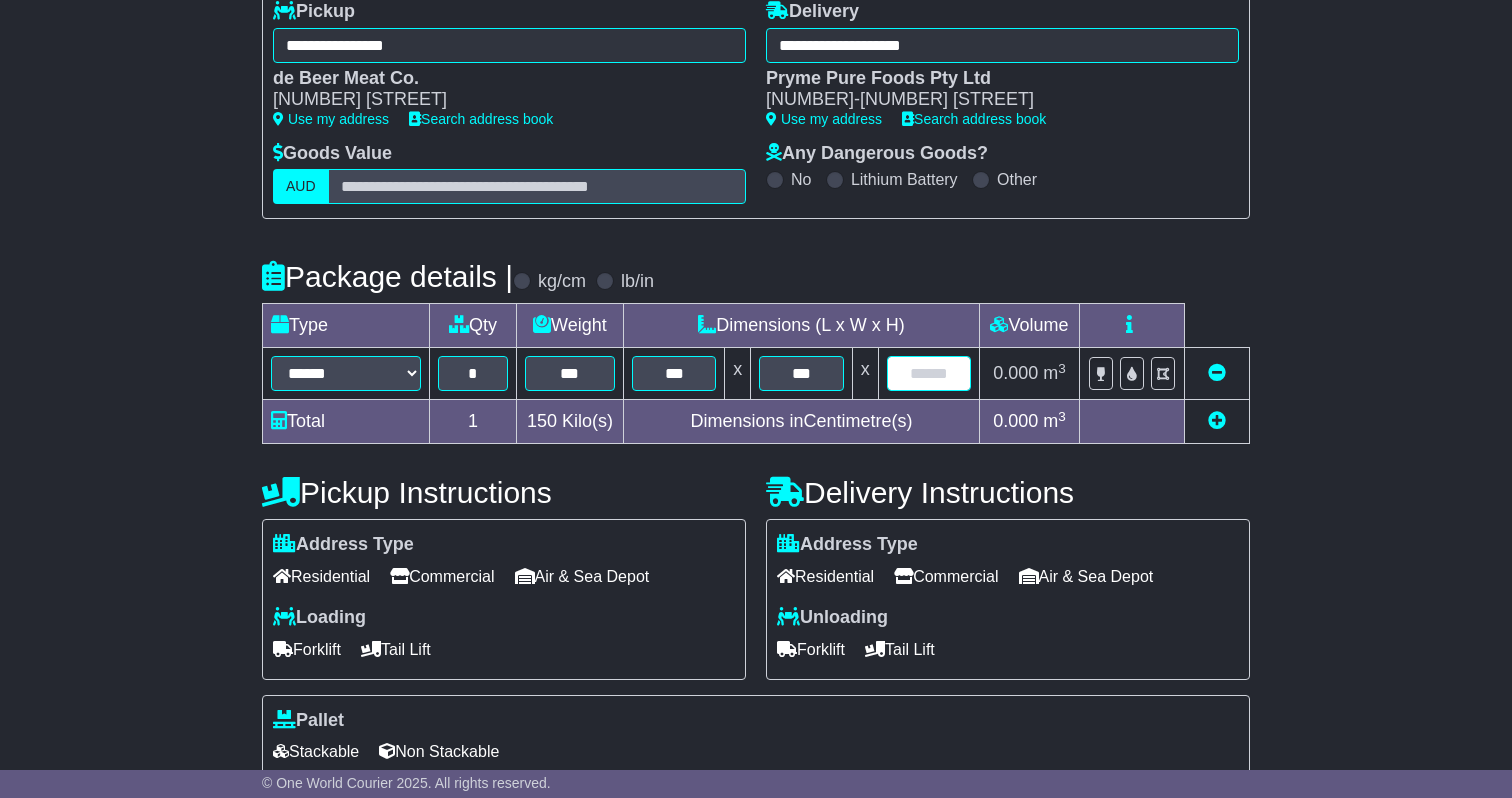 click at bounding box center [929, 373] 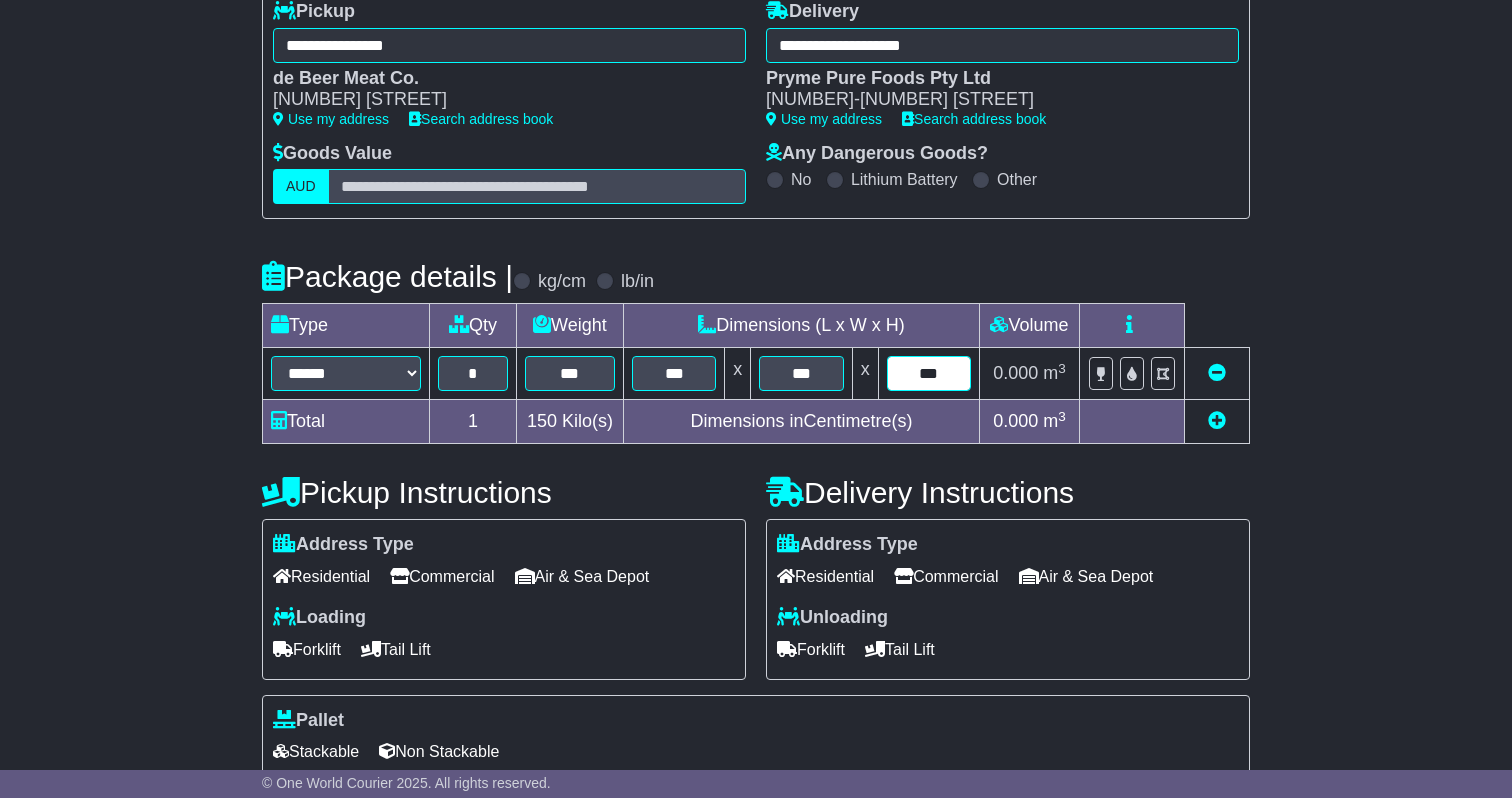 type on "***" 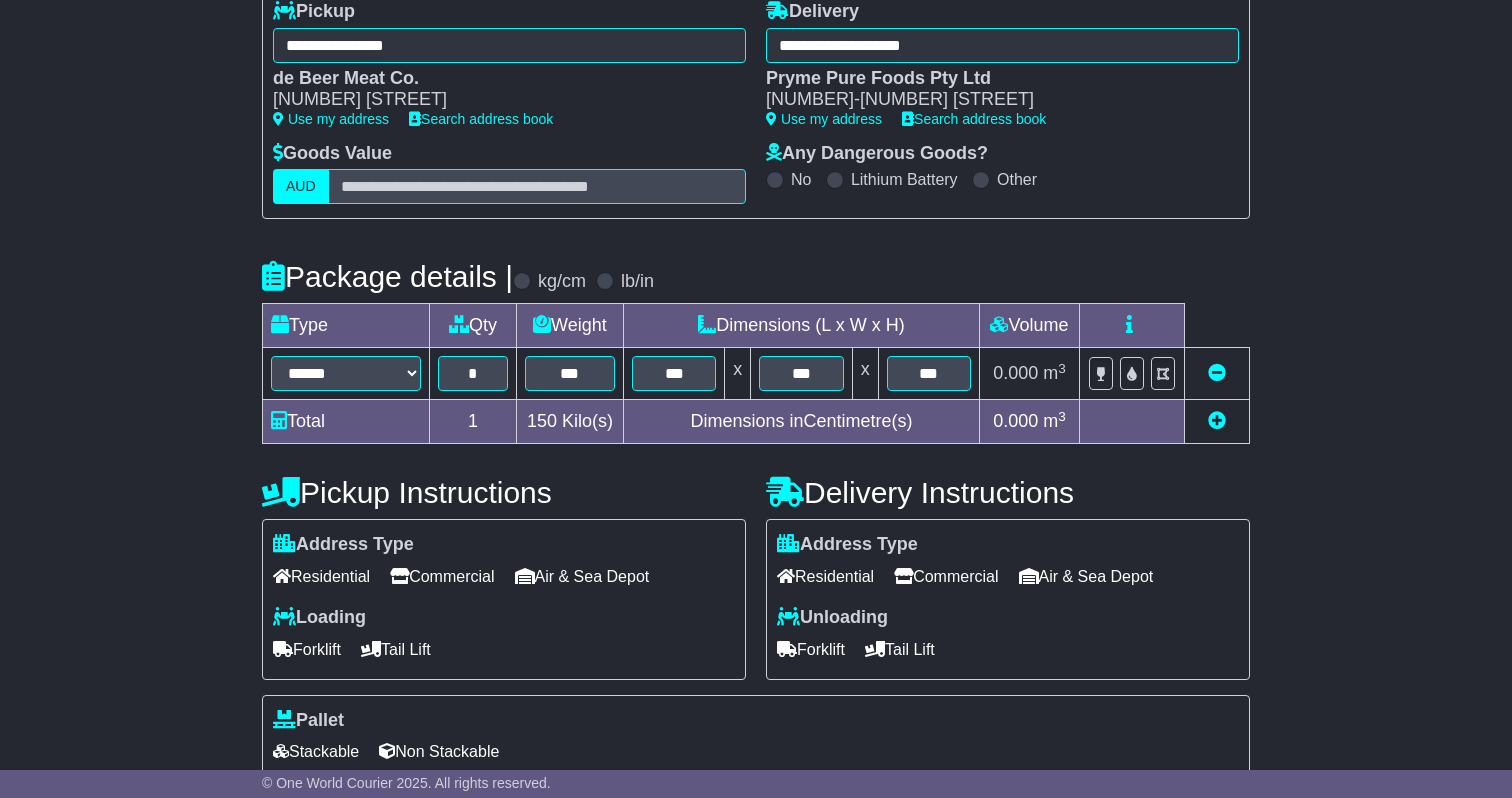 click on "Package details |
kg/cm
lb/in" at bounding box center (756, 276) 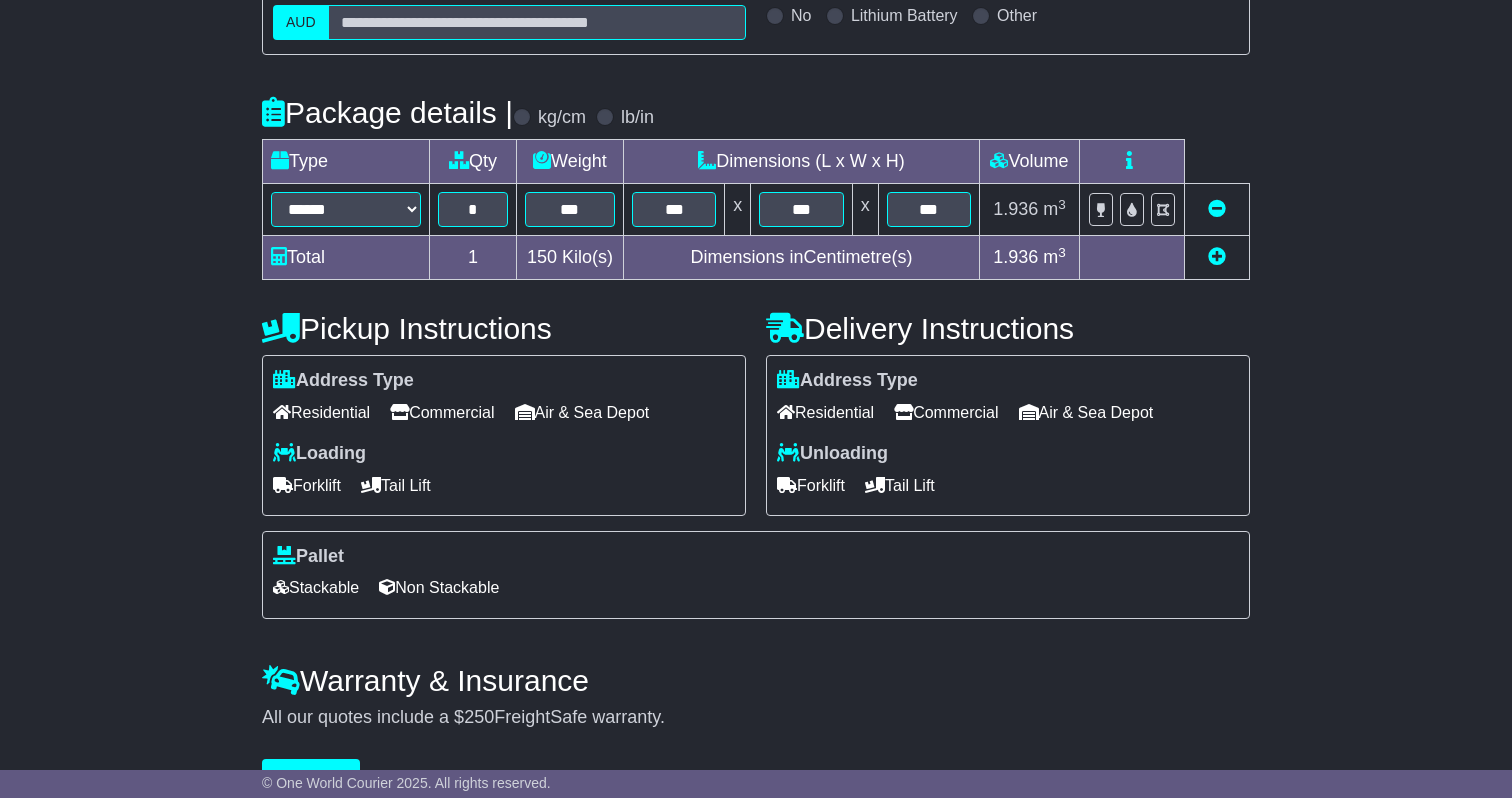 scroll, scrollTop: 439, scrollLeft: 0, axis: vertical 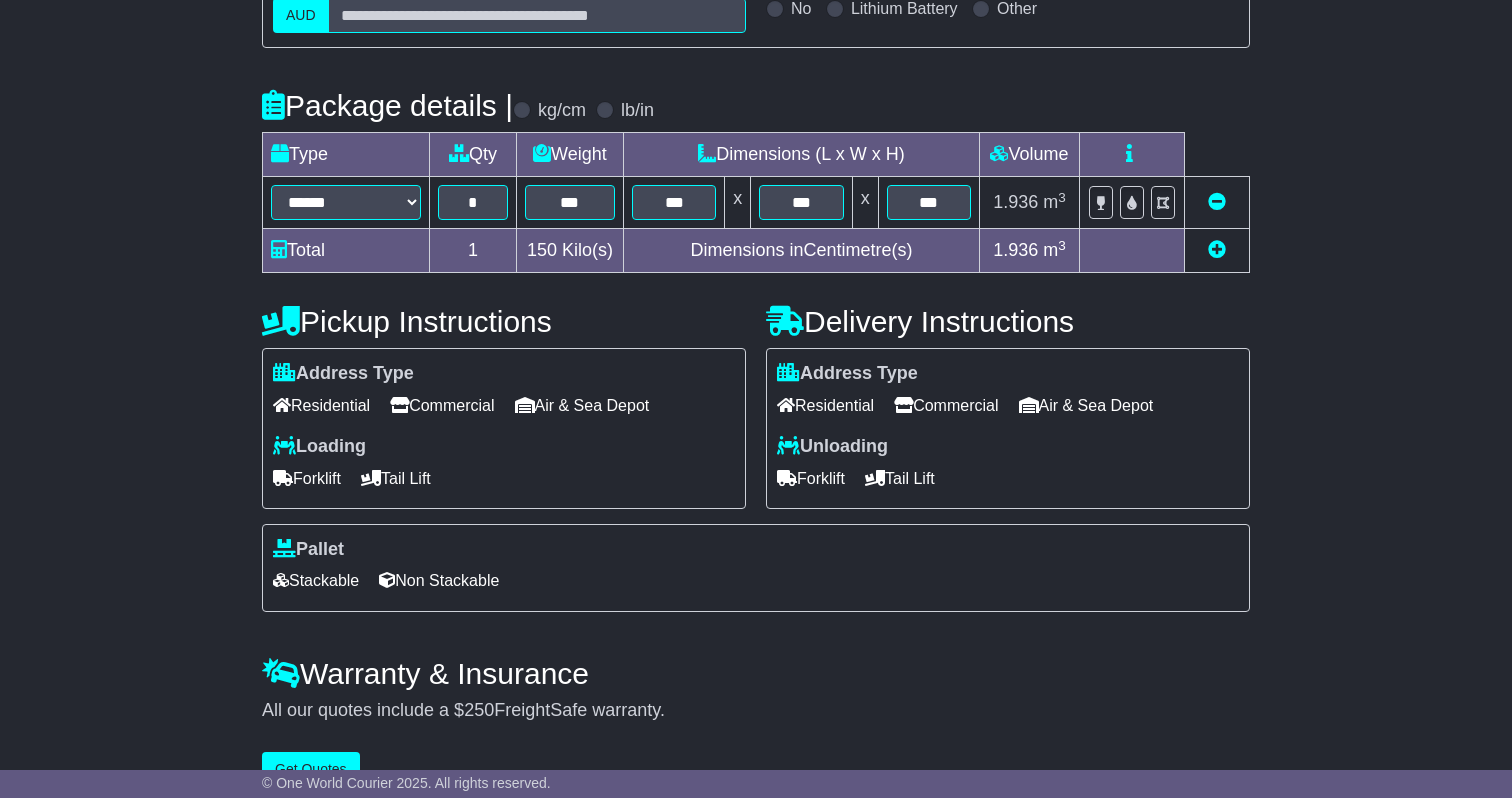 click at bounding box center [875, 478] 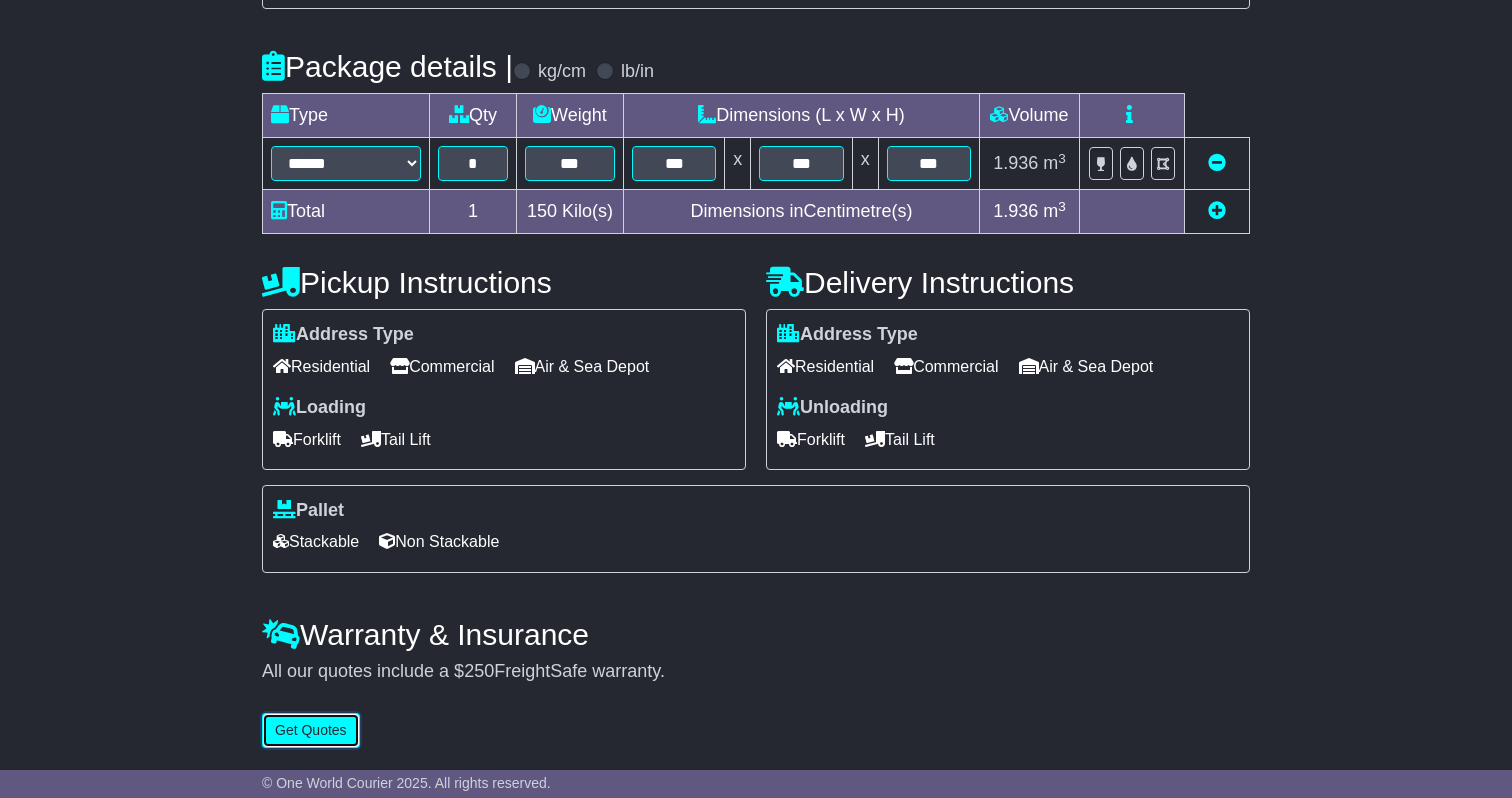 click on "Get Quotes" at bounding box center [311, 730] 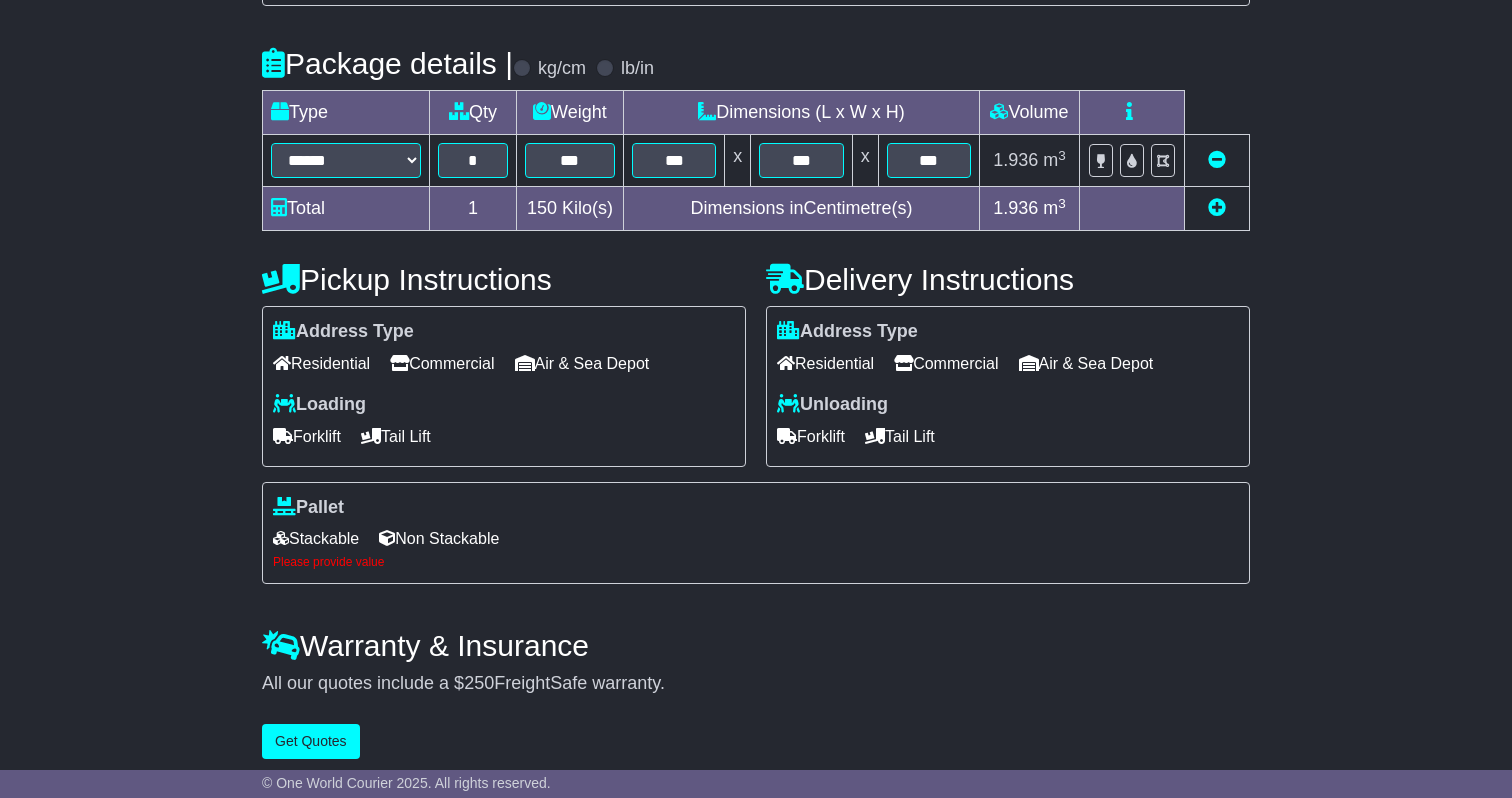 click on "Stackable" at bounding box center (316, 538) 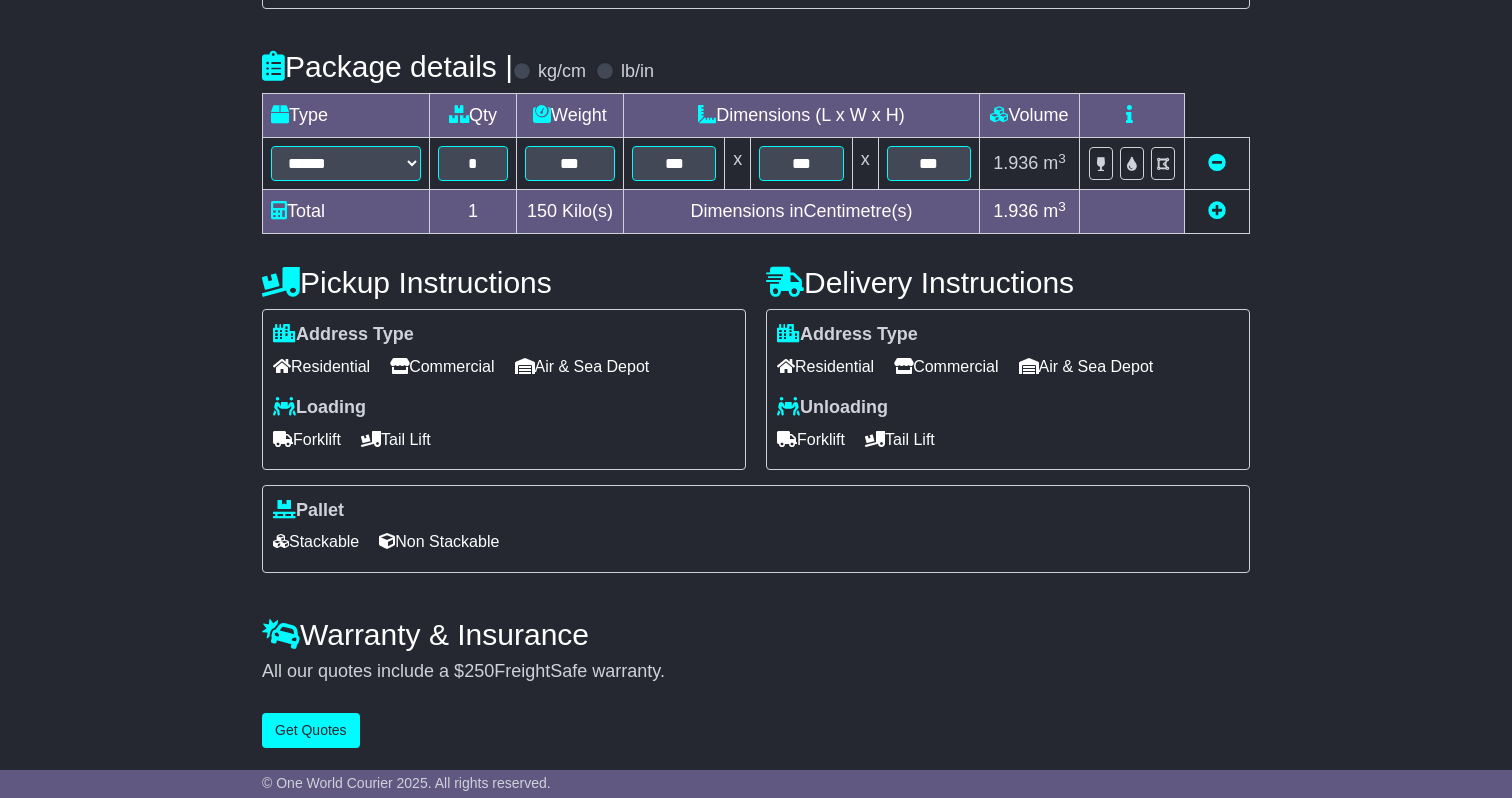 click on "**********" at bounding box center (756, 235) 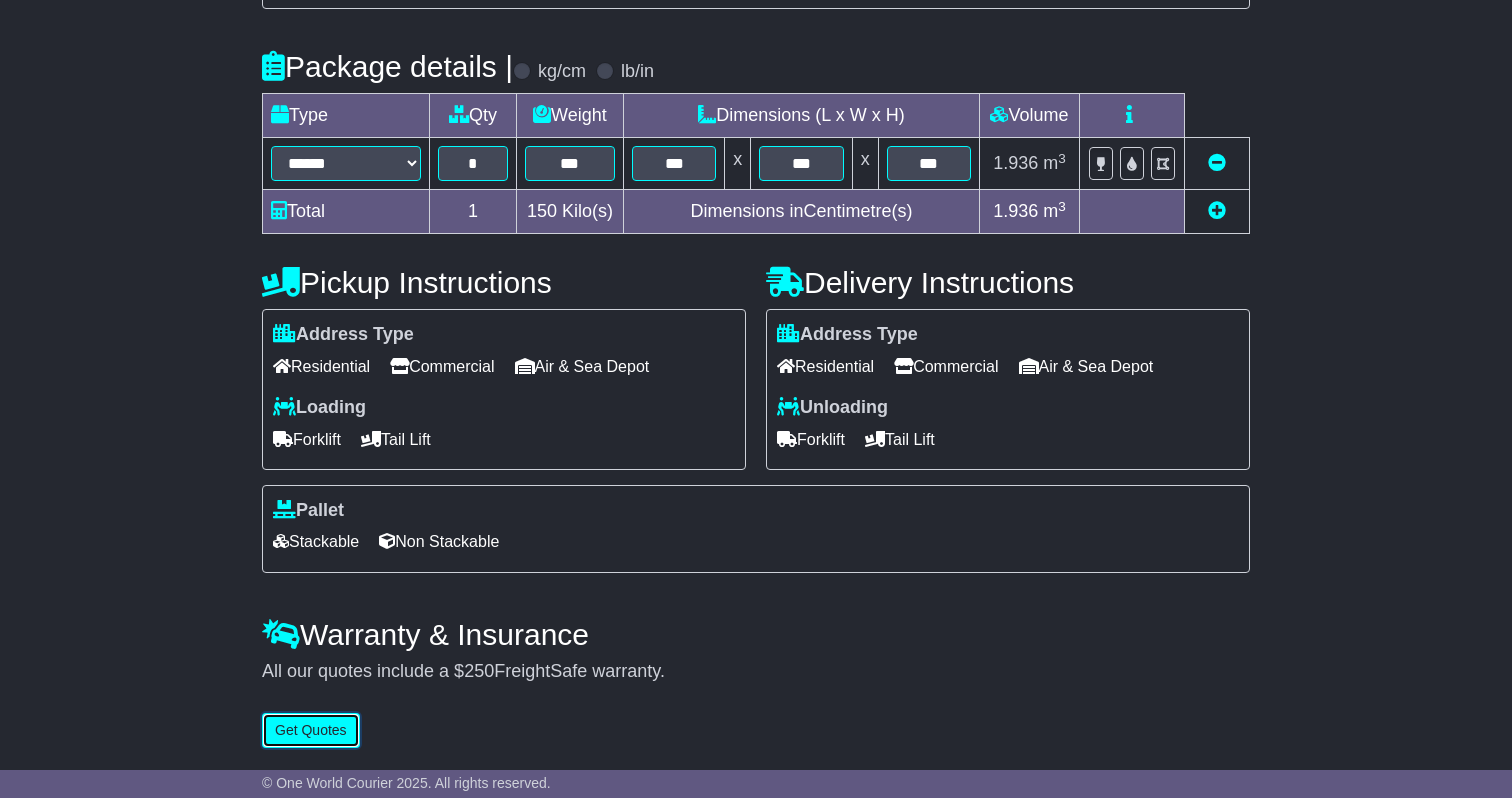 click on "Get Quotes" at bounding box center [311, 730] 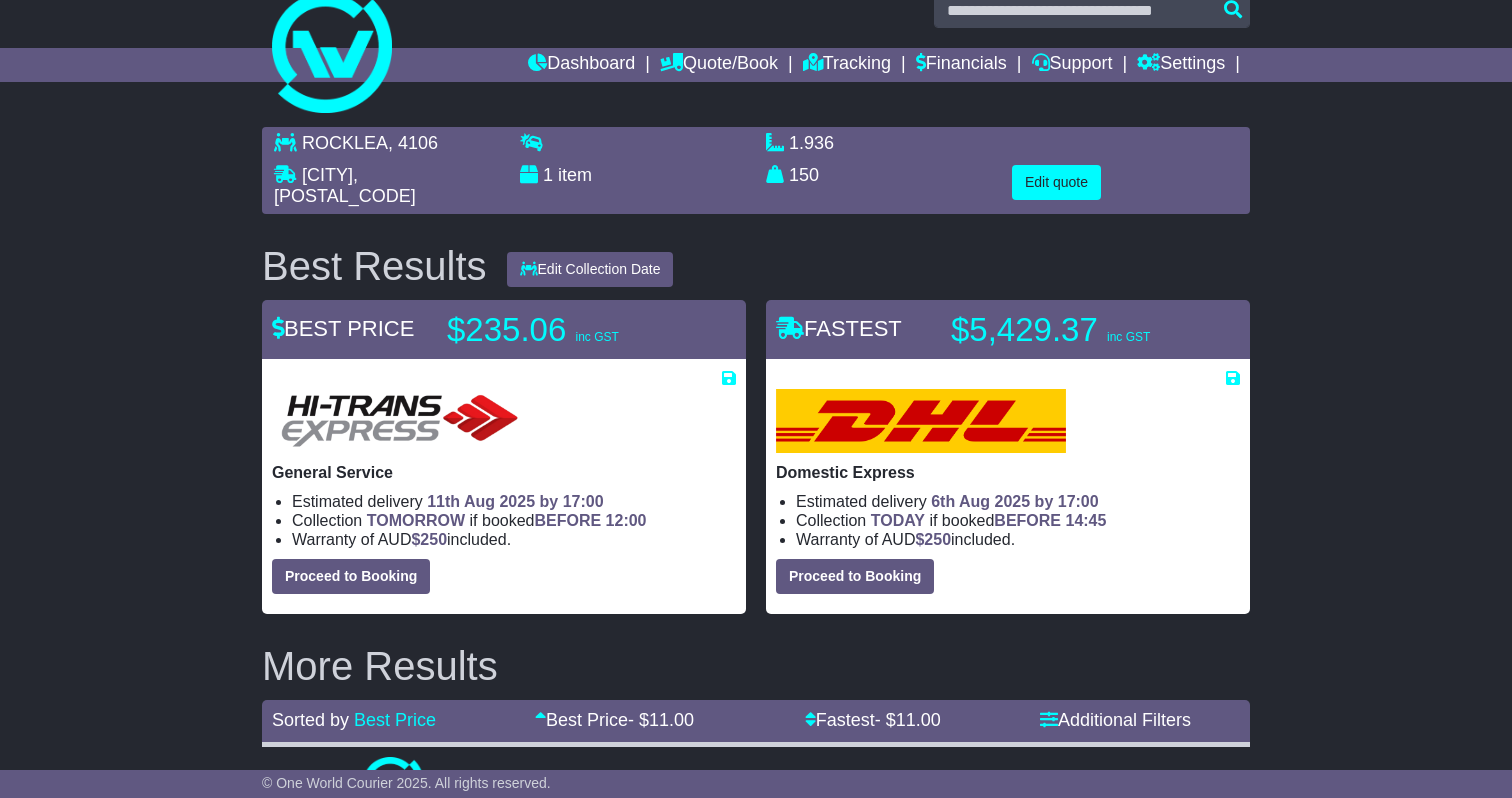 scroll, scrollTop: 0, scrollLeft: 0, axis: both 